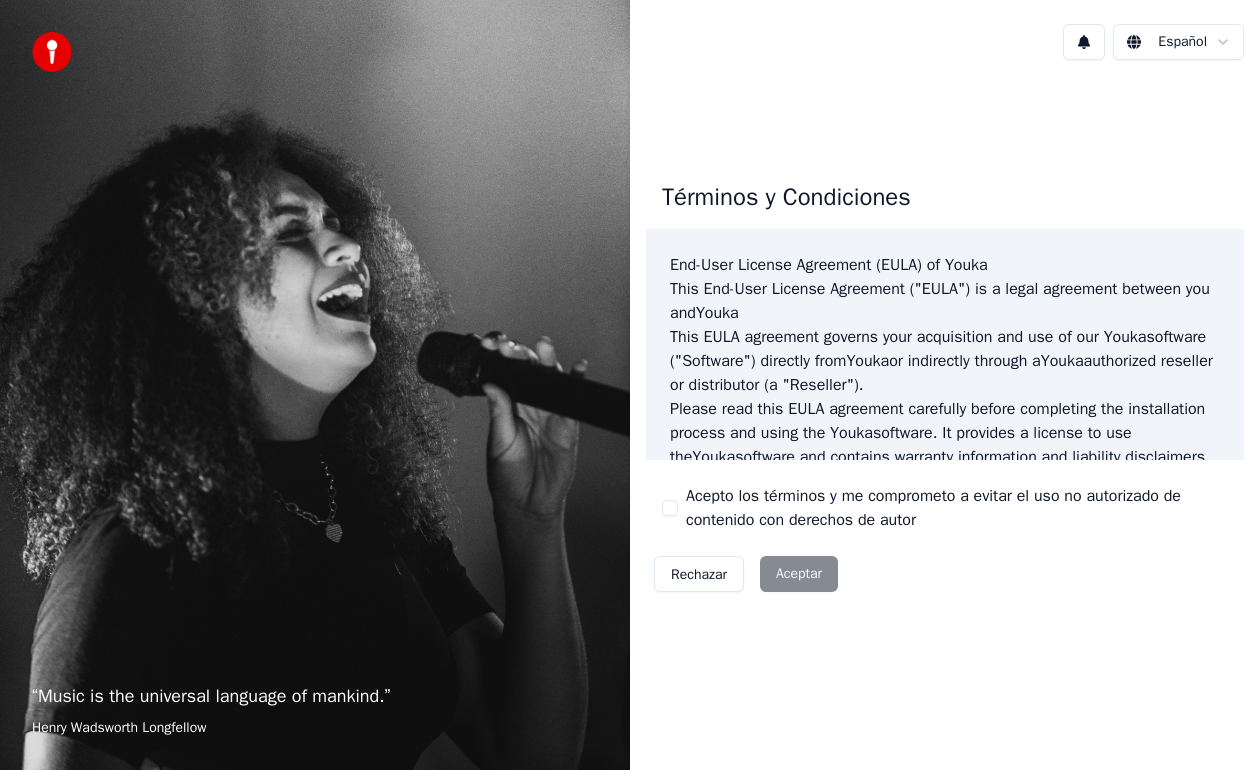scroll, scrollTop: 0, scrollLeft: 0, axis: both 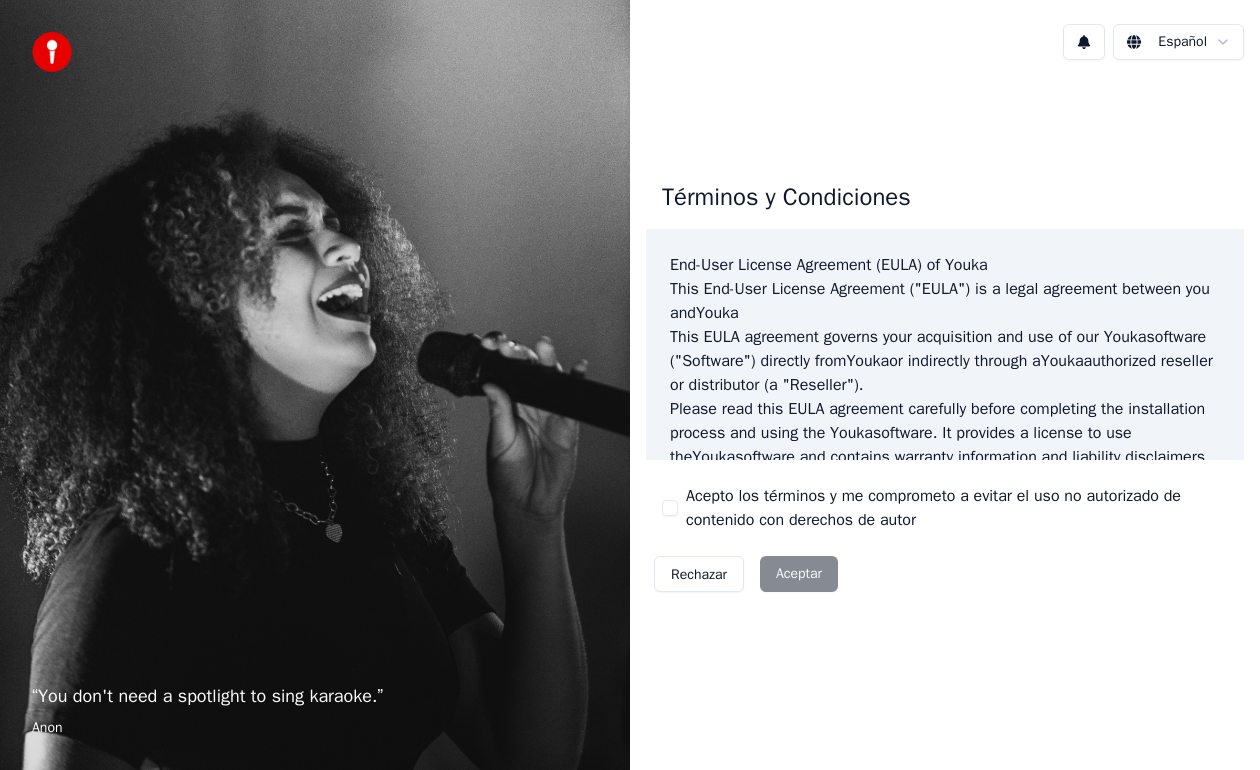 click on "Acepto los términos y me comprometo a evitar el uso no autorizado de contenido con derechos de autor" at bounding box center [670, 508] 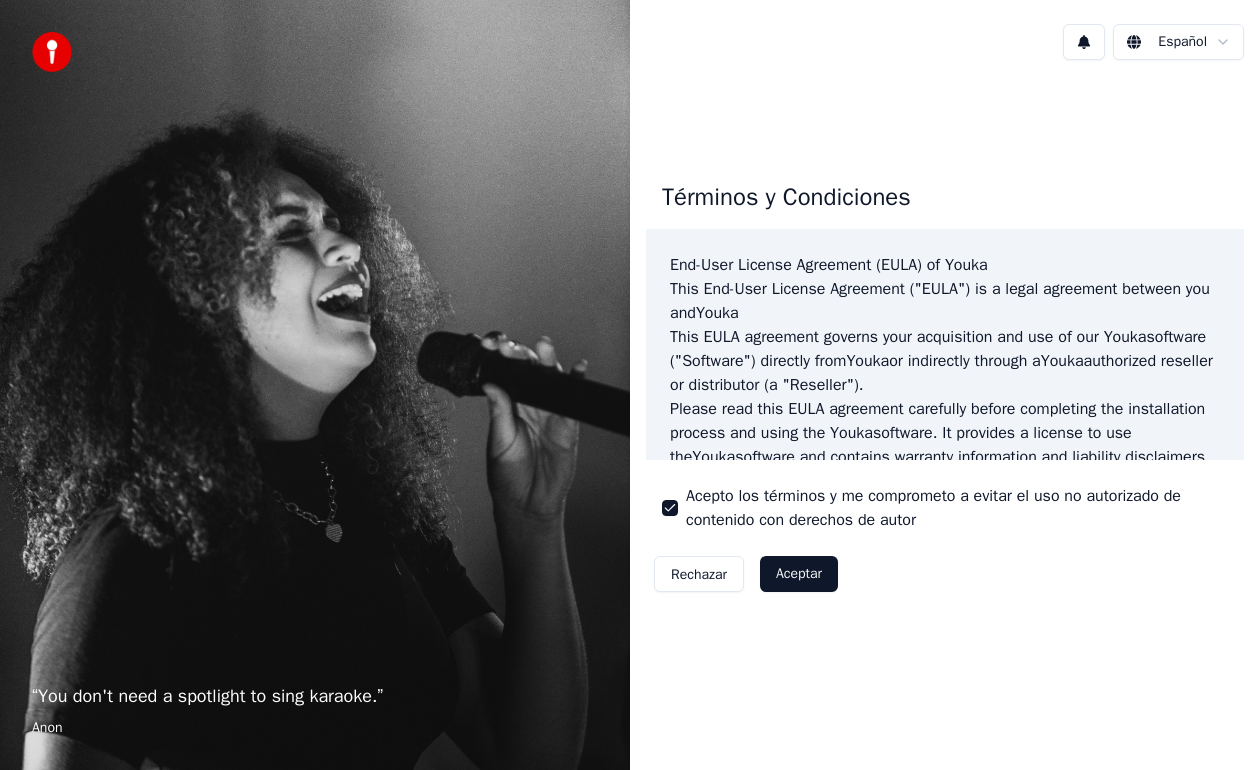 click on "Aceptar" at bounding box center [799, 574] 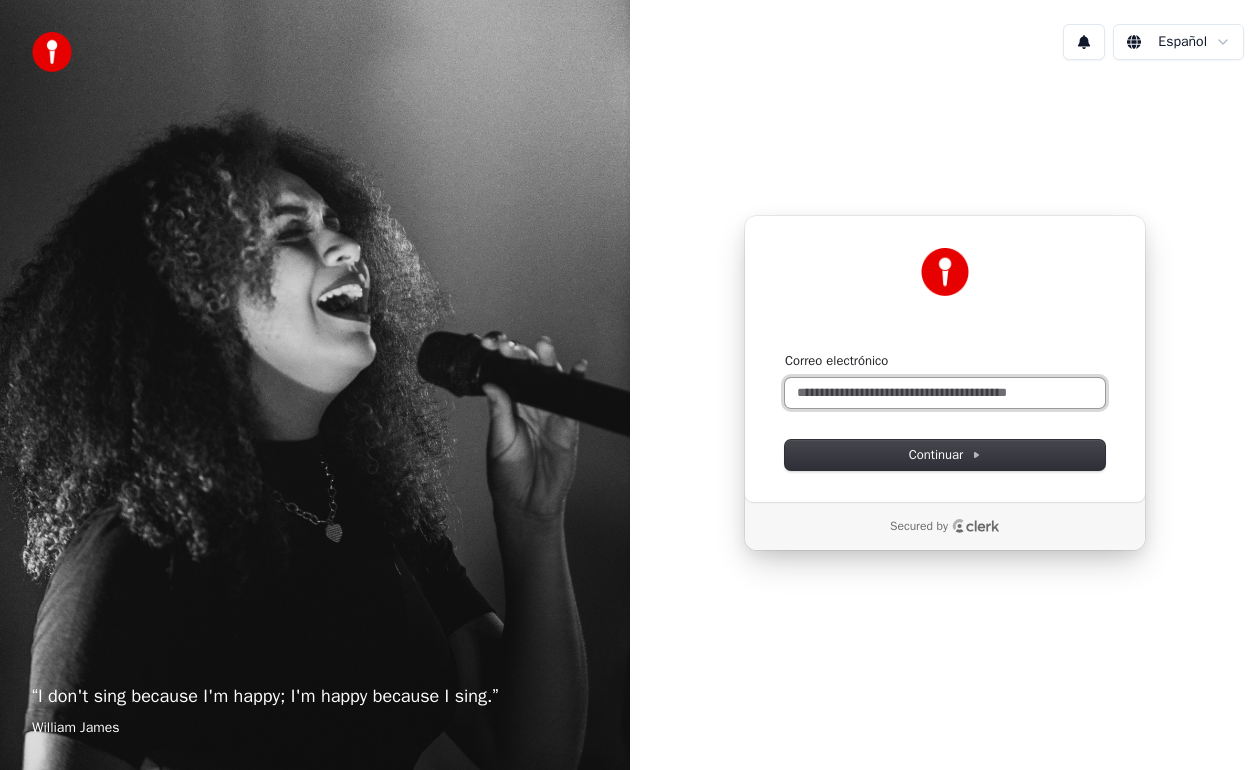 click on "Correo electrónico" at bounding box center [945, 393] 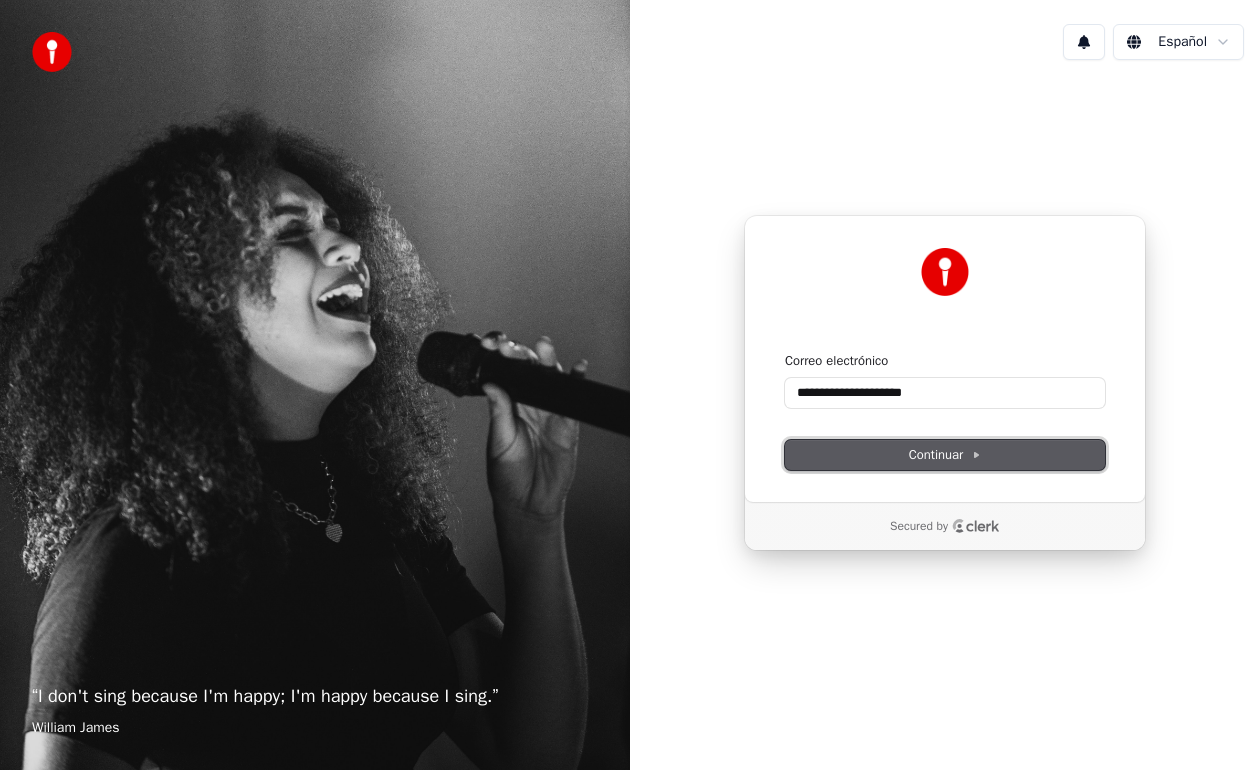 click on "Continuar" at bounding box center [945, 455] 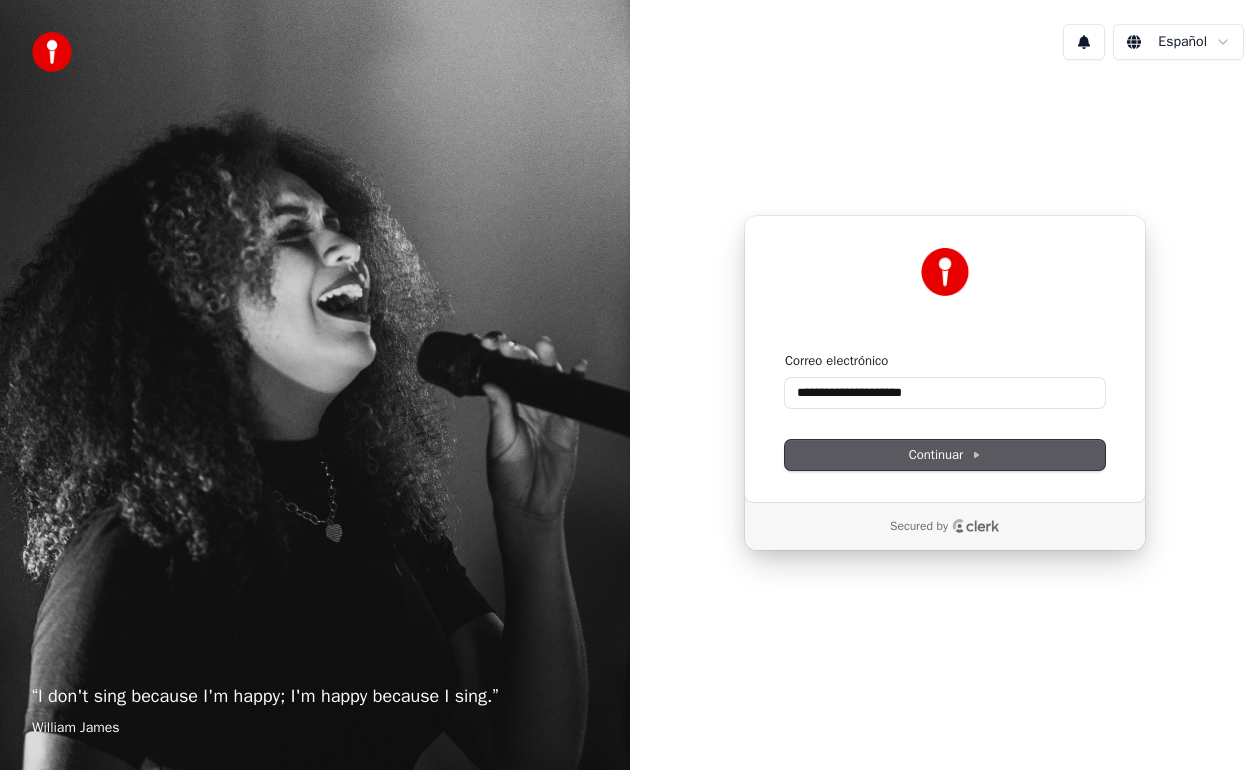 type on "**********" 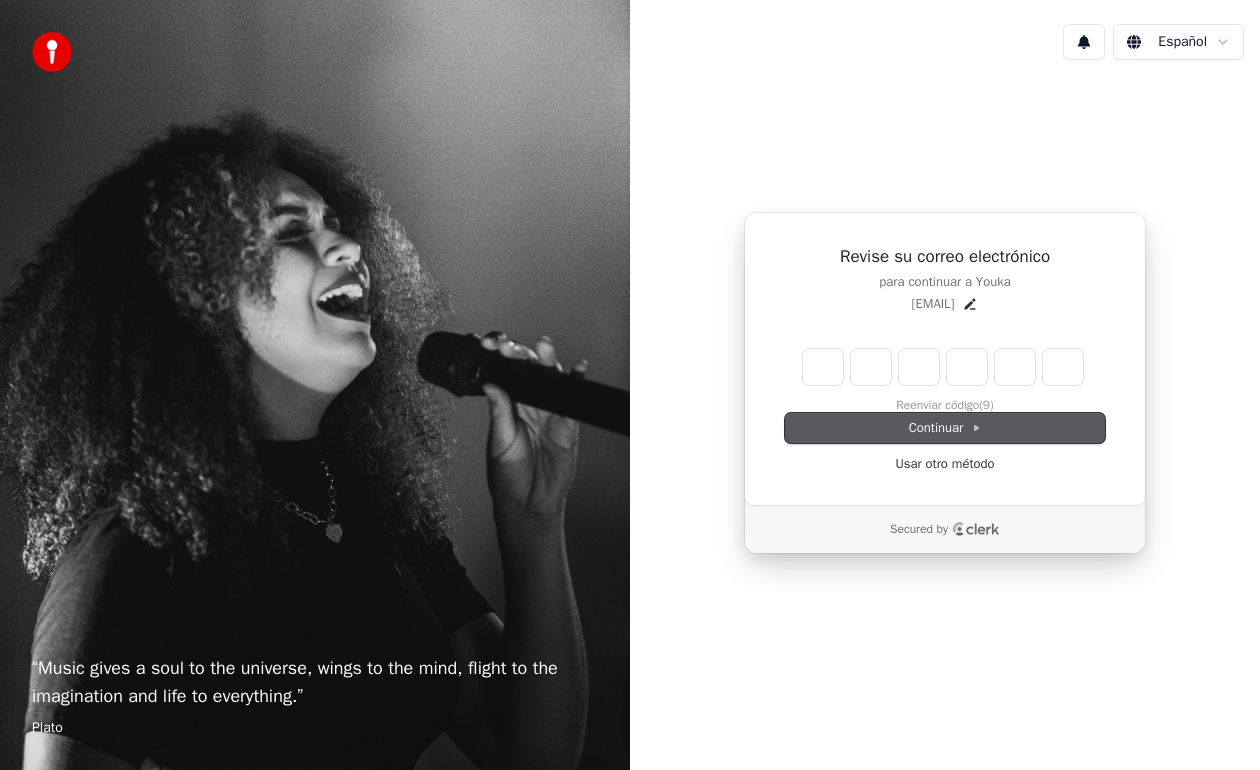 type on "******" 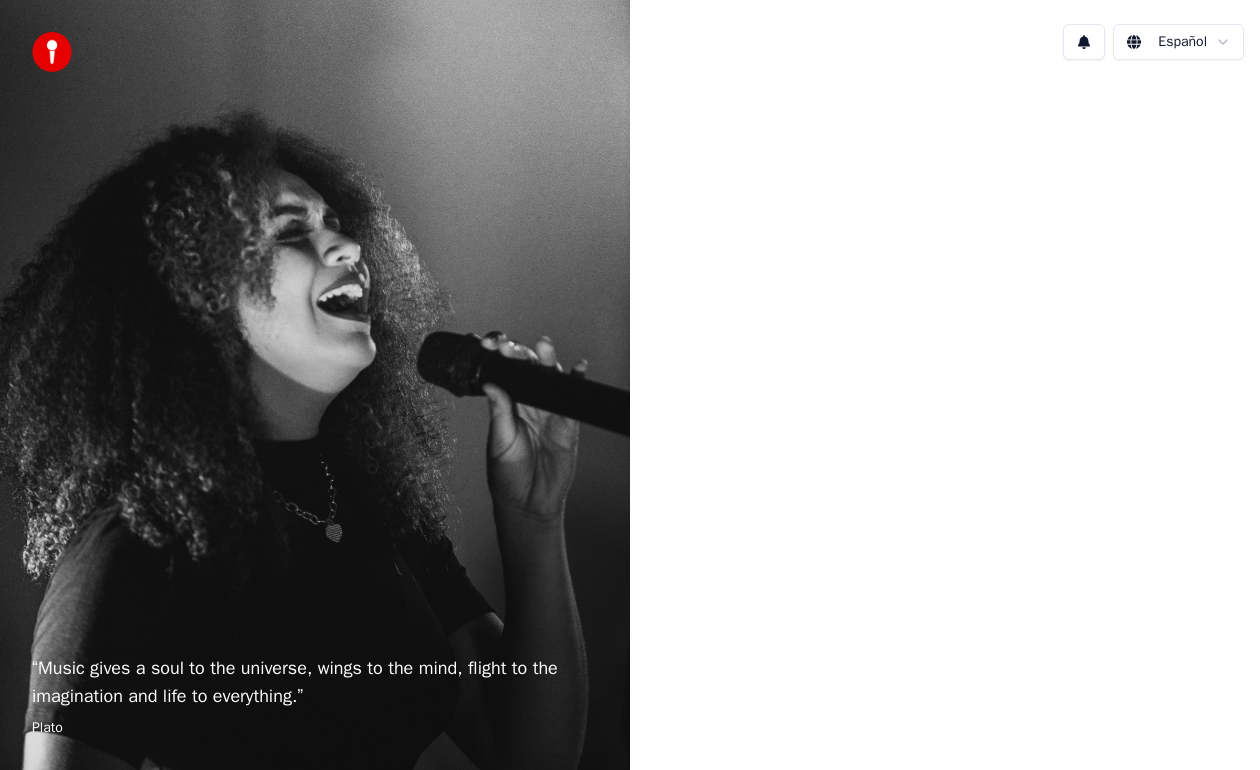 scroll, scrollTop: 0, scrollLeft: 0, axis: both 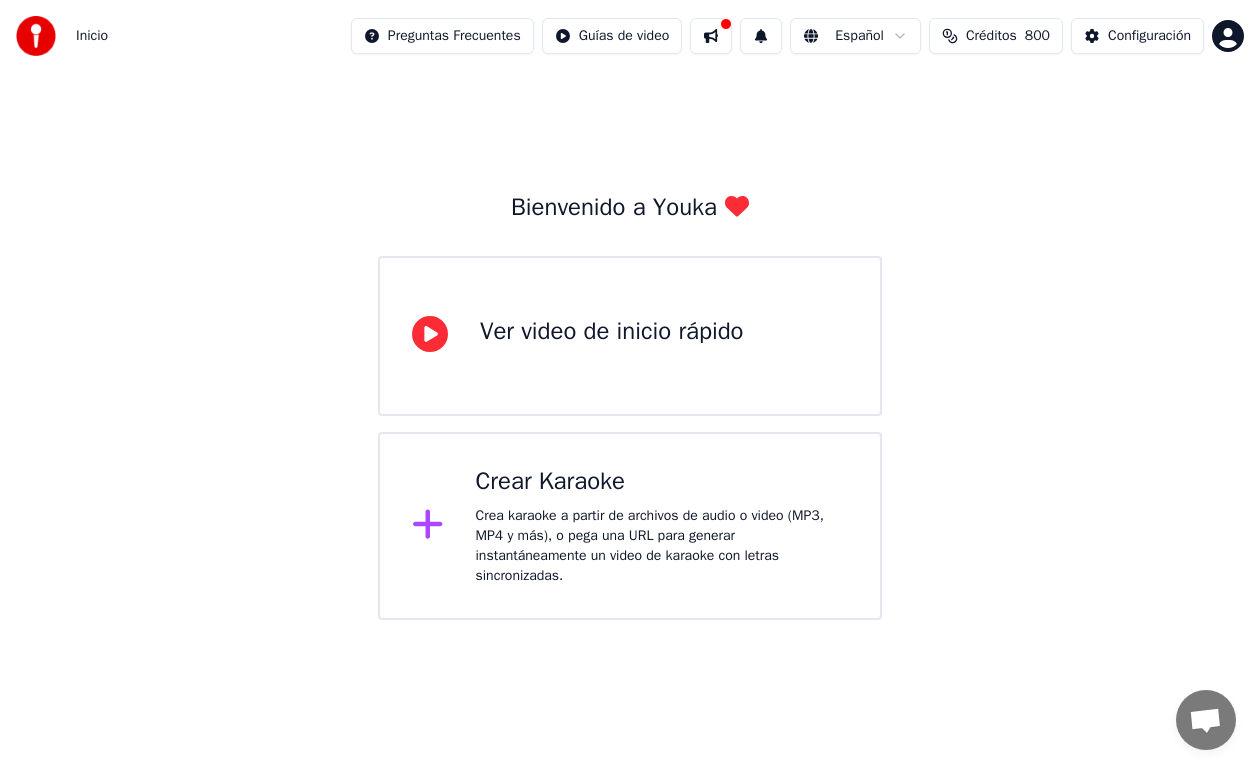 click on "Crea karaoke a partir de archivos de audio o video (MP3, MP4 y más), o pega una URL para generar instantáneamente un video de karaoke con letras sincronizadas." at bounding box center (662, 546) 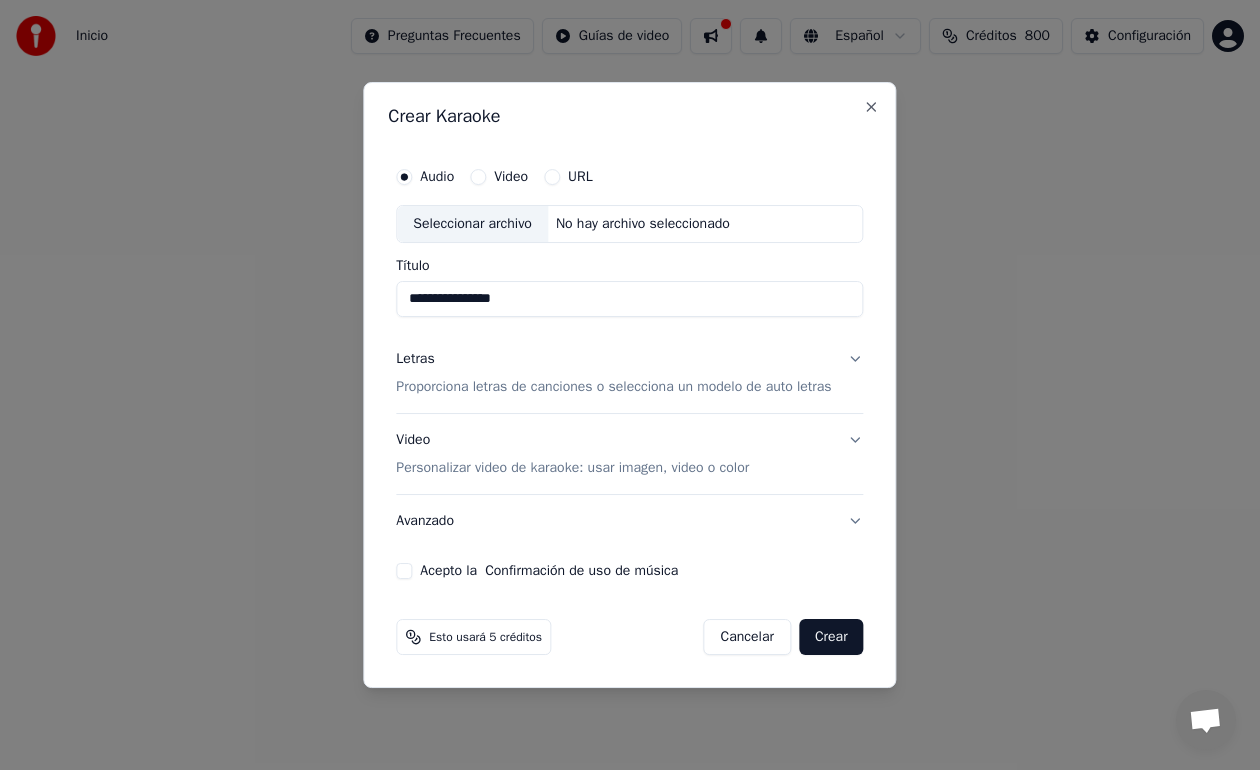 type on "**********" 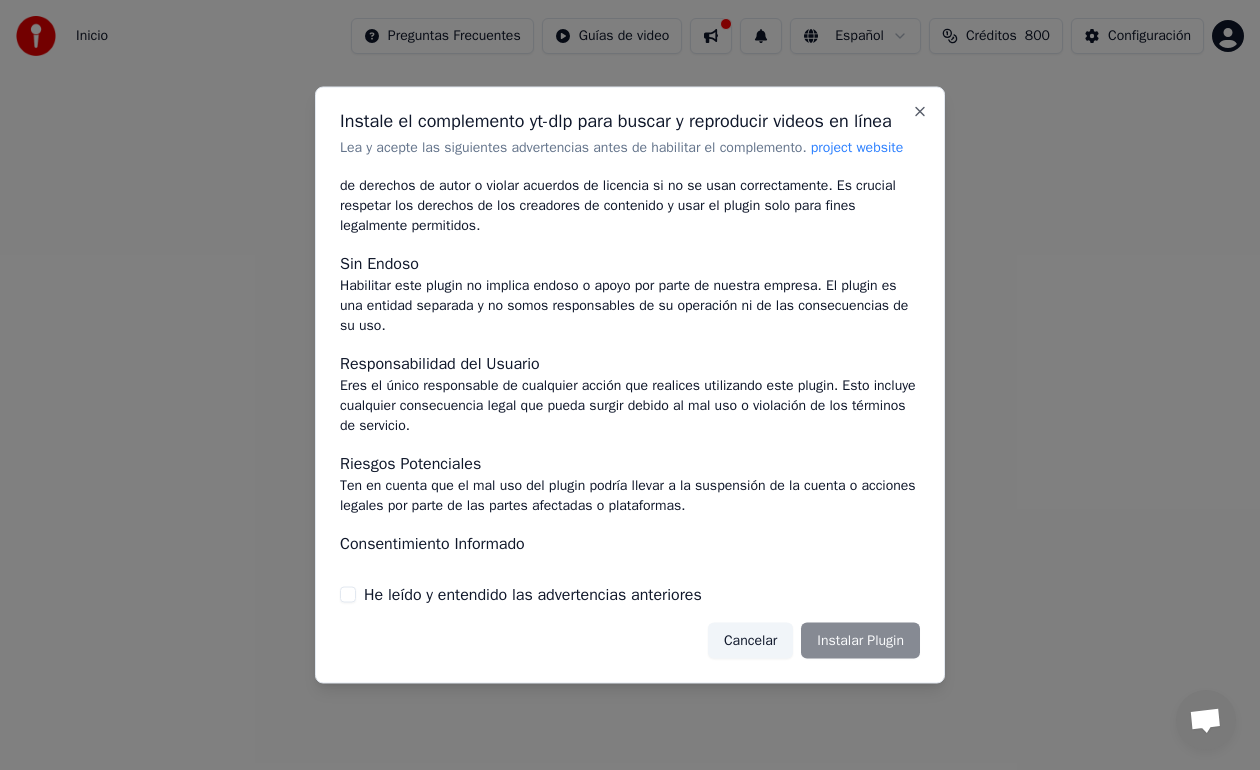 scroll, scrollTop: 179, scrollLeft: 0, axis: vertical 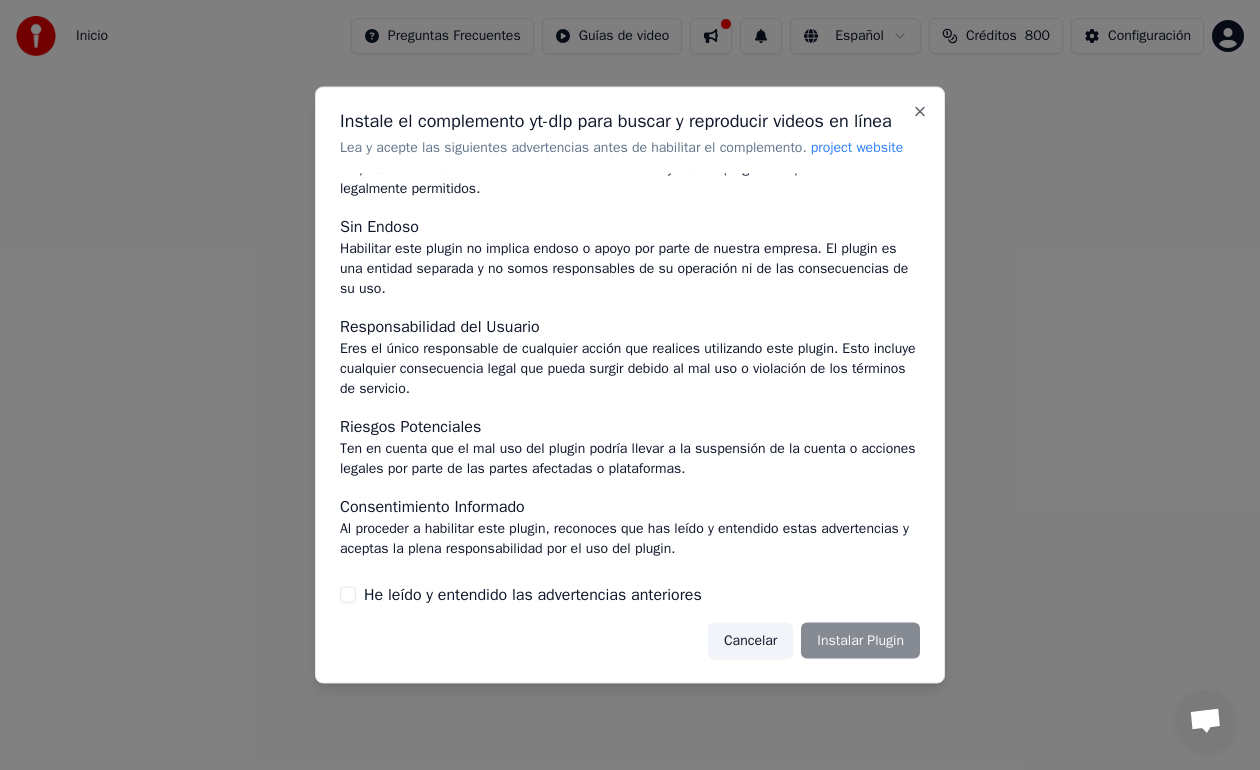 click on "Cancelar Instalar Plugin" at bounding box center (814, 640) 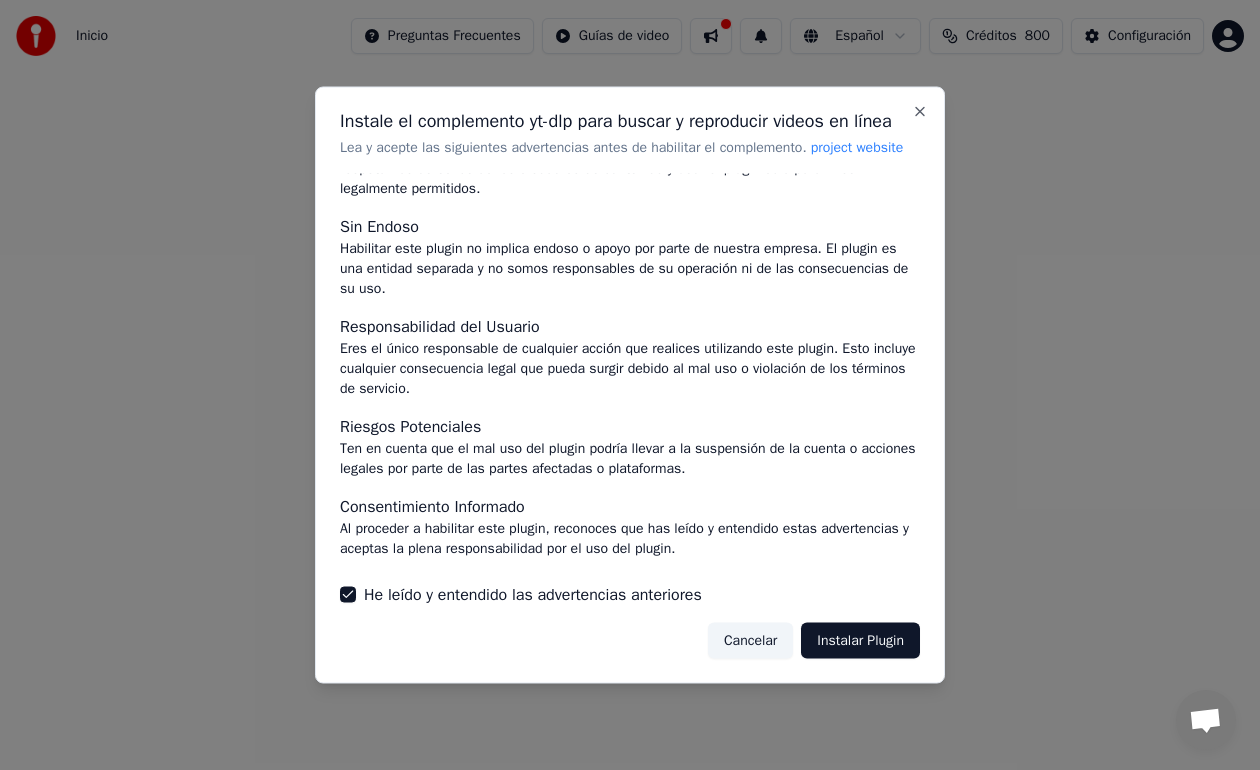 click on "Instalar Plugin" at bounding box center [860, 640] 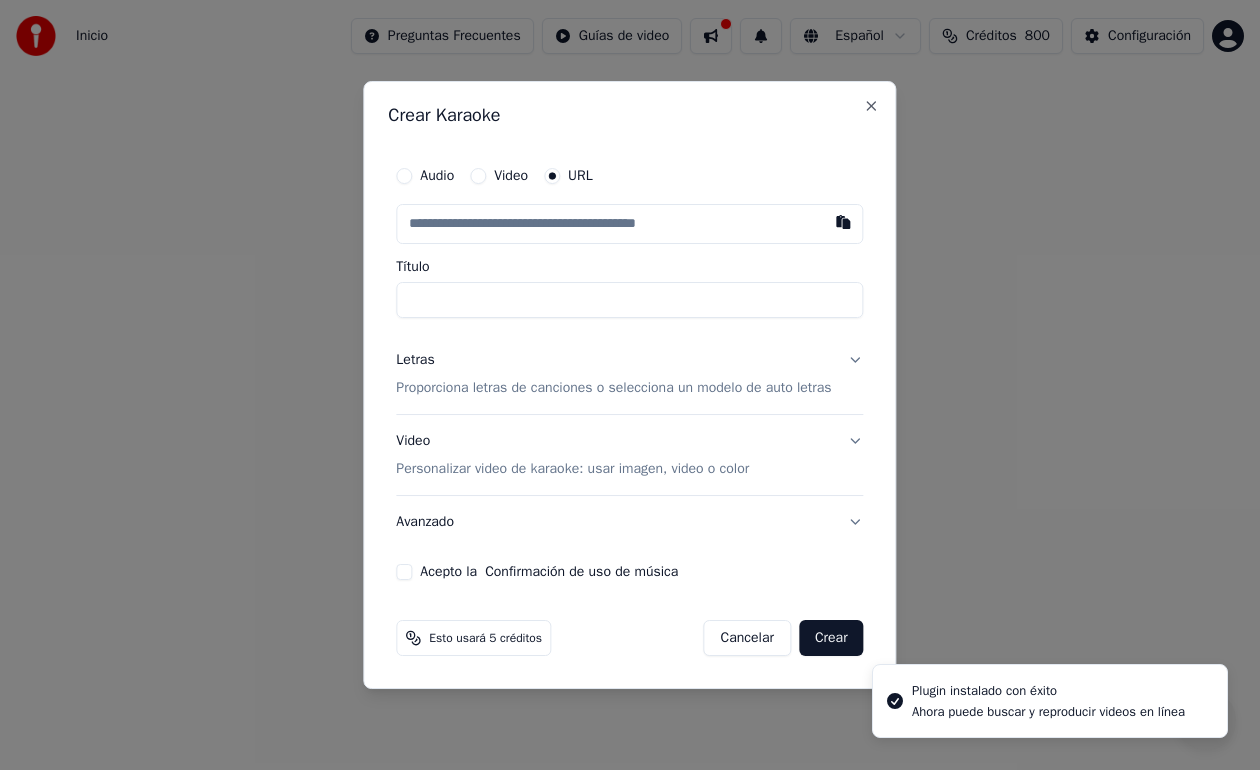 type on "**********" 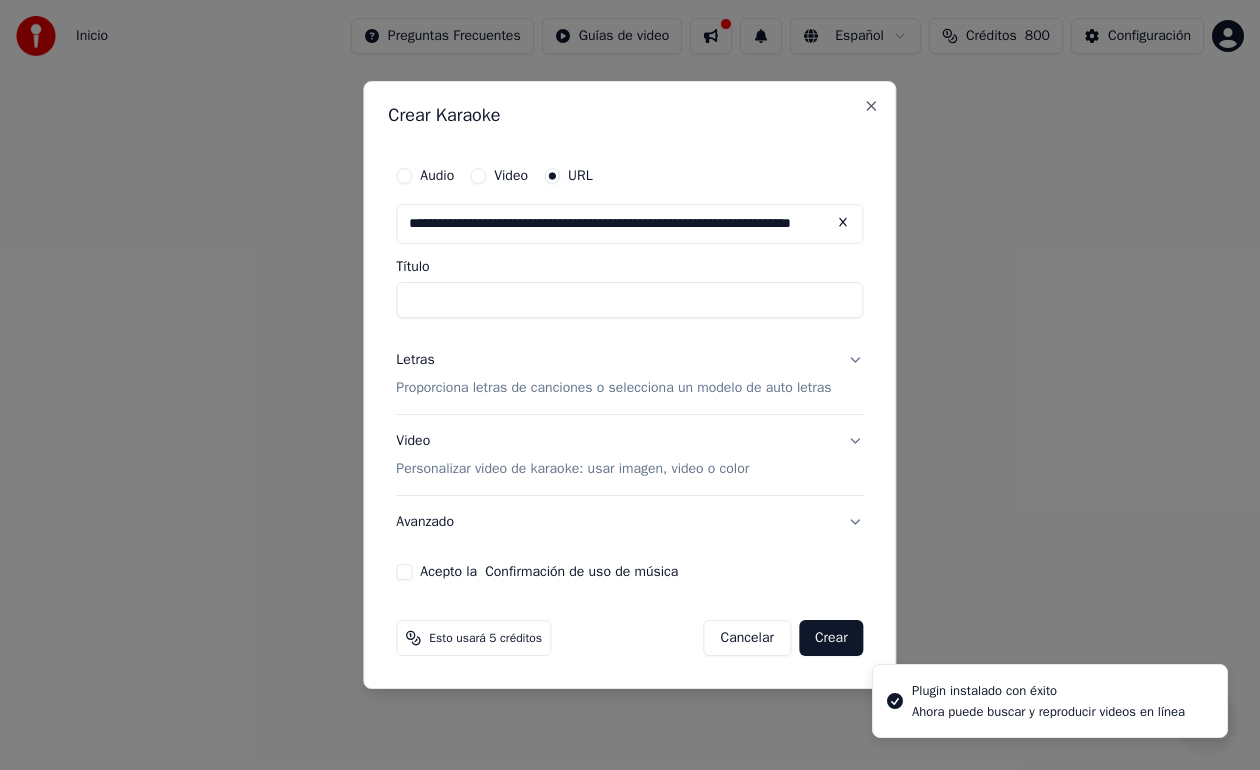 scroll, scrollTop: 0, scrollLeft: 66, axis: horizontal 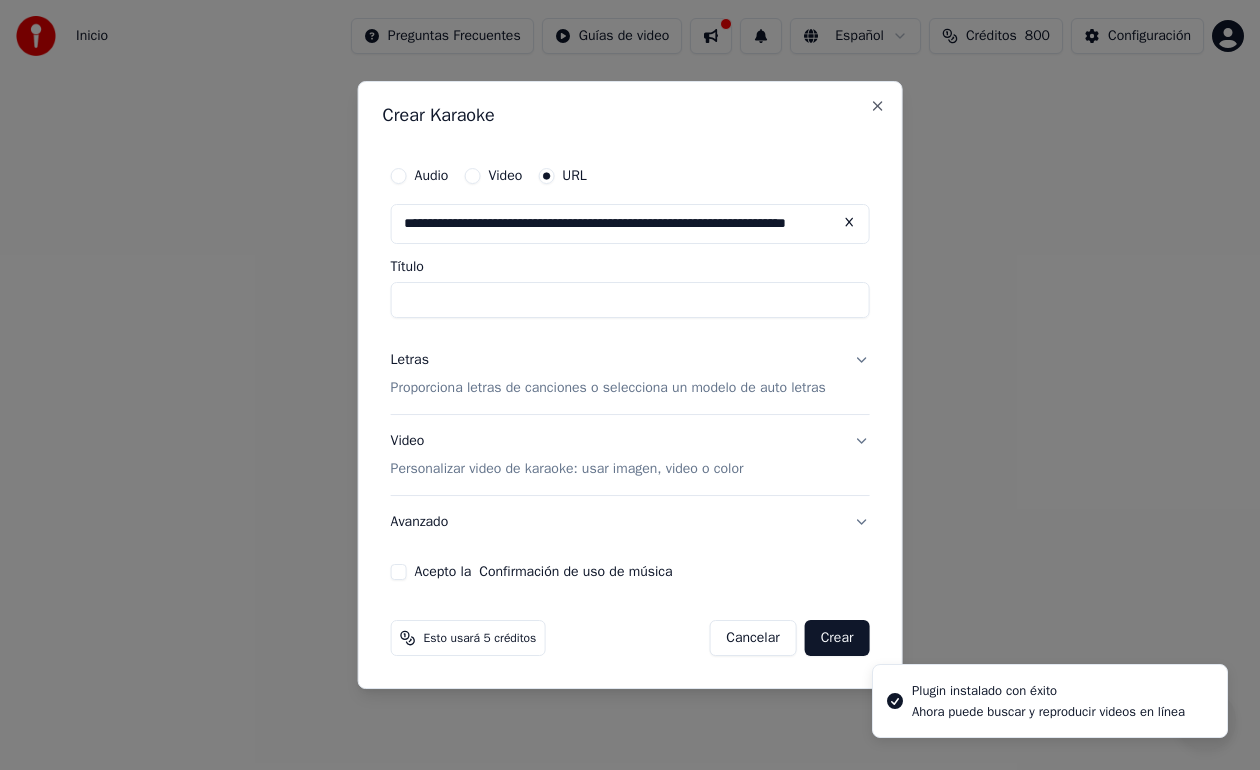 type on "**********" 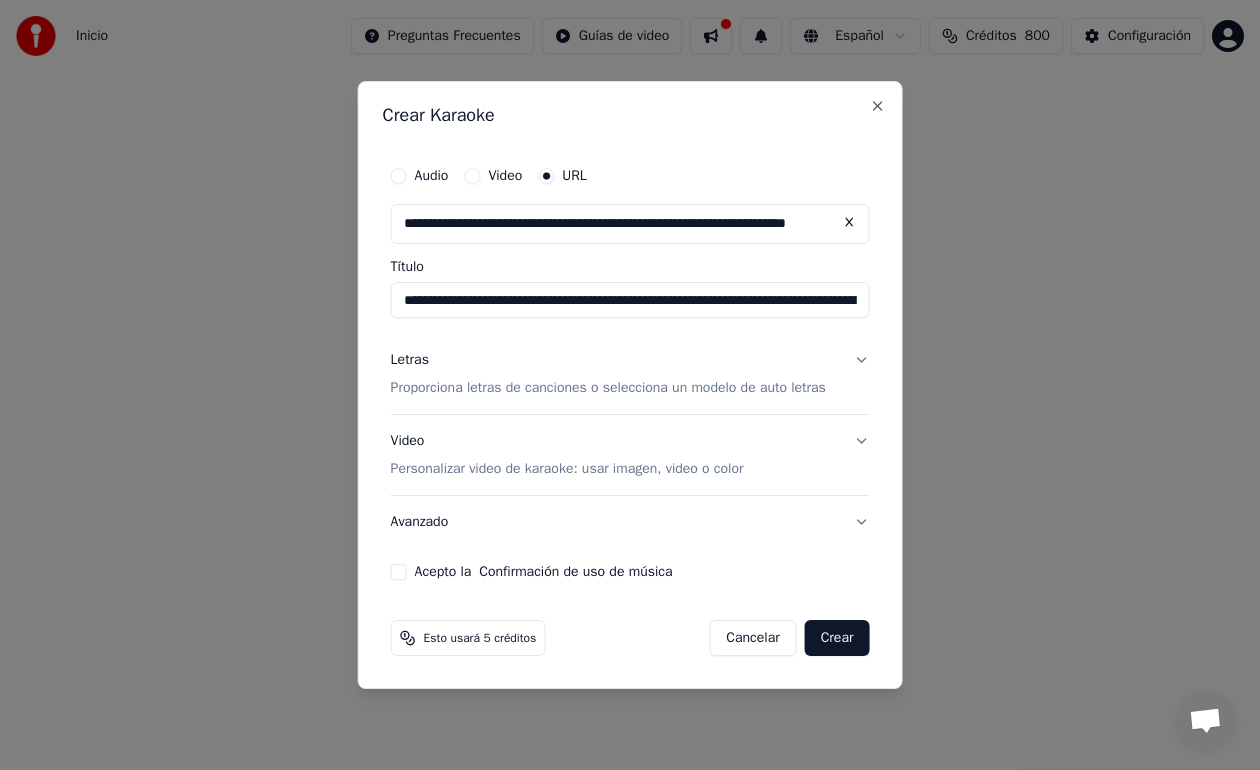 type on "**********" 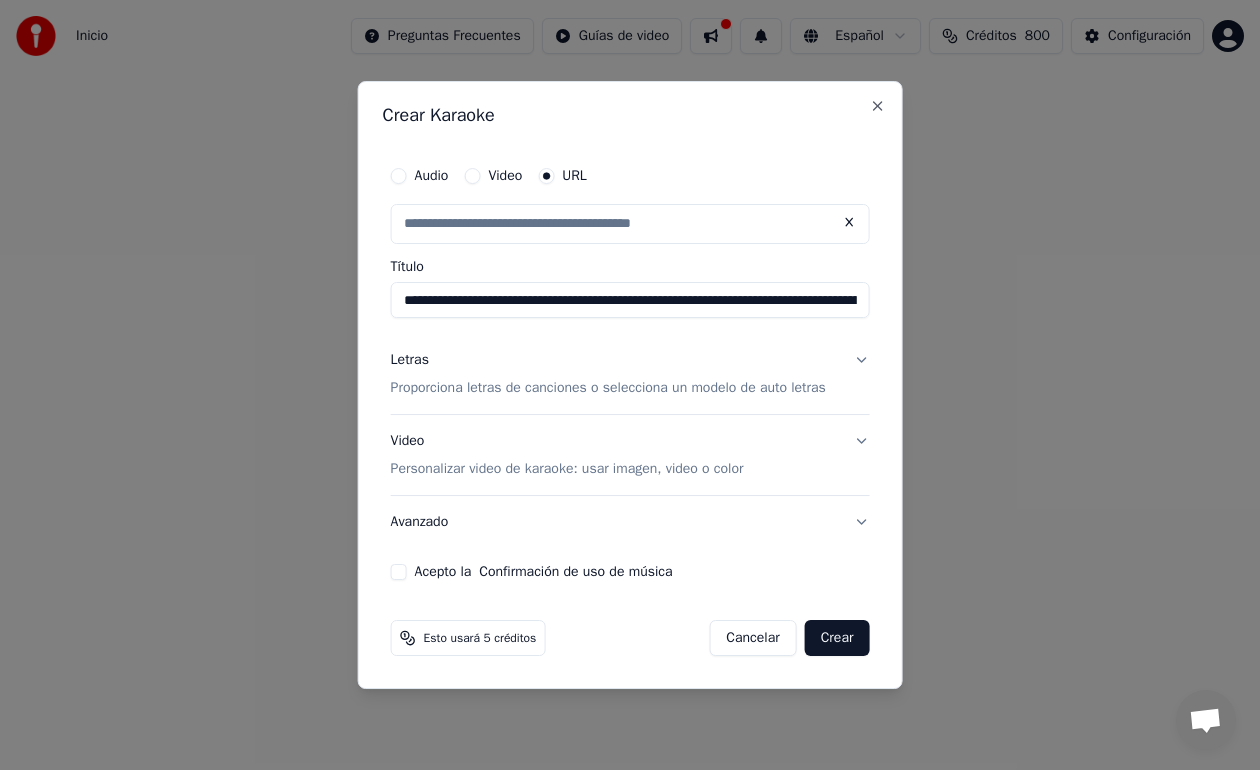 scroll, scrollTop: 0, scrollLeft: 0, axis: both 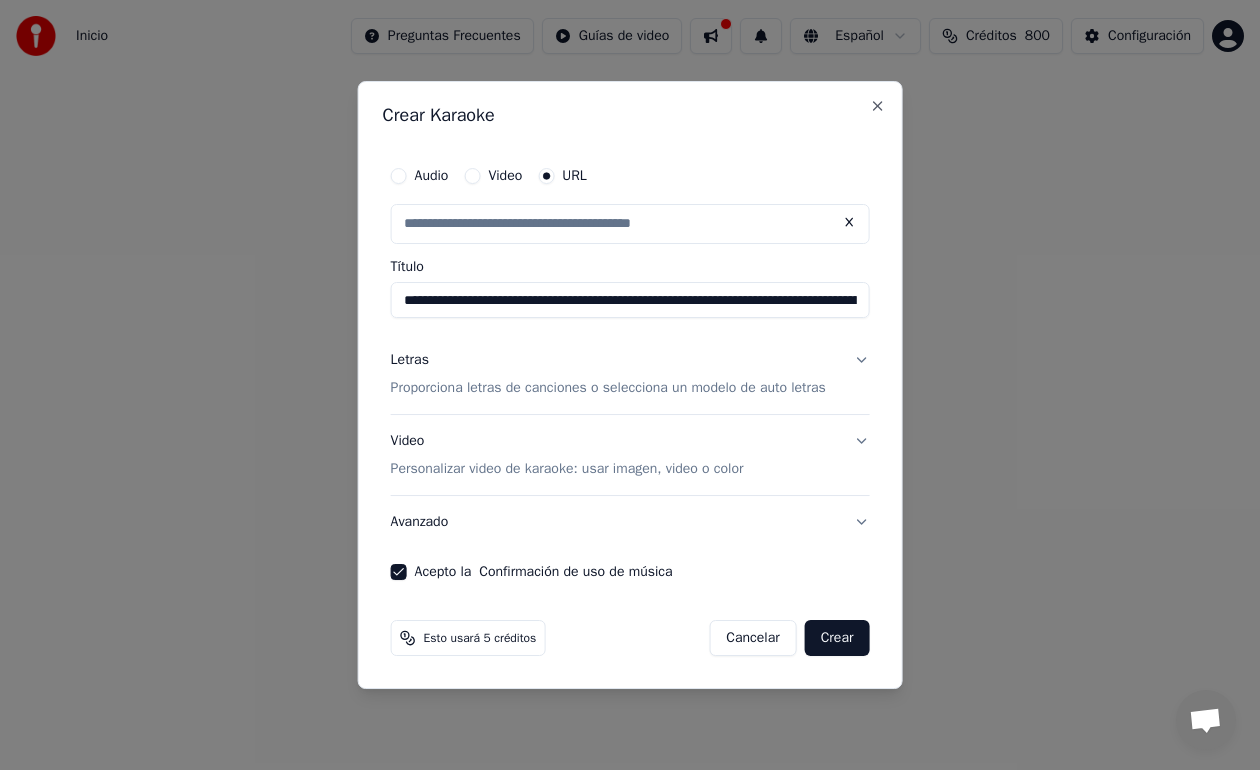 click on "Crear" at bounding box center [837, 638] 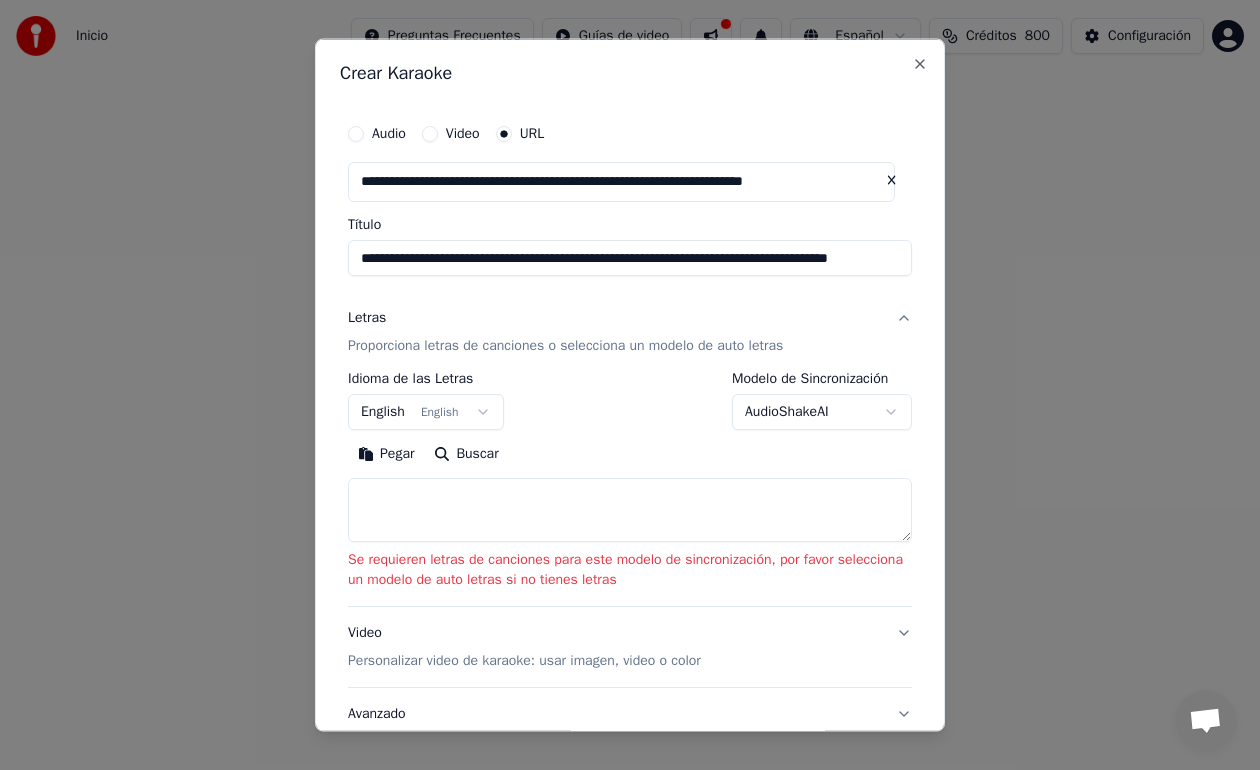 click on "**********" at bounding box center (630, 310) 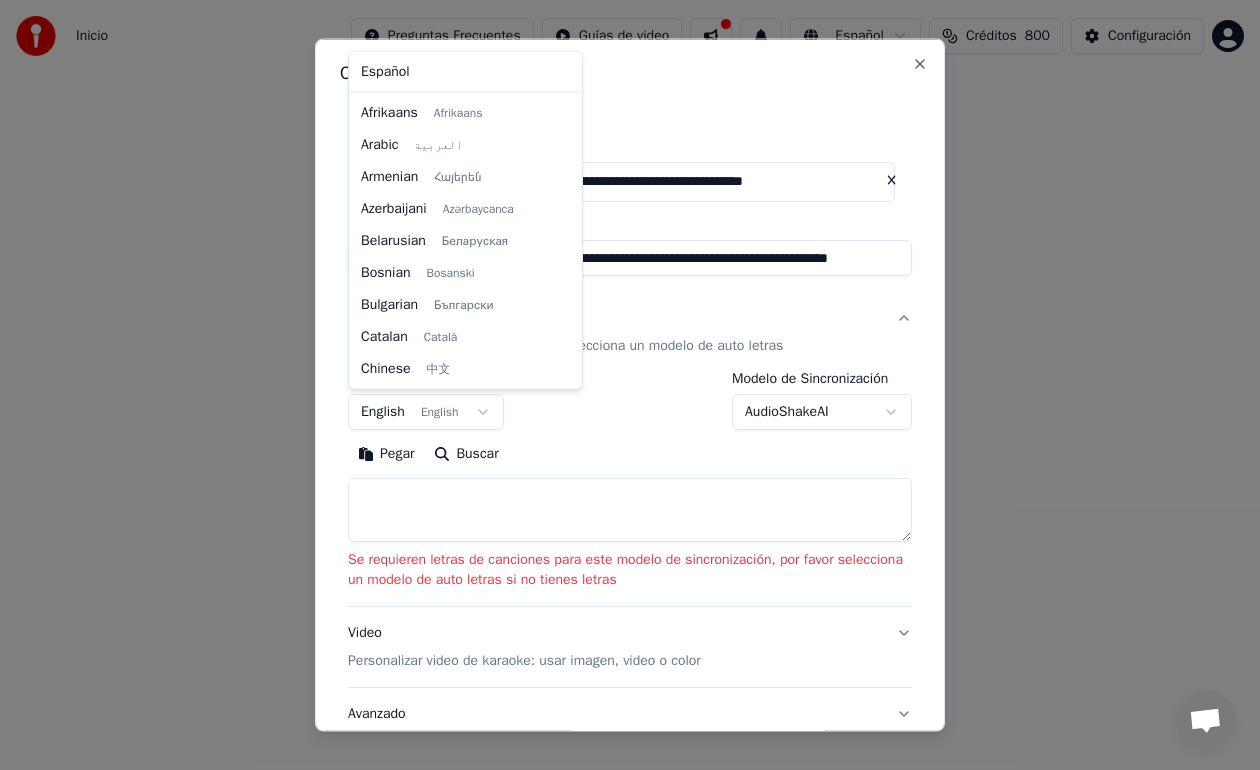scroll, scrollTop: 160, scrollLeft: 0, axis: vertical 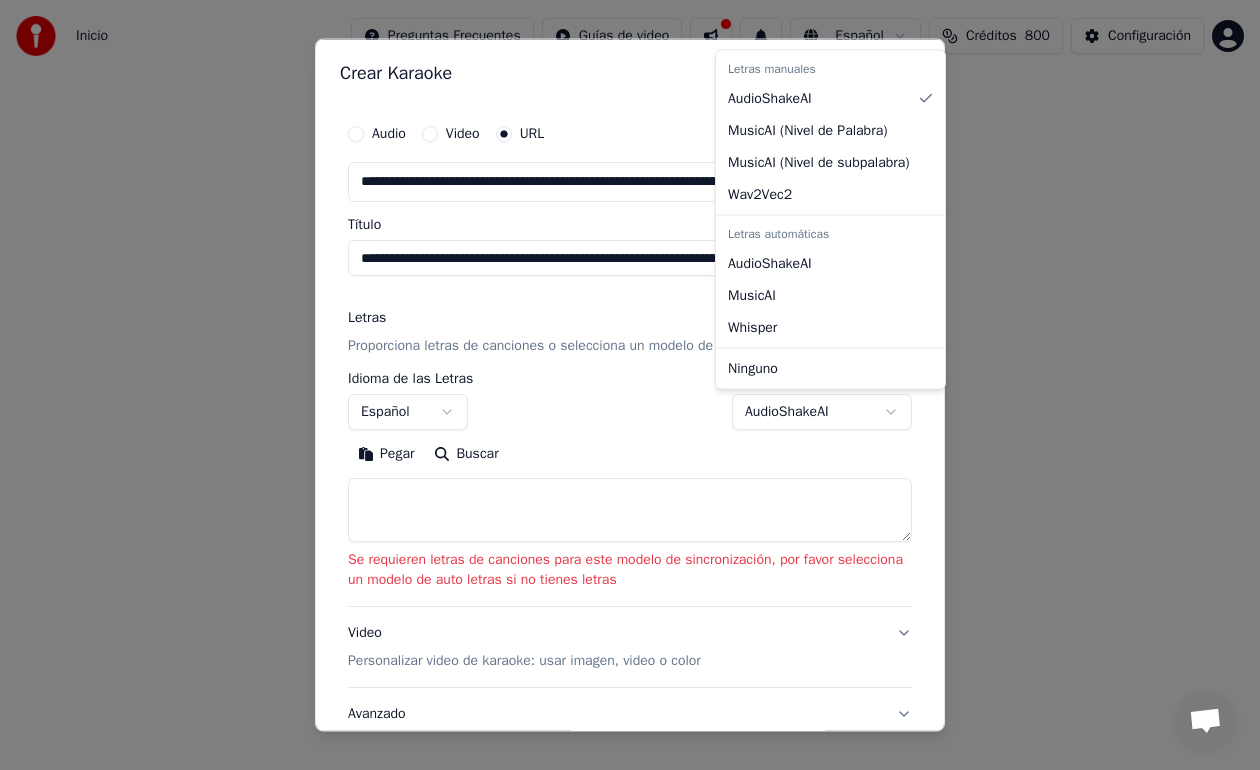 click on "**********" at bounding box center (630, 310) 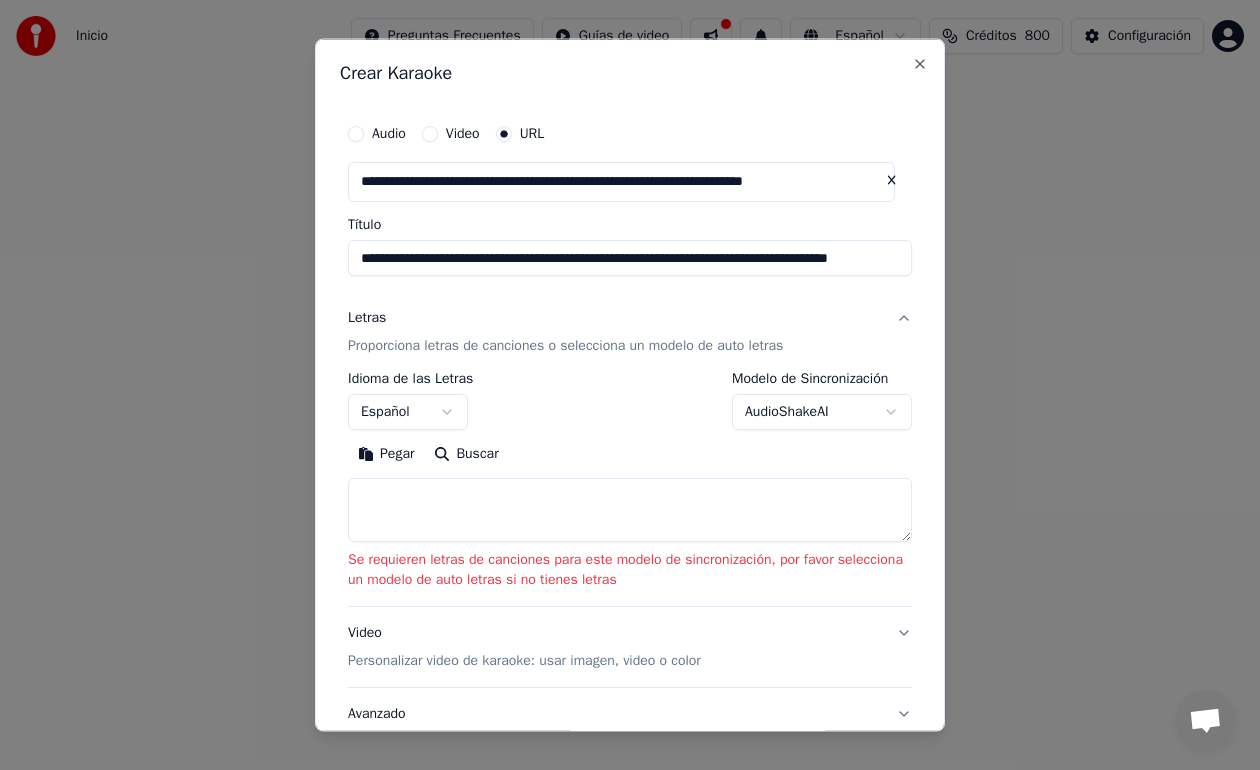 click at bounding box center [630, 509] 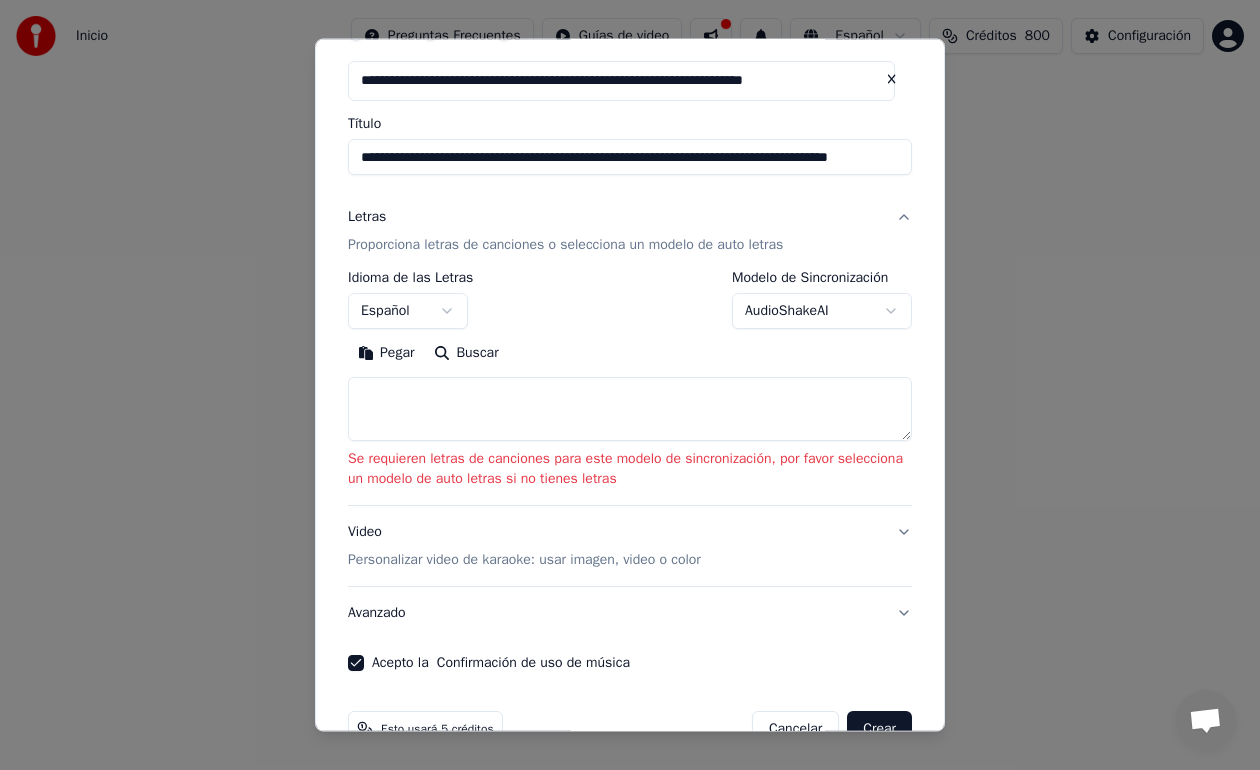 scroll, scrollTop: 149, scrollLeft: 0, axis: vertical 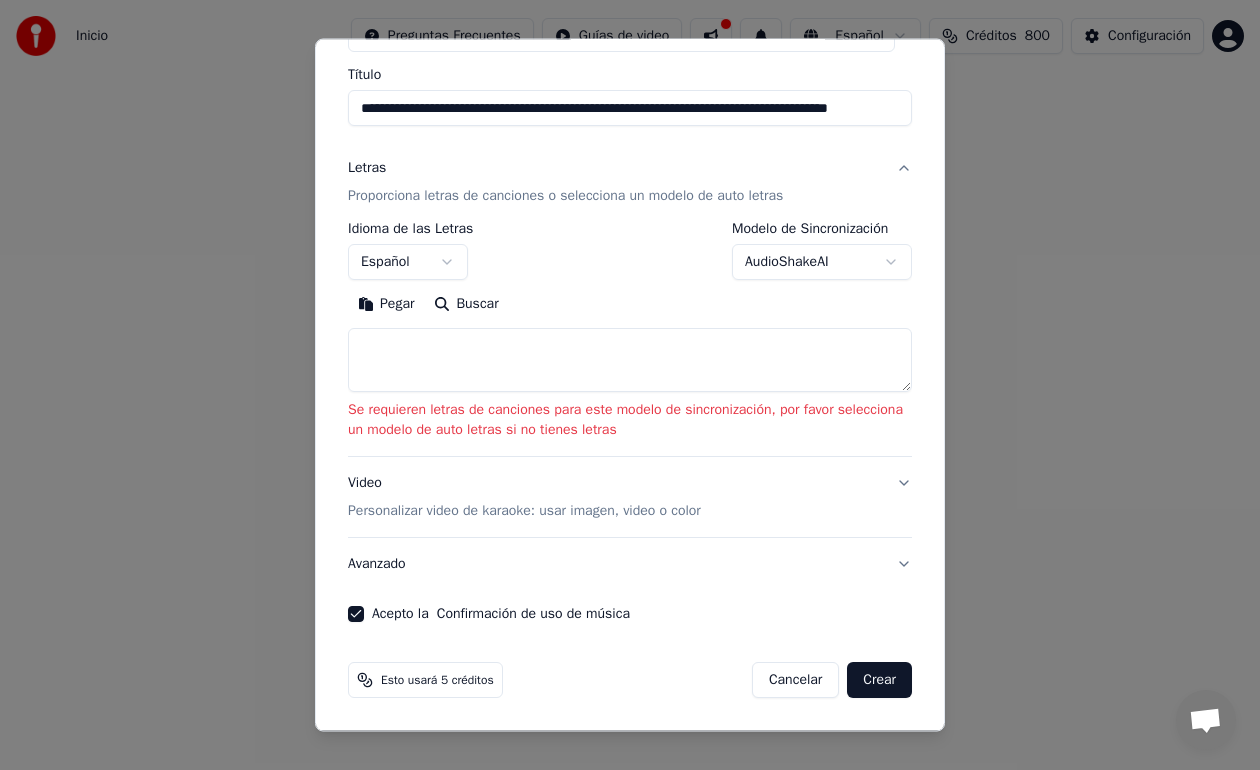 click on "Crear" at bounding box center [879, 680] 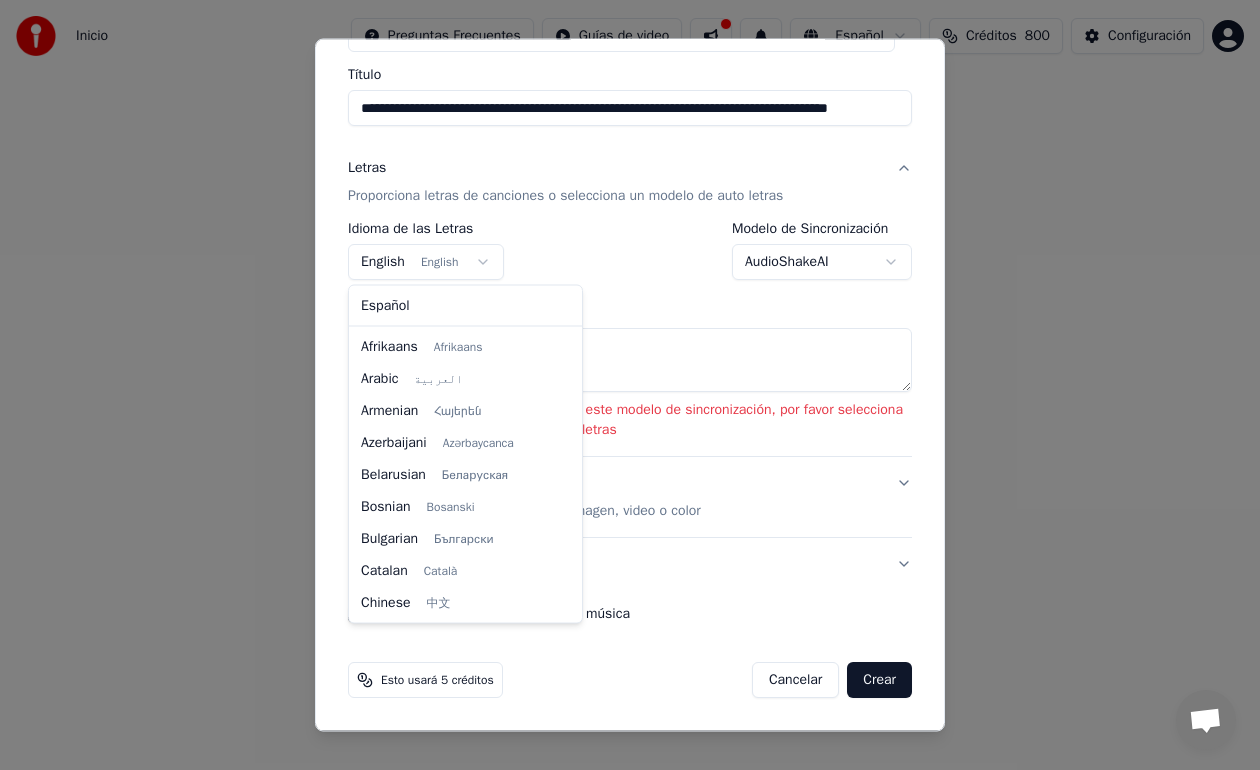 click on "**********" at bounding box center [630, 310] 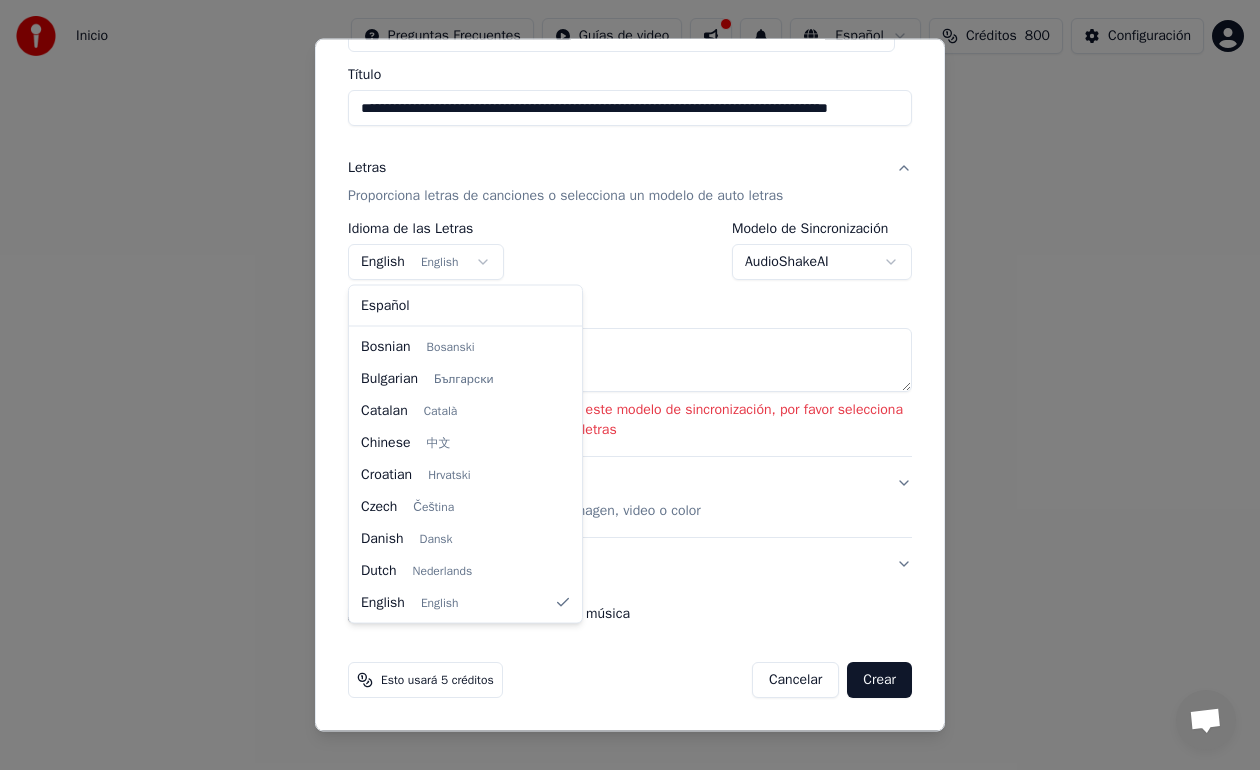 select on "**" 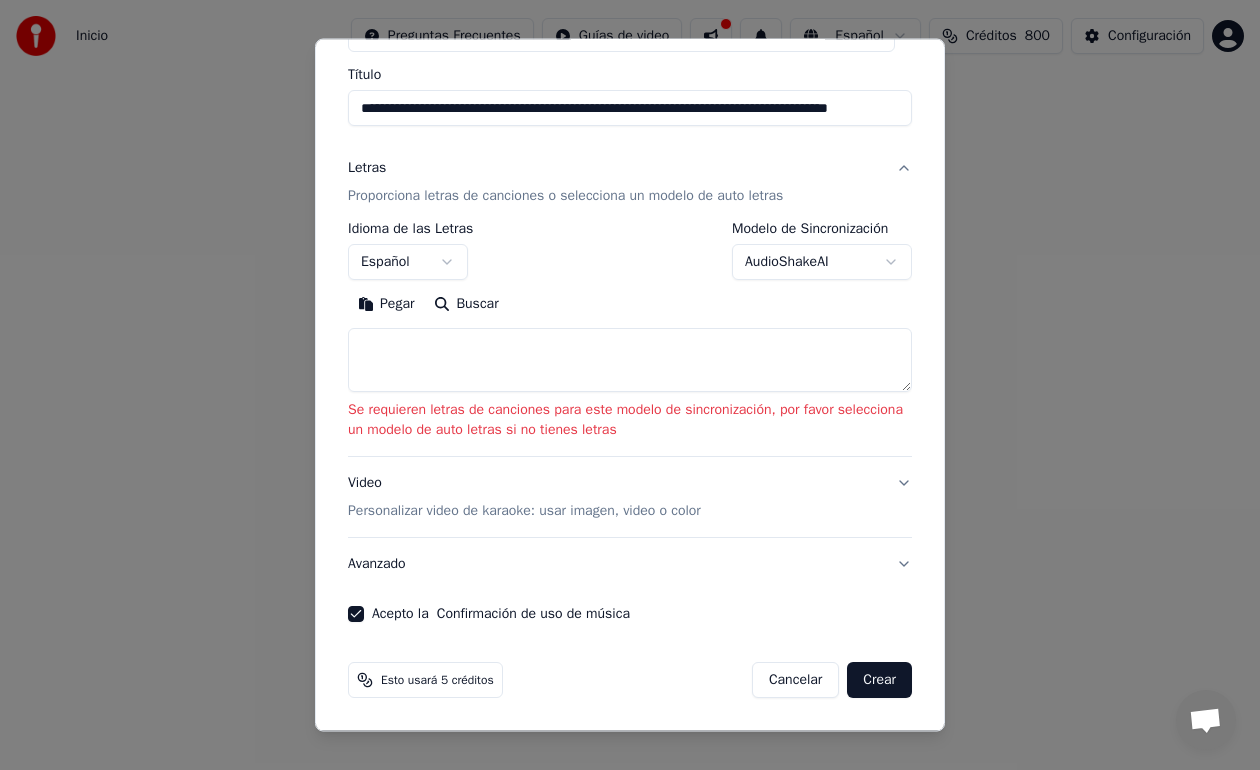 click on "**********" at bounding box center (630, 251) 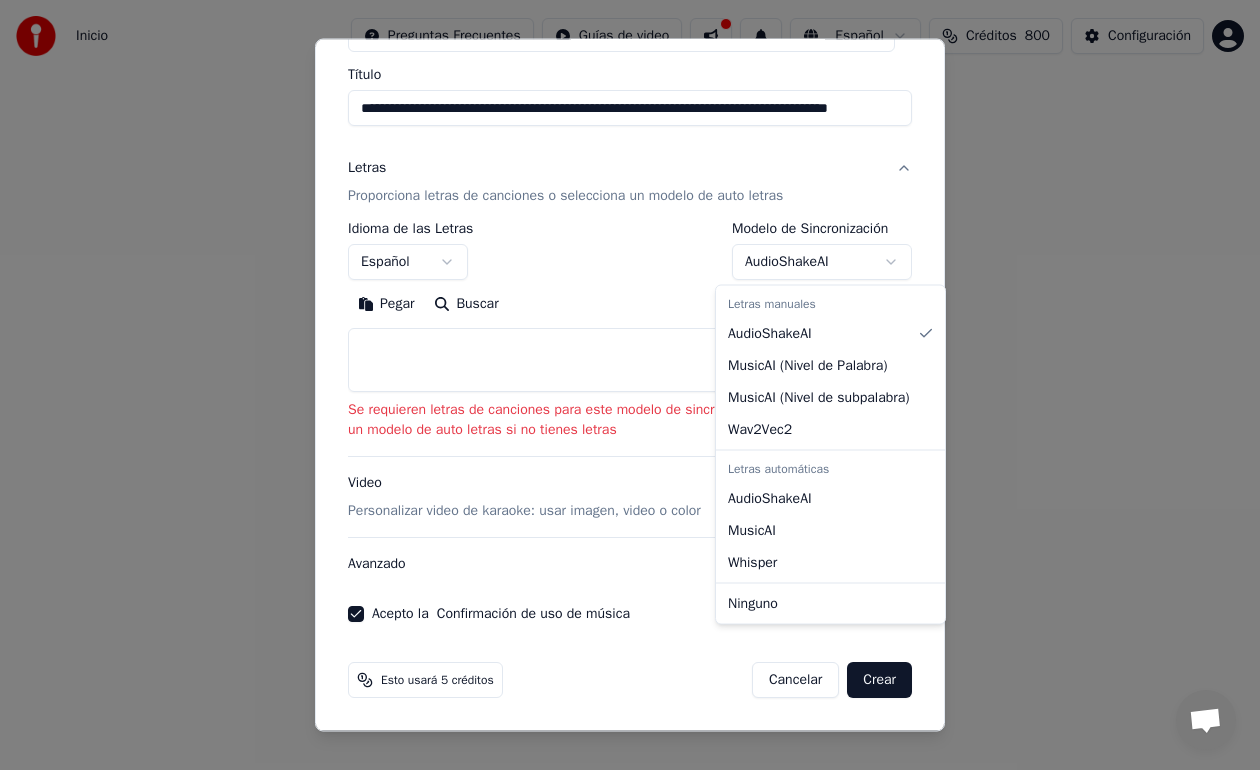 select on "**********" 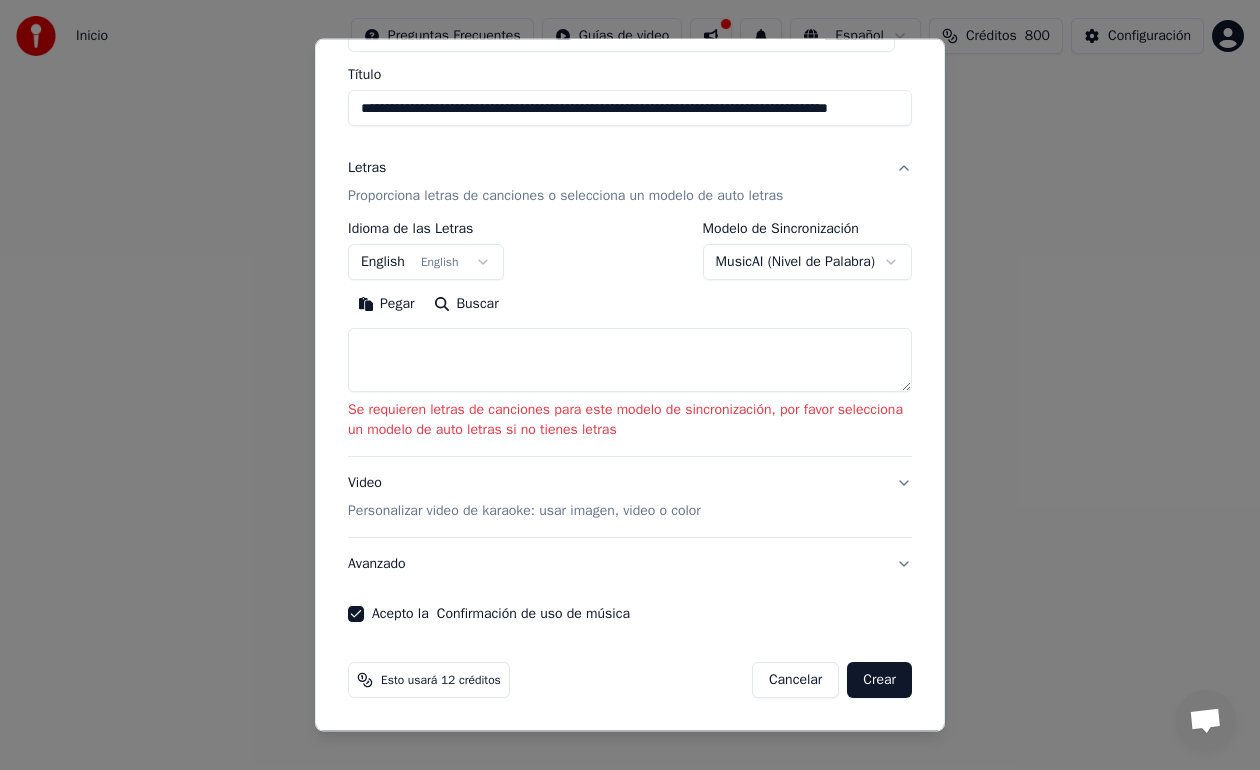 click on "**********" at bounding box center [630, 310] 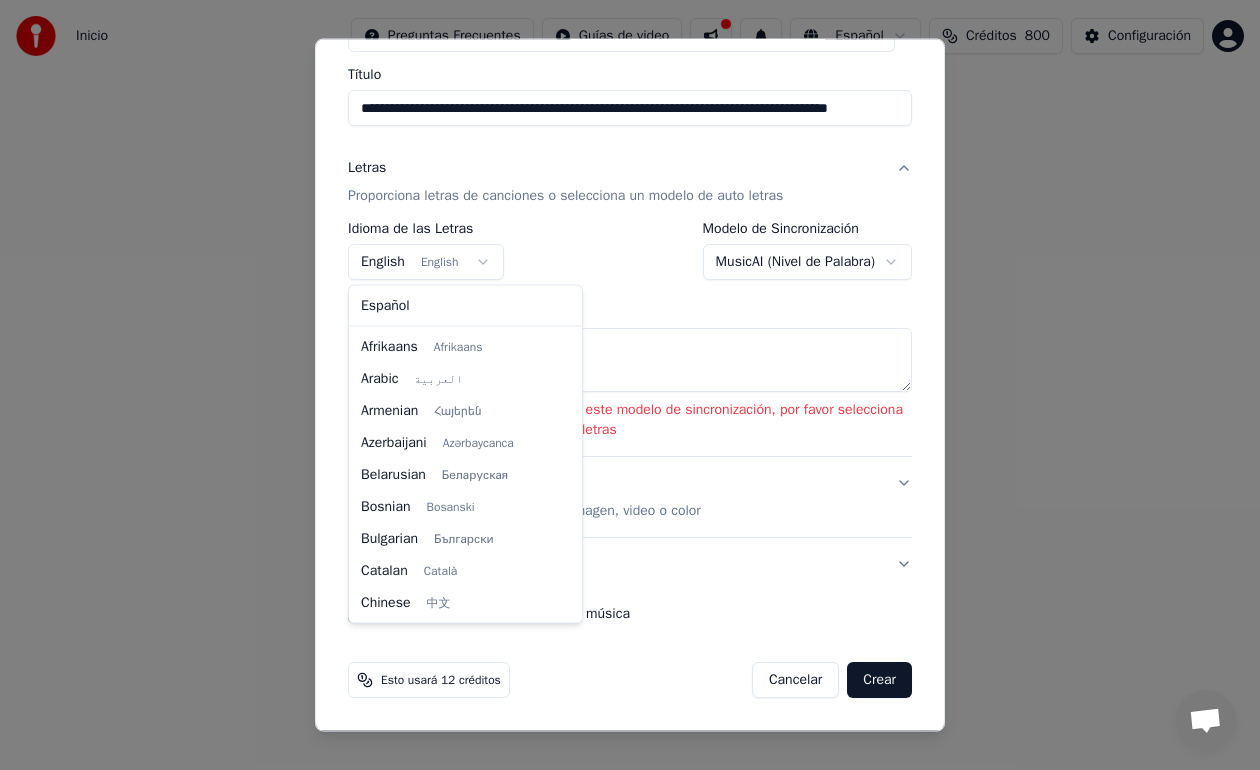 scroll, scrollTop: 160, scrollLeft: 0, axis: vertical 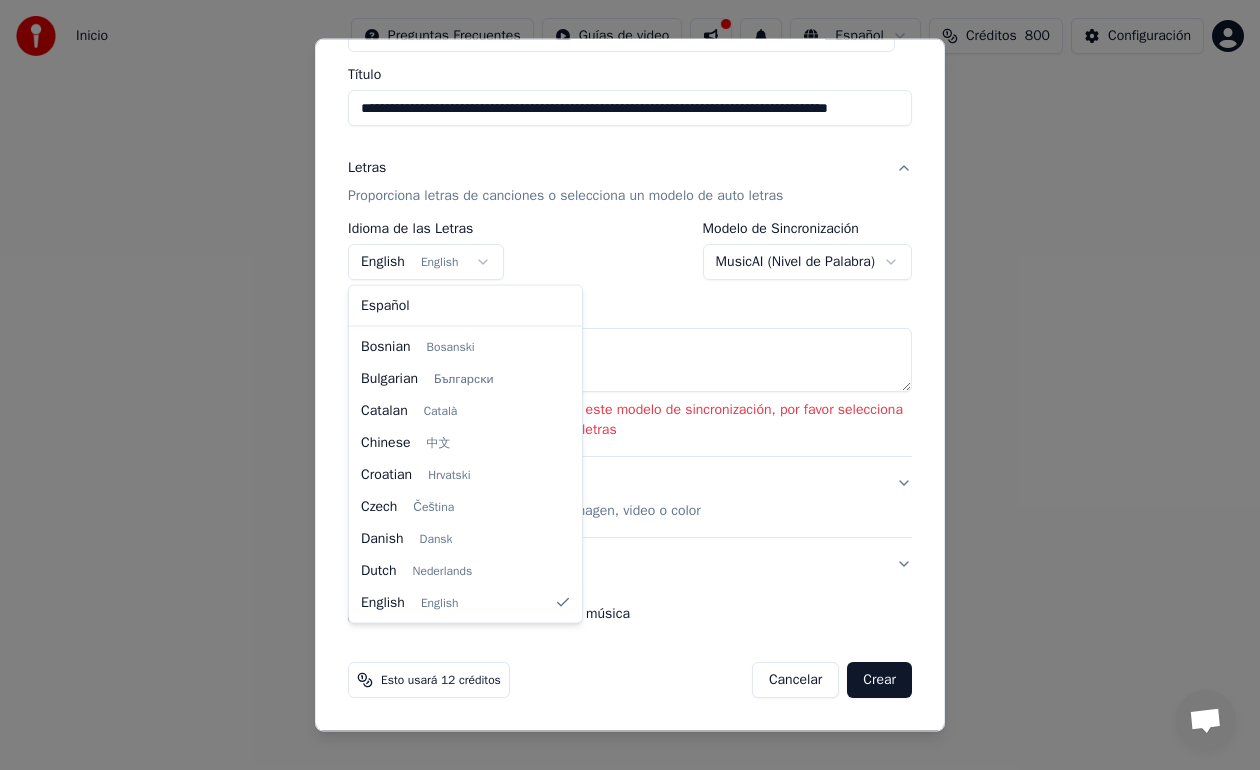 select on "**" 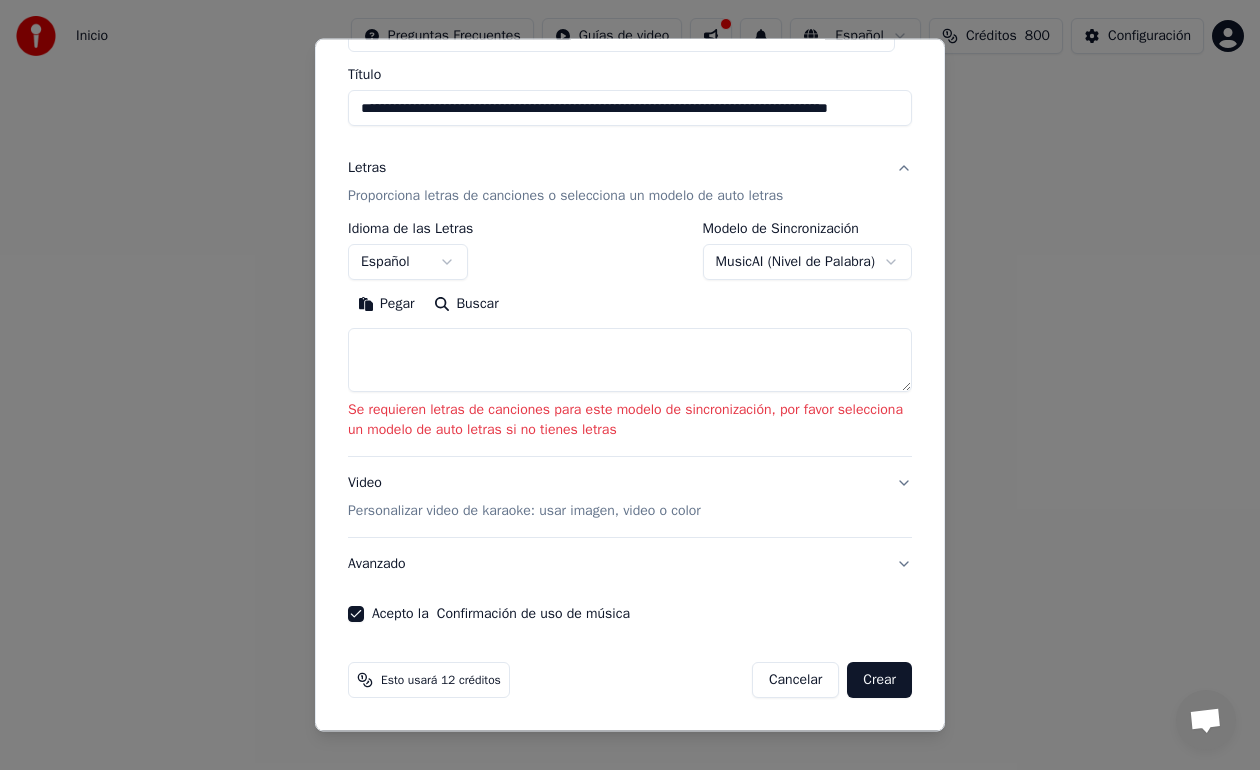 click on "Se requieren letras de canciones para este modelo de sincronización, por favor selecciona un modelo de auto letras si no tienes letras" at bounding box center [630, 420] 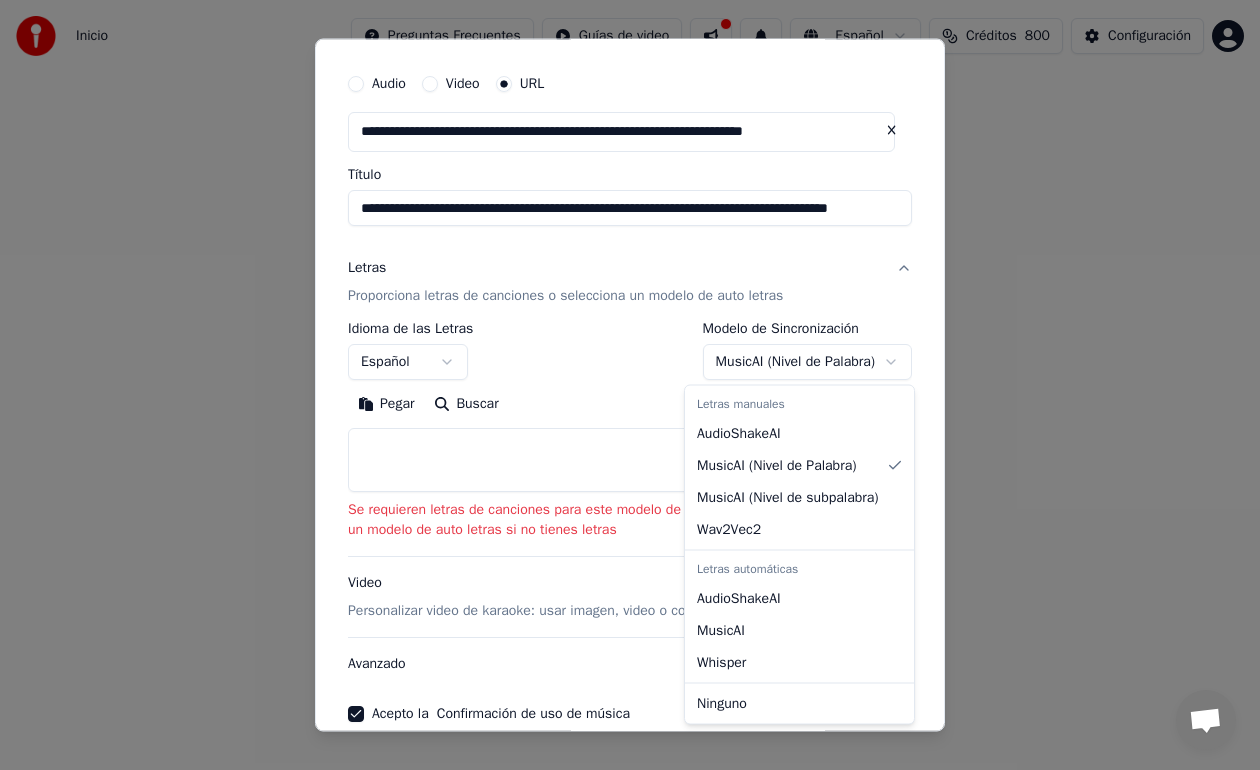 click on "**********" at bounding box center (630, 310) 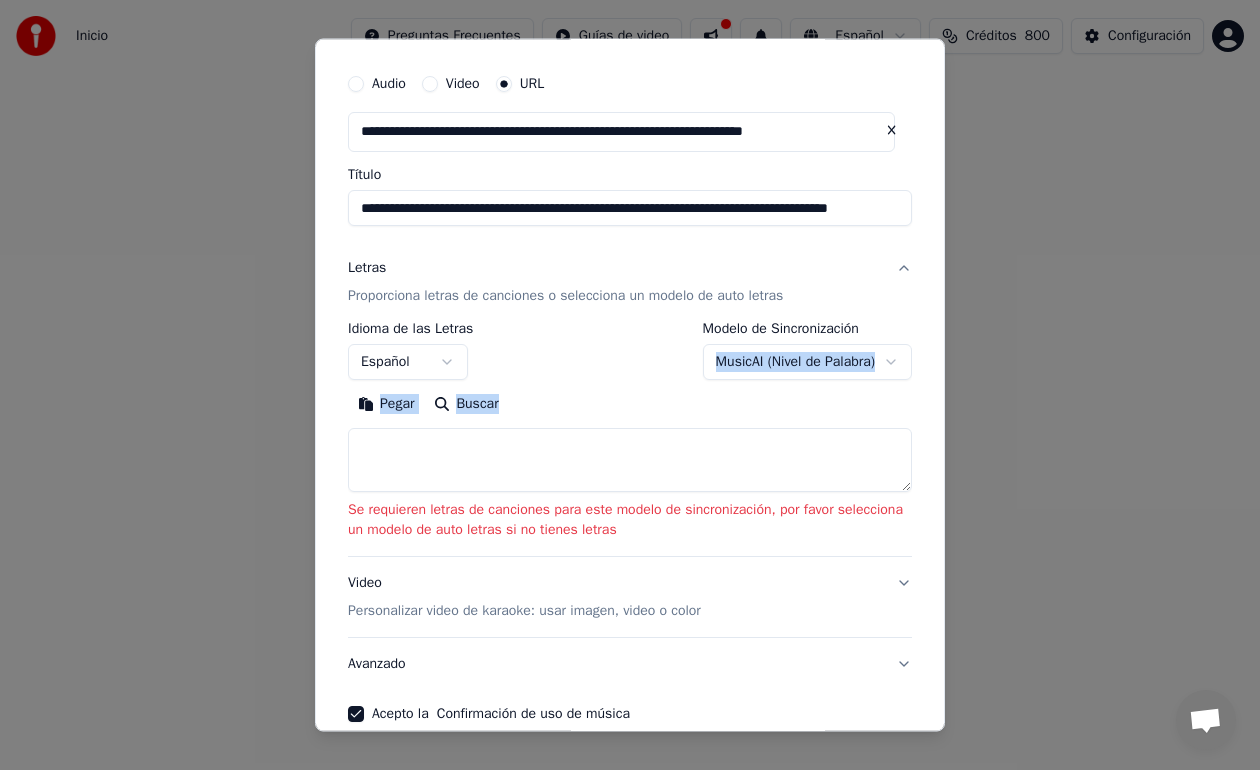 click on "**********" at bounding box center (630, 407) 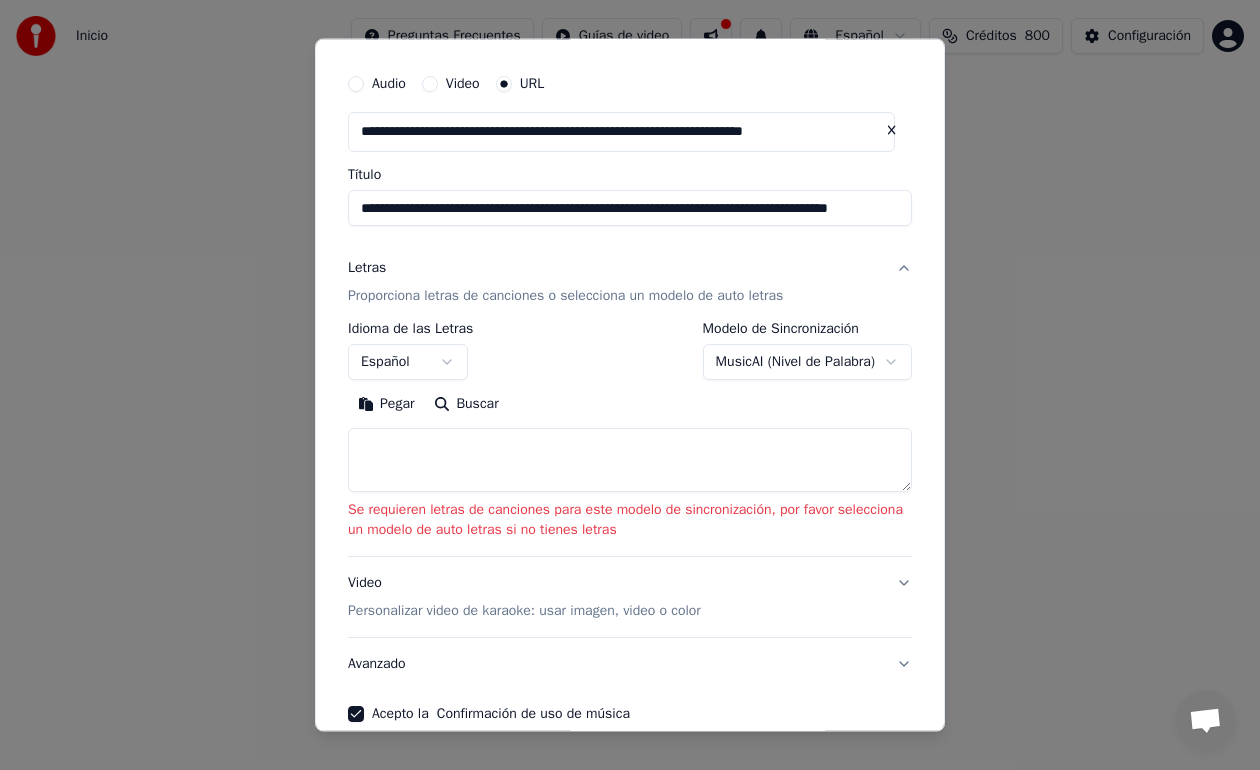 click on "Buscar" at bounding box center [466, 404] 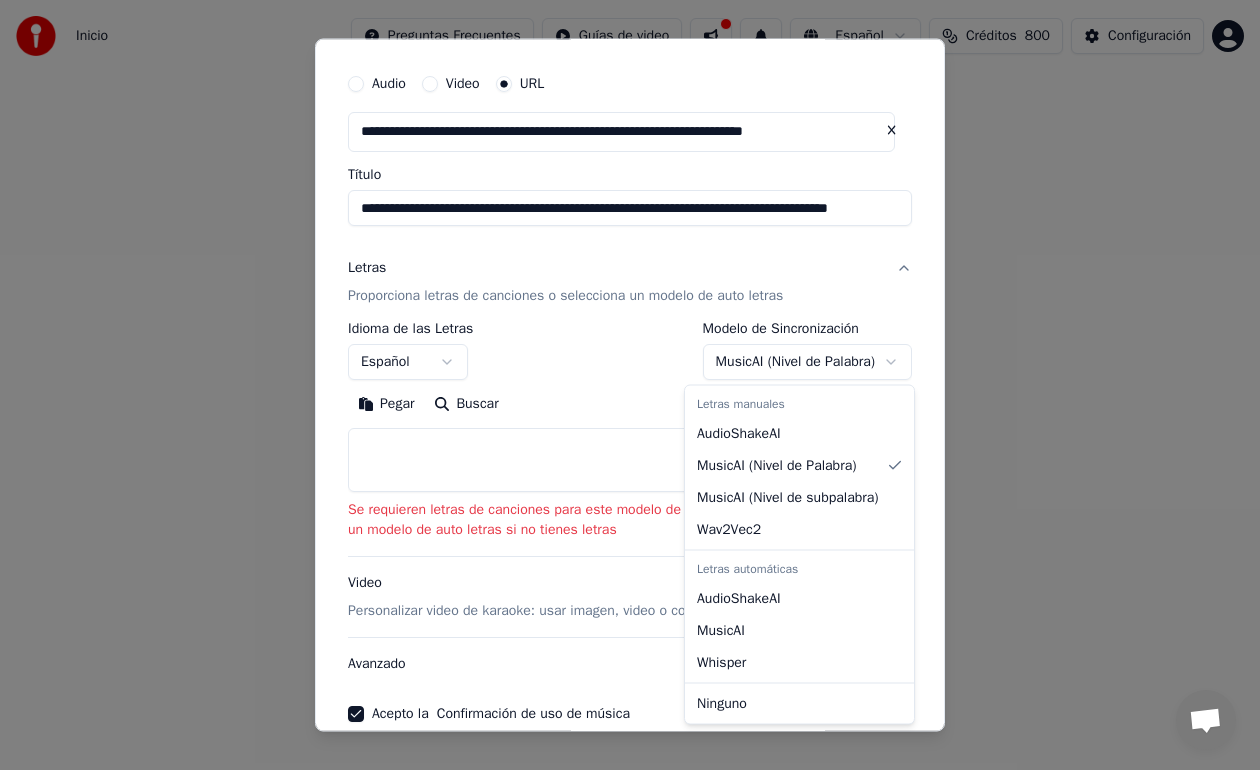 select on "**********" 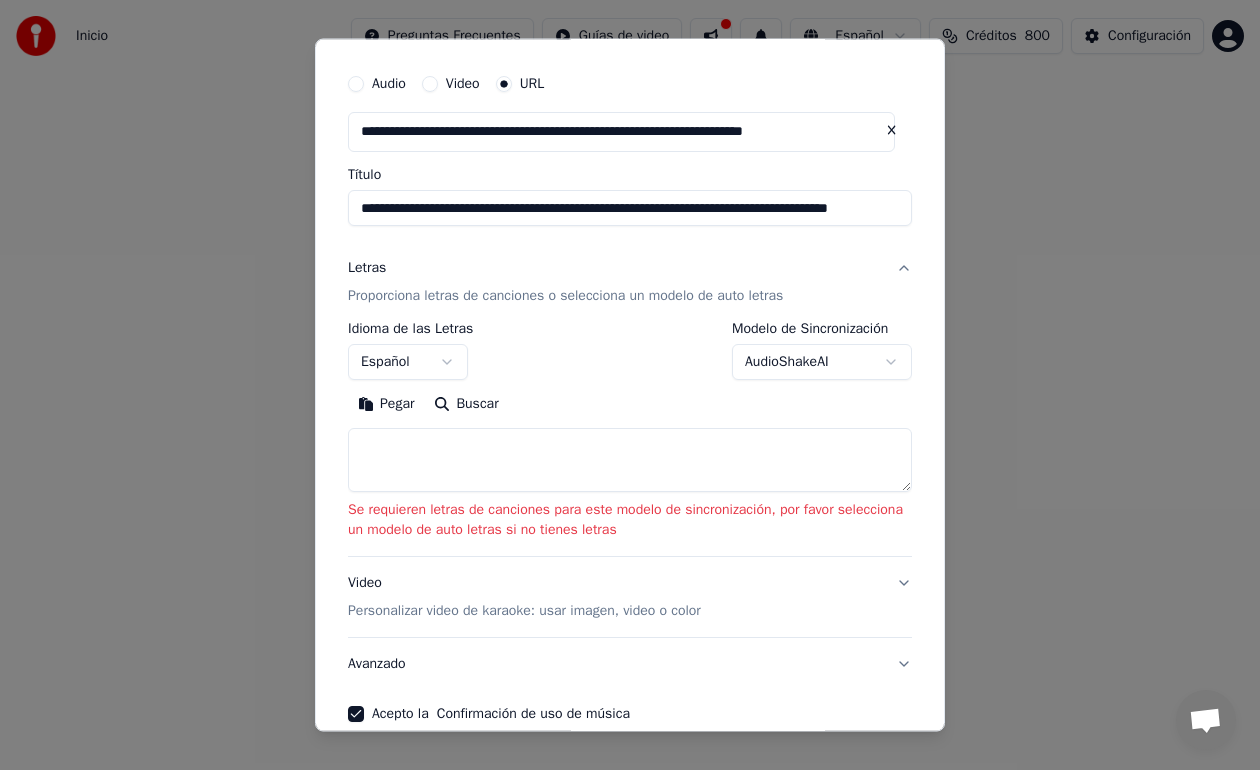 click on "Buscar" at bounding box center [466, 404] 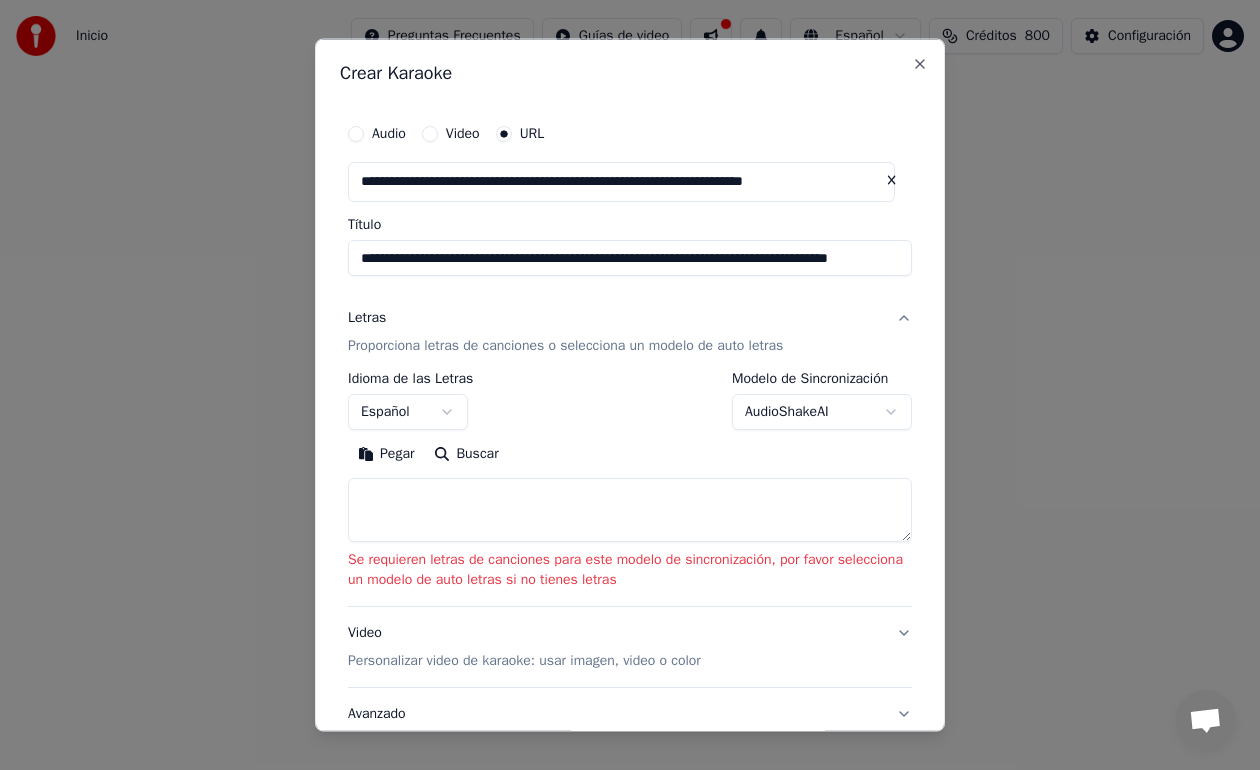 click on "Video" at bounding box center (430, 134) 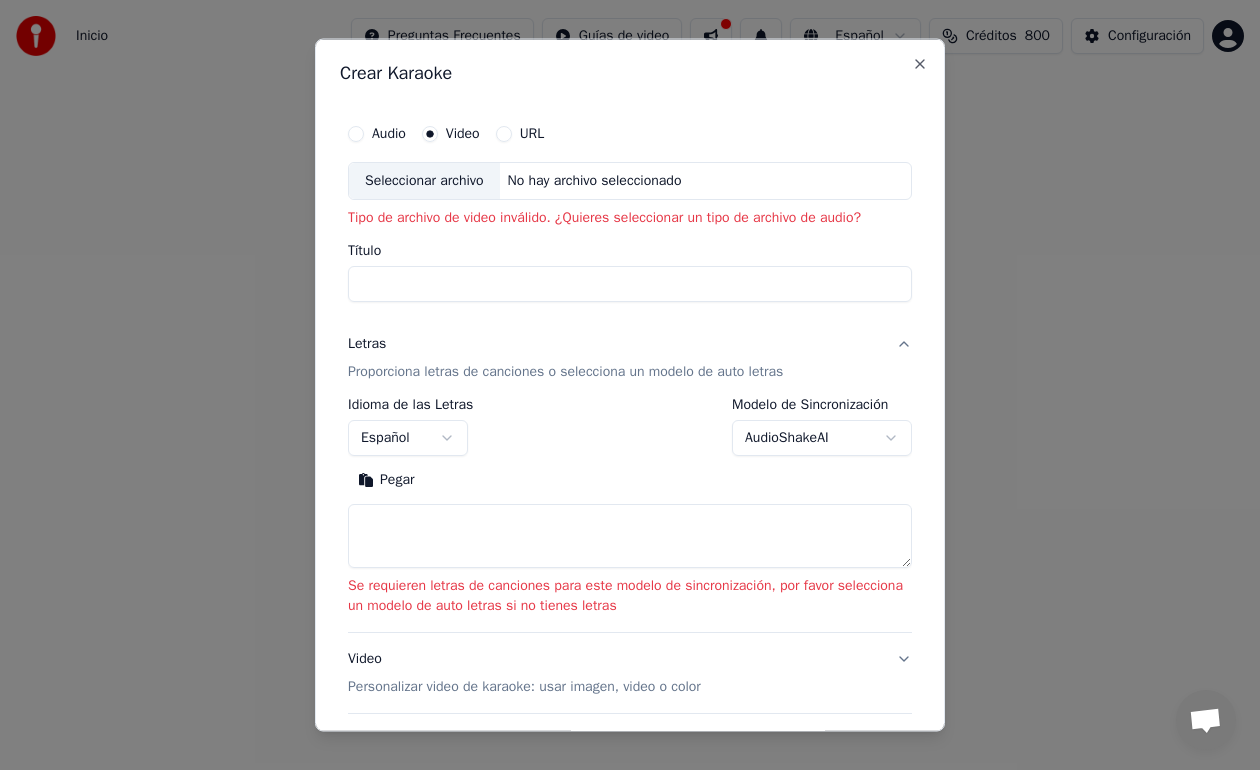 click on "No hay archivo seleccionado" at bounding box center (595, 181) 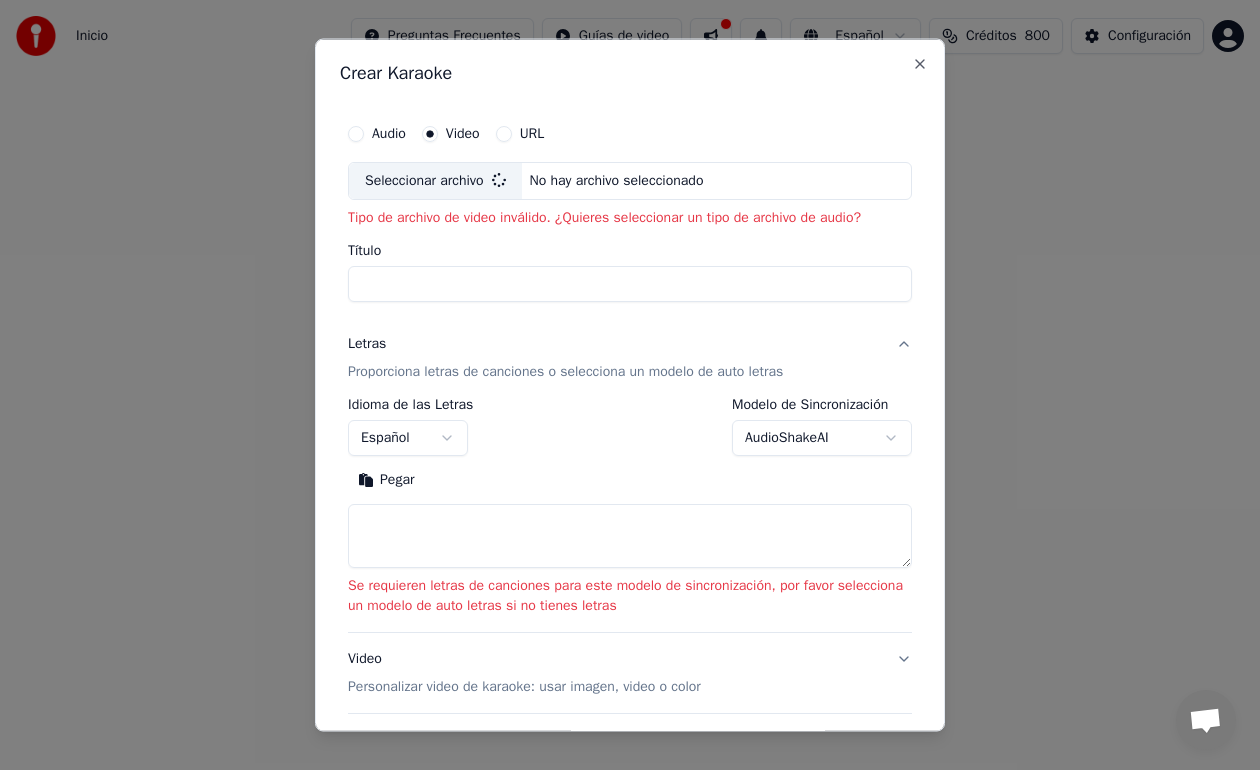 type on "**********" 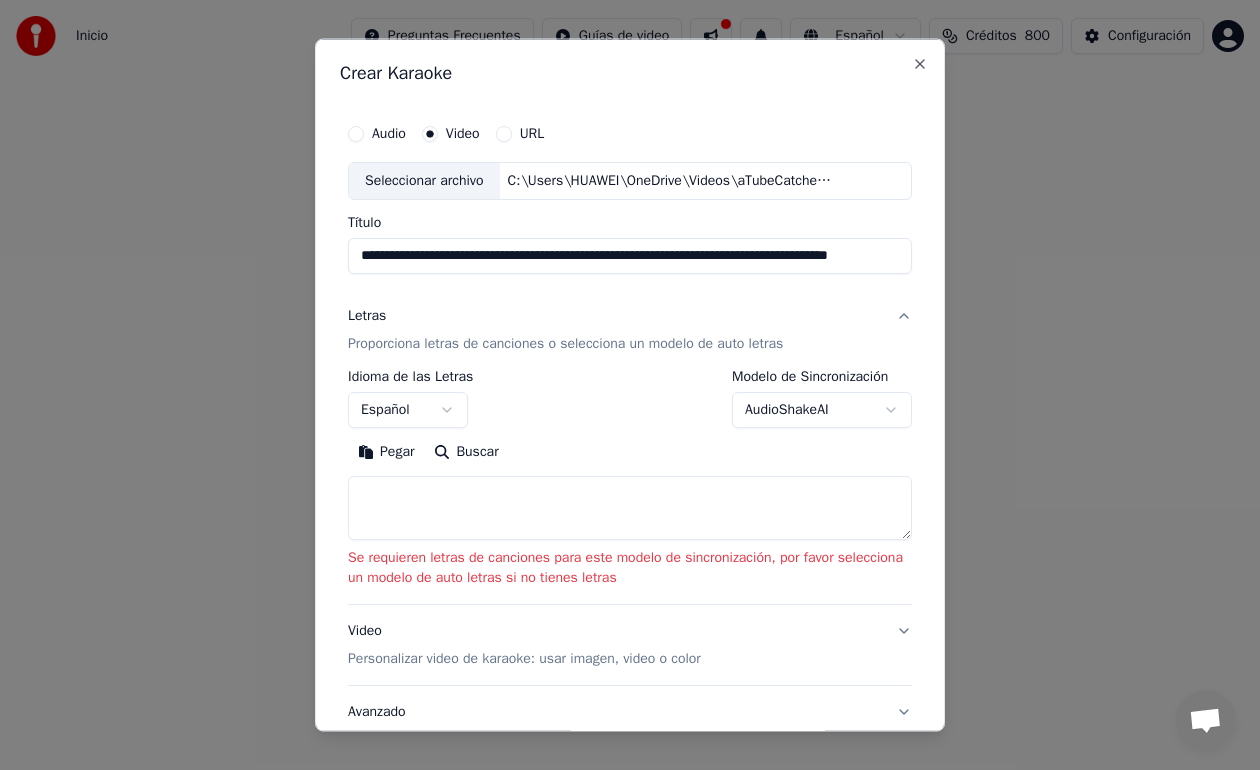 click on "Buscar" at bounding box center (466, 451) 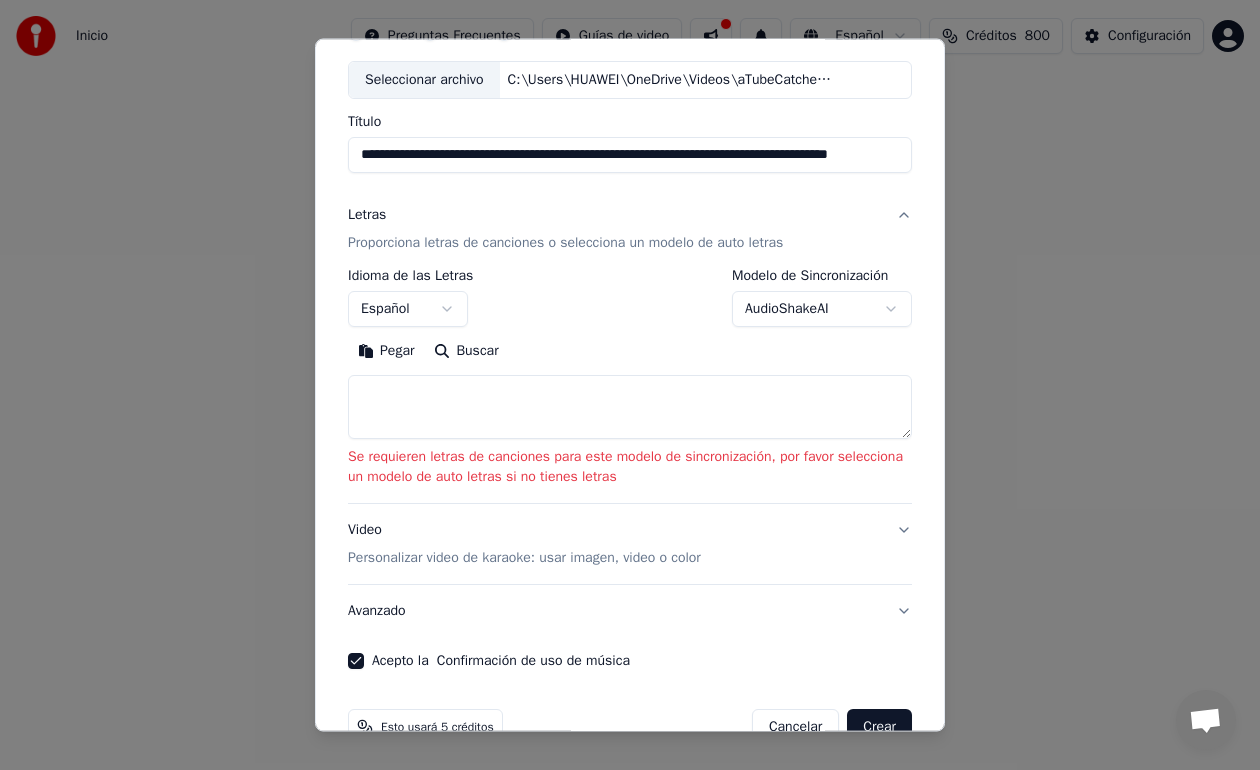 scroll, scrollTop: 147, scrollLeft: 0, axis: vertical 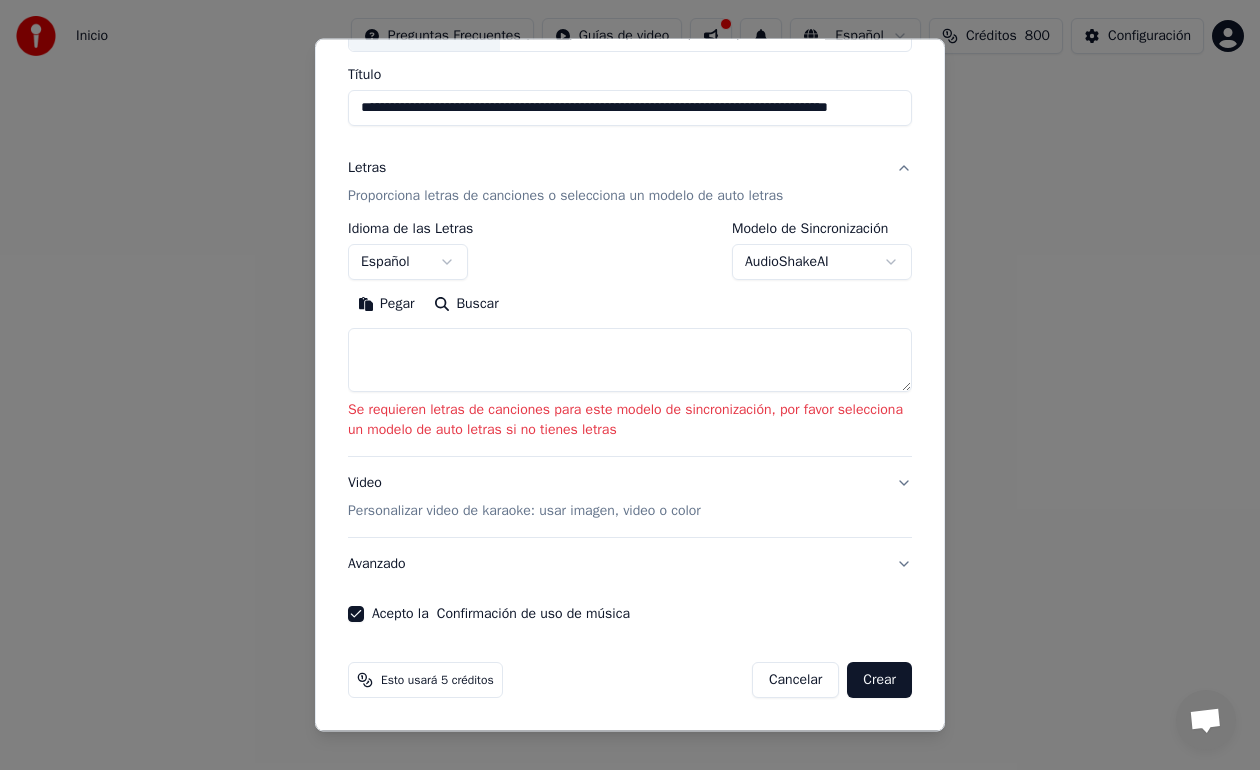 click on "Crear" at bounding box center (879, 680) 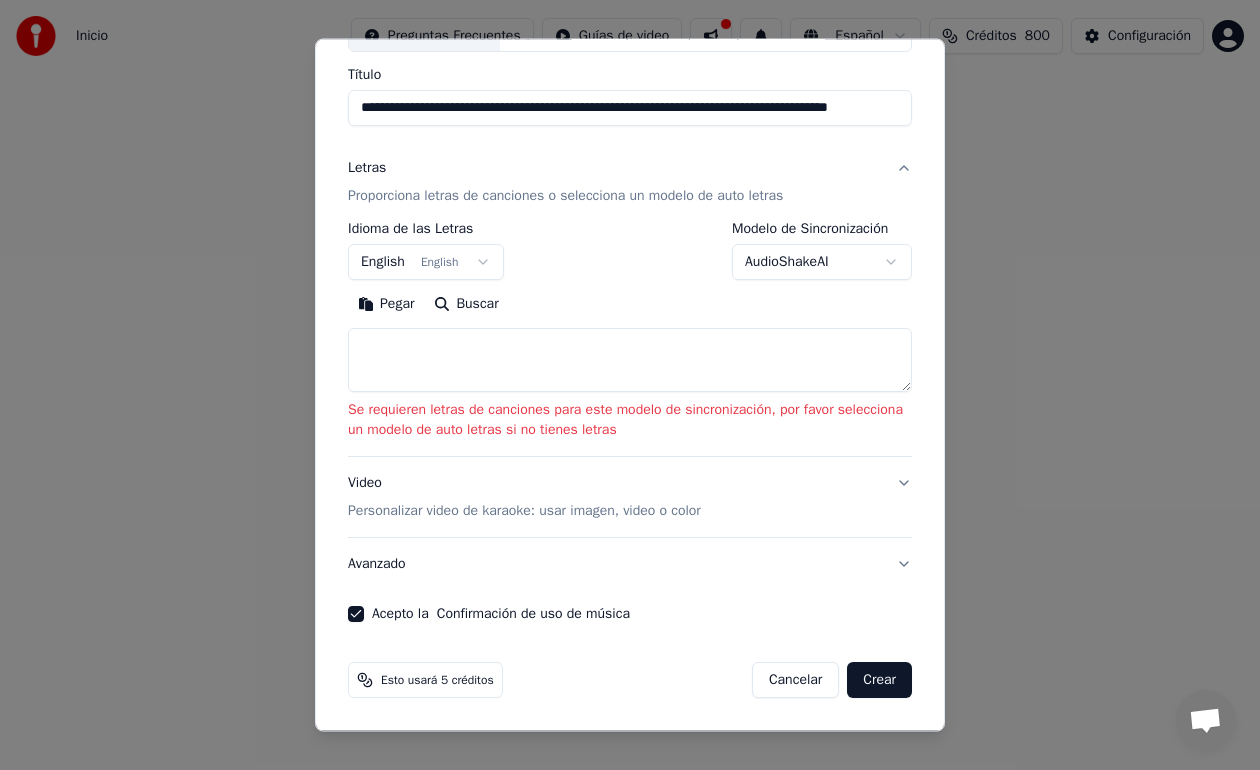 click on "**********" at bounding box center [630, 310] 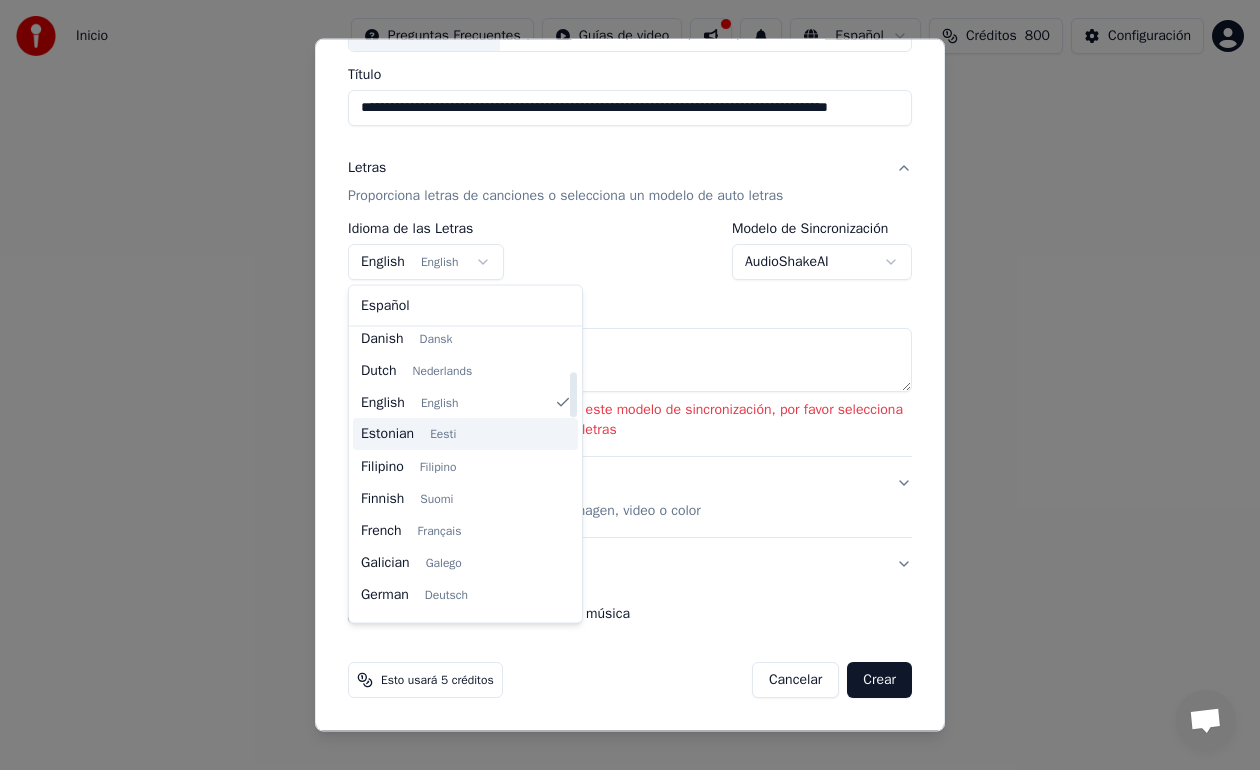 scroll, scrollTop: 0, scrollLeft: 0, axis: both 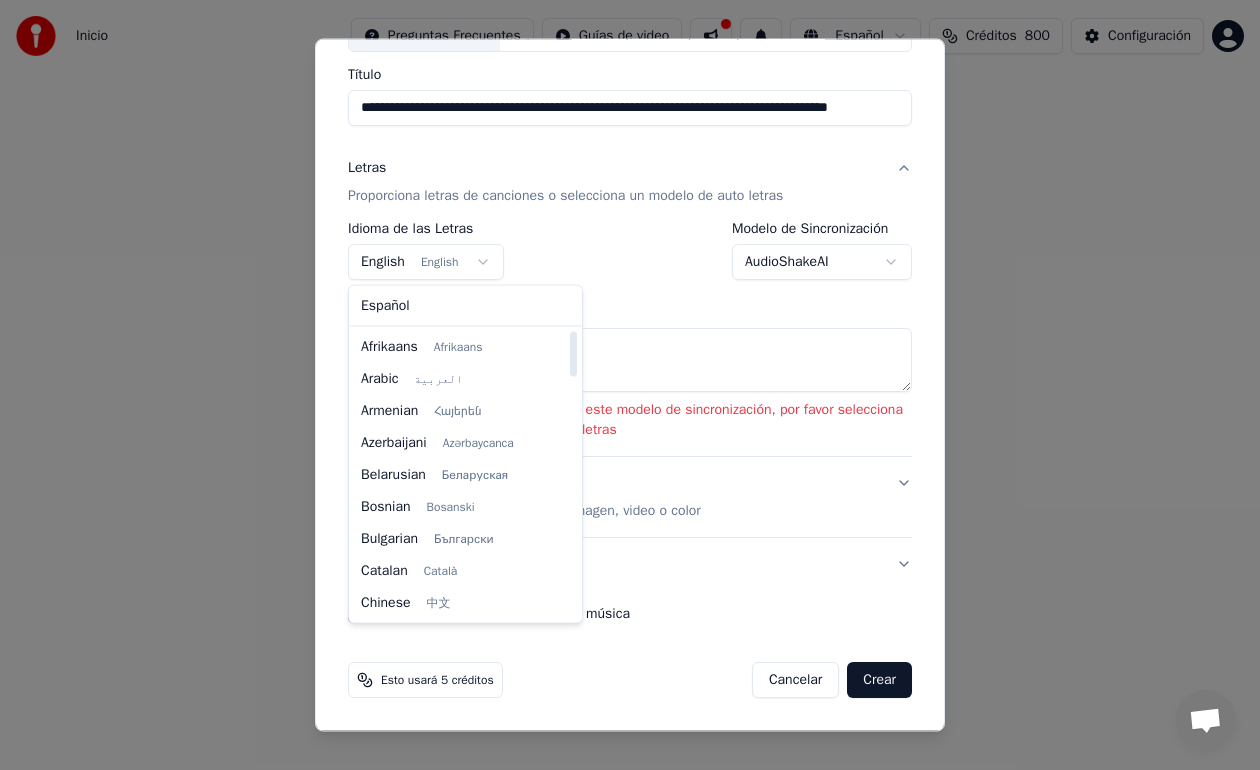 select on "**" 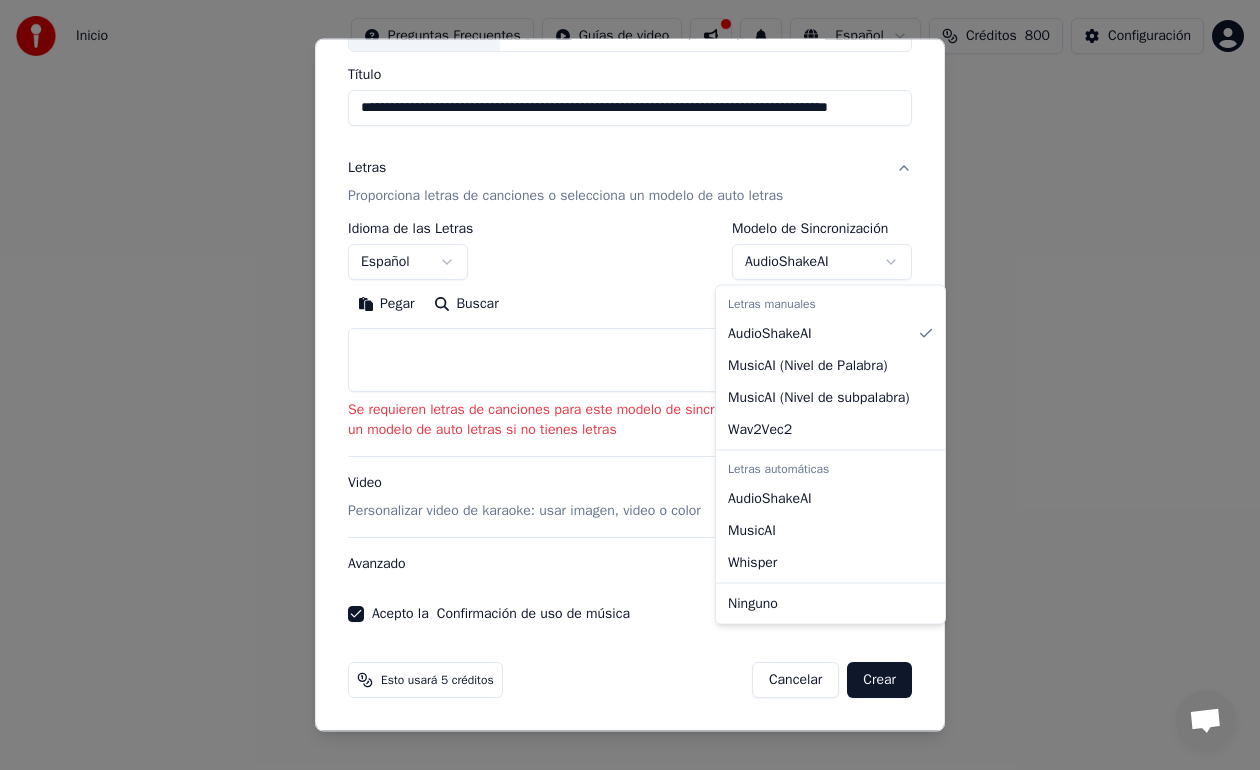 click on "**********" at bounding box center (630, 310) 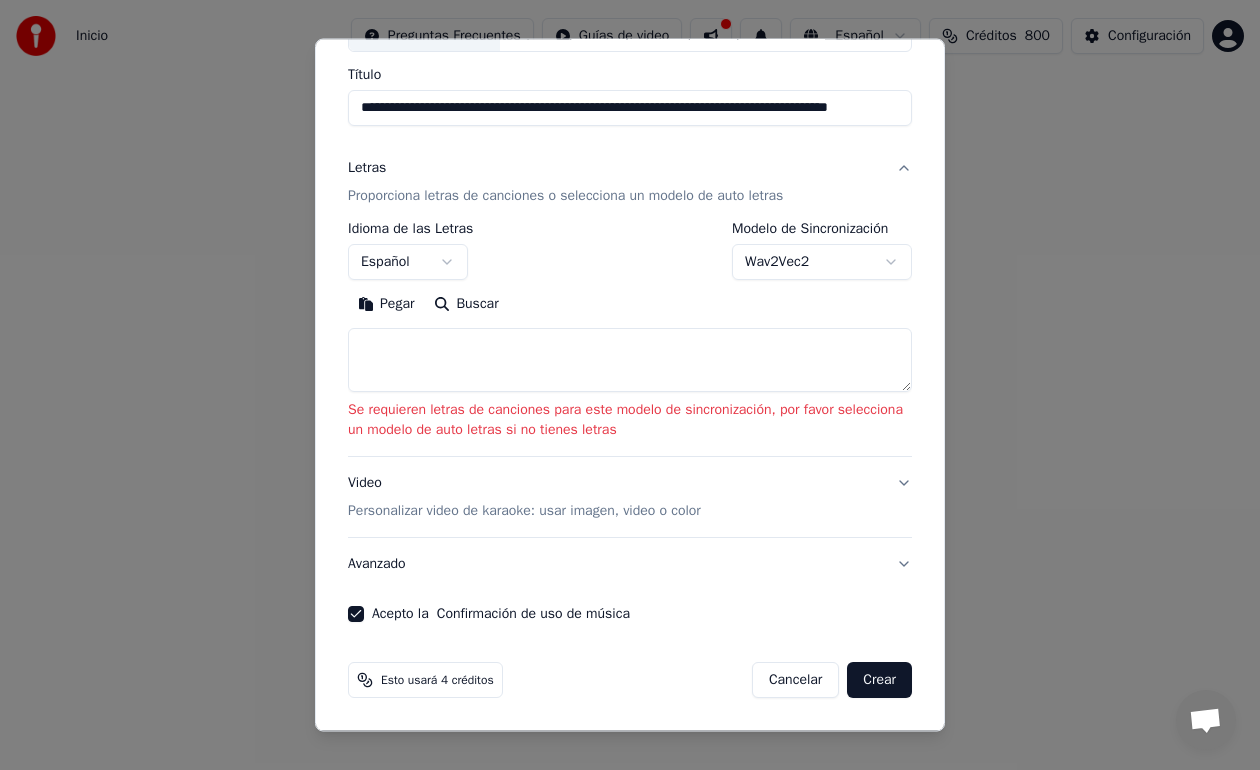 click on "Buscar" at bounding box center [466, 304] 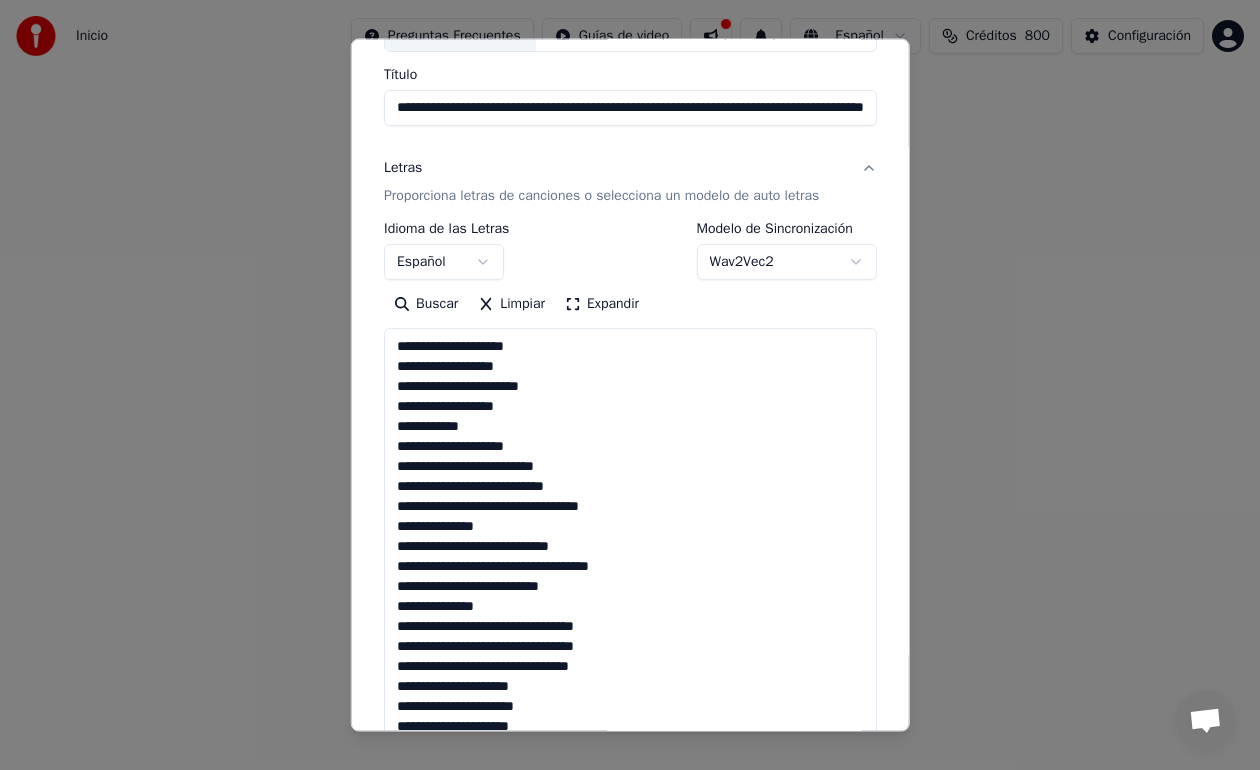 scroll, scrollTop: 905, scrollLeft: 0, axis: vertical 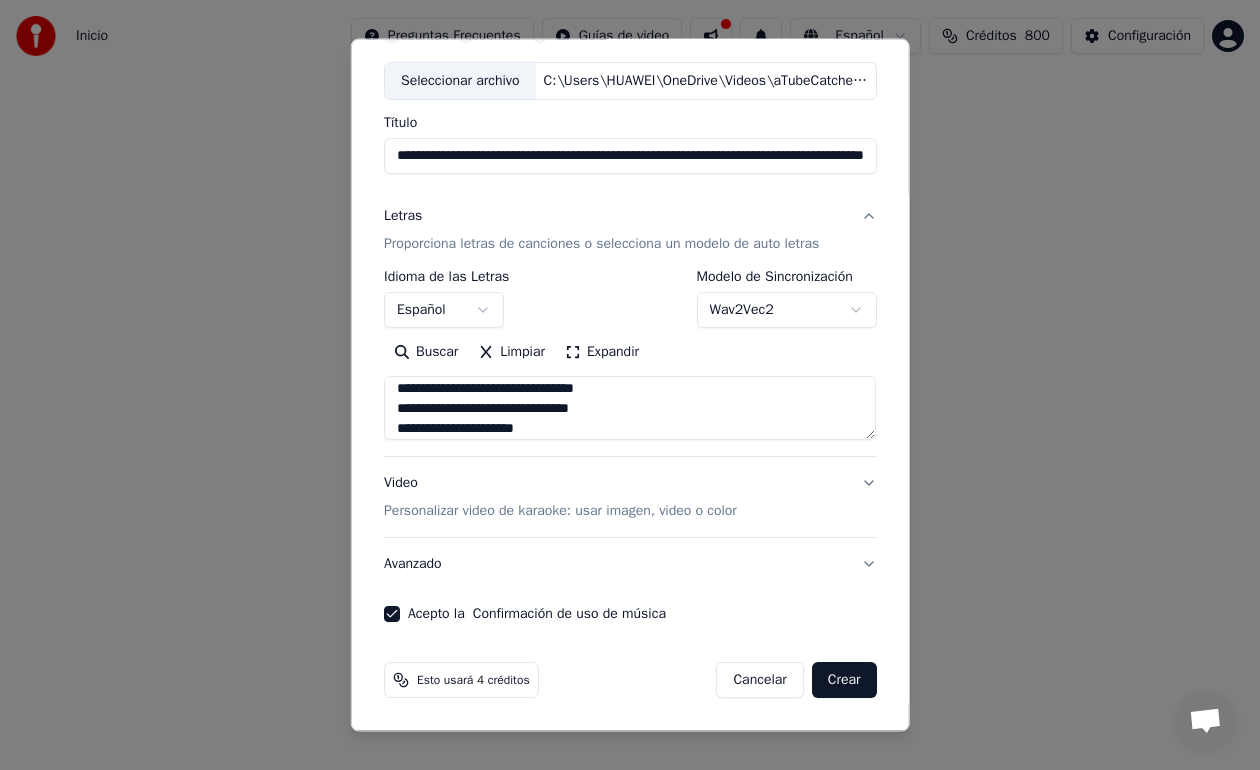 type on "**********" 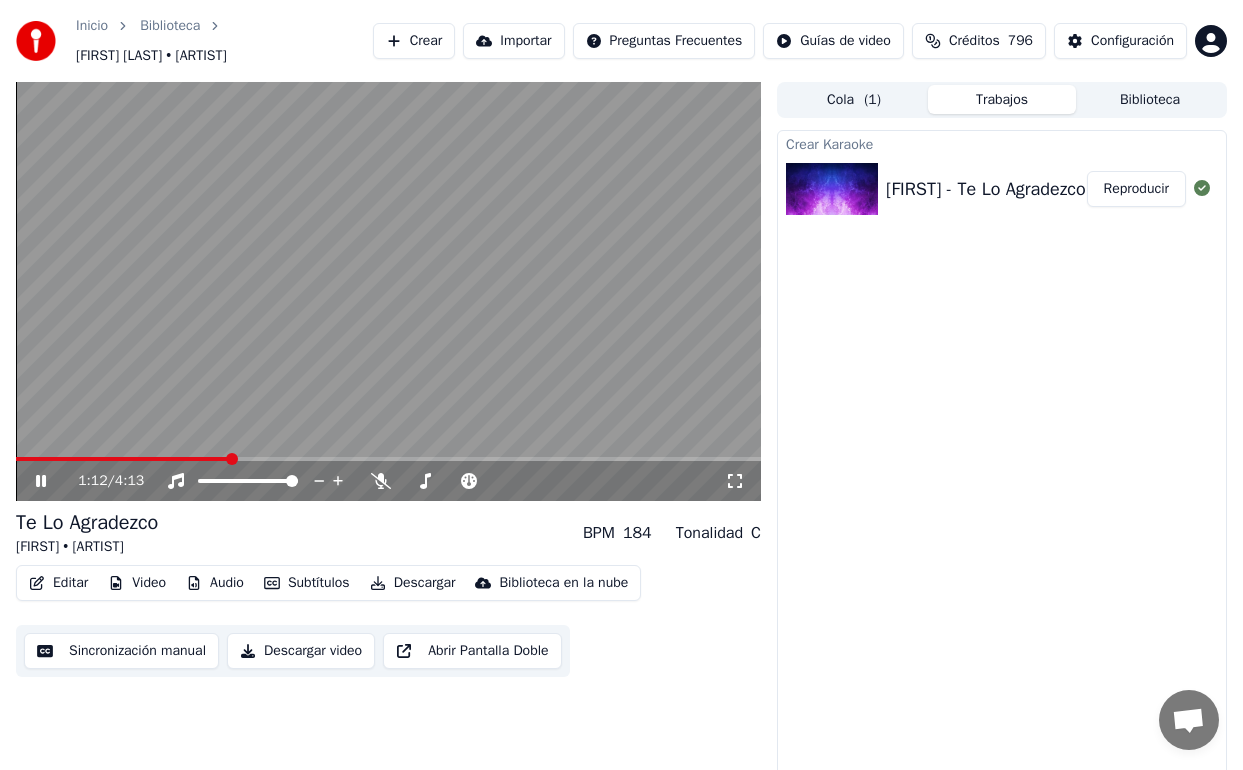 click 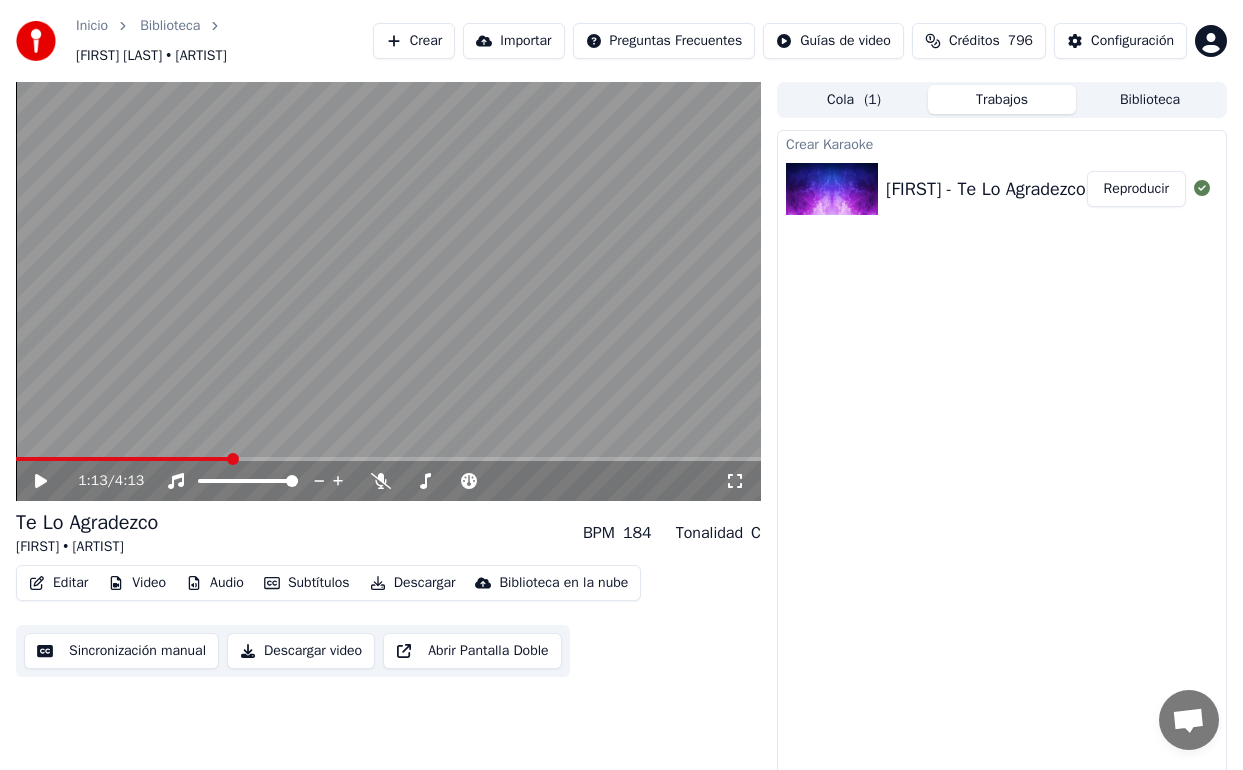 click on "Editar" at bounding box center [58, 583] 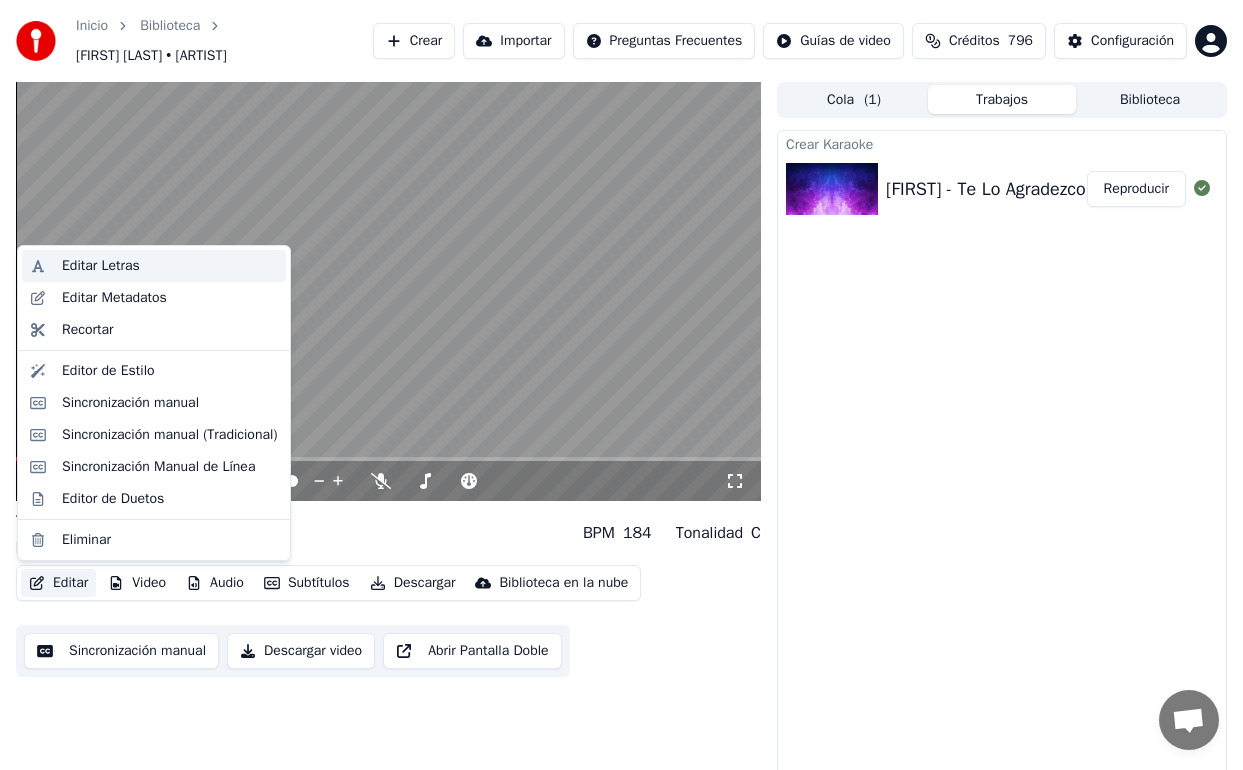 click on "Editar Letras" at bounding box center [101, 266] 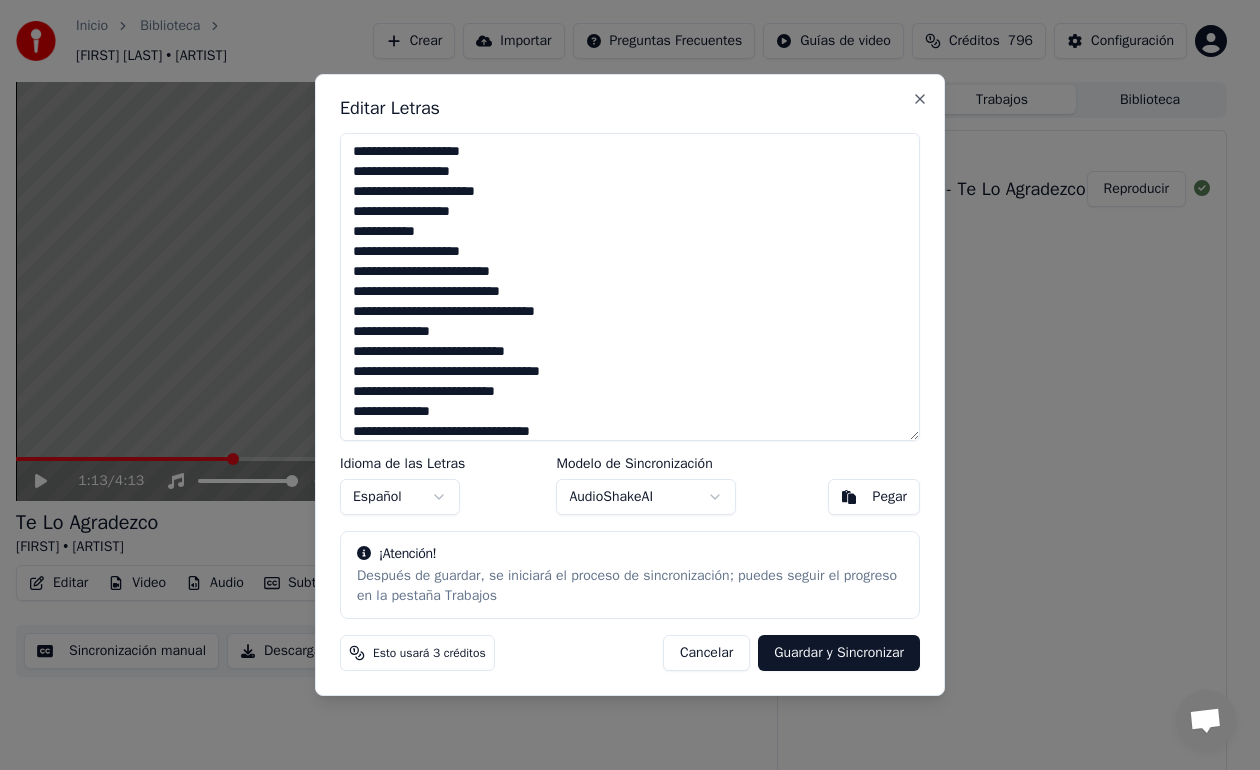 click at bounding box center (630, 287) 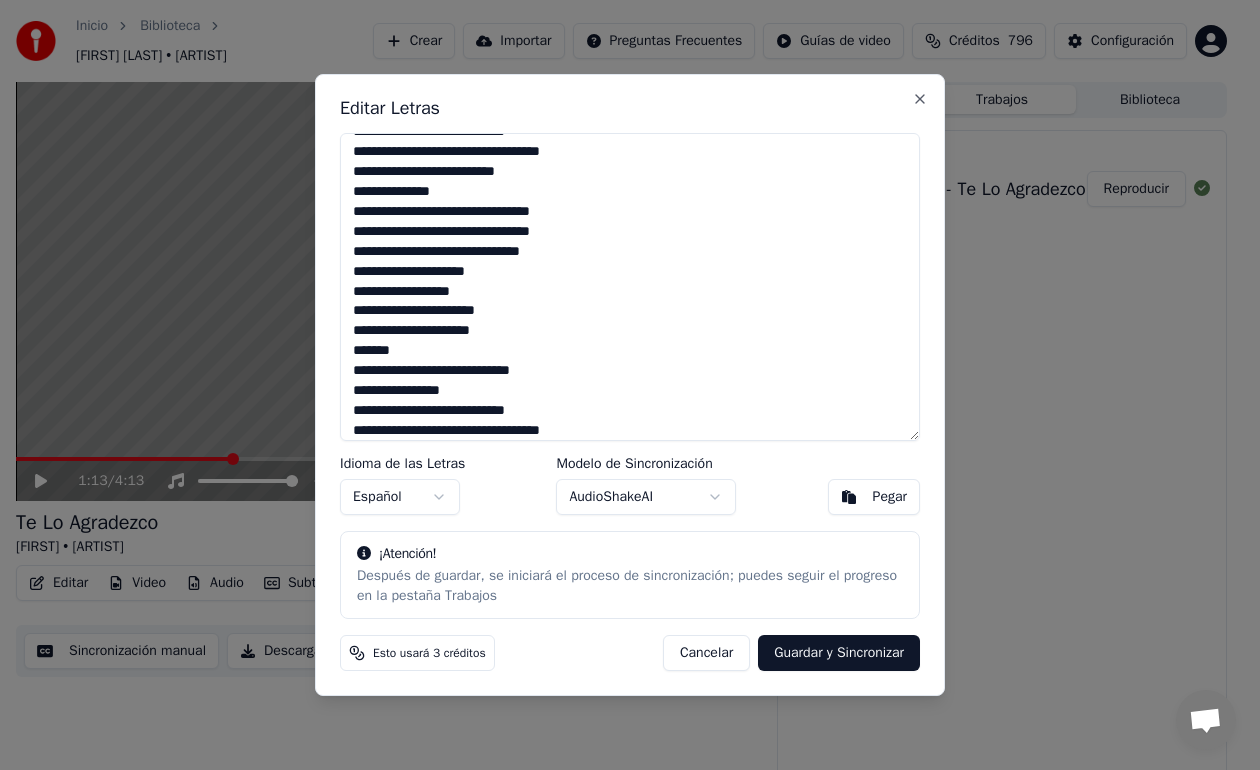 scroll, scrollTop: 669, scrollLeft: 0, axis: vertical 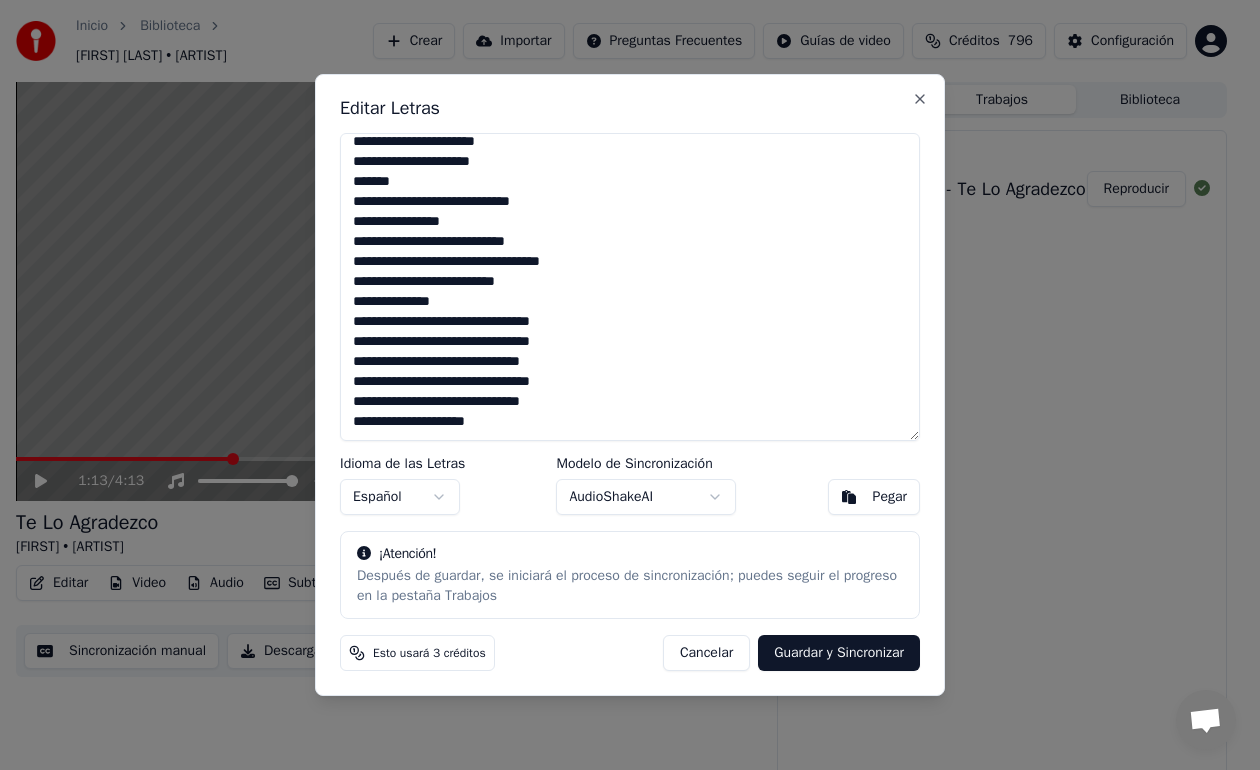 drag, startPoint x: 355, startPoint y: 157, endPoint x: 552, endPoint y: 421, distance: 329.40097 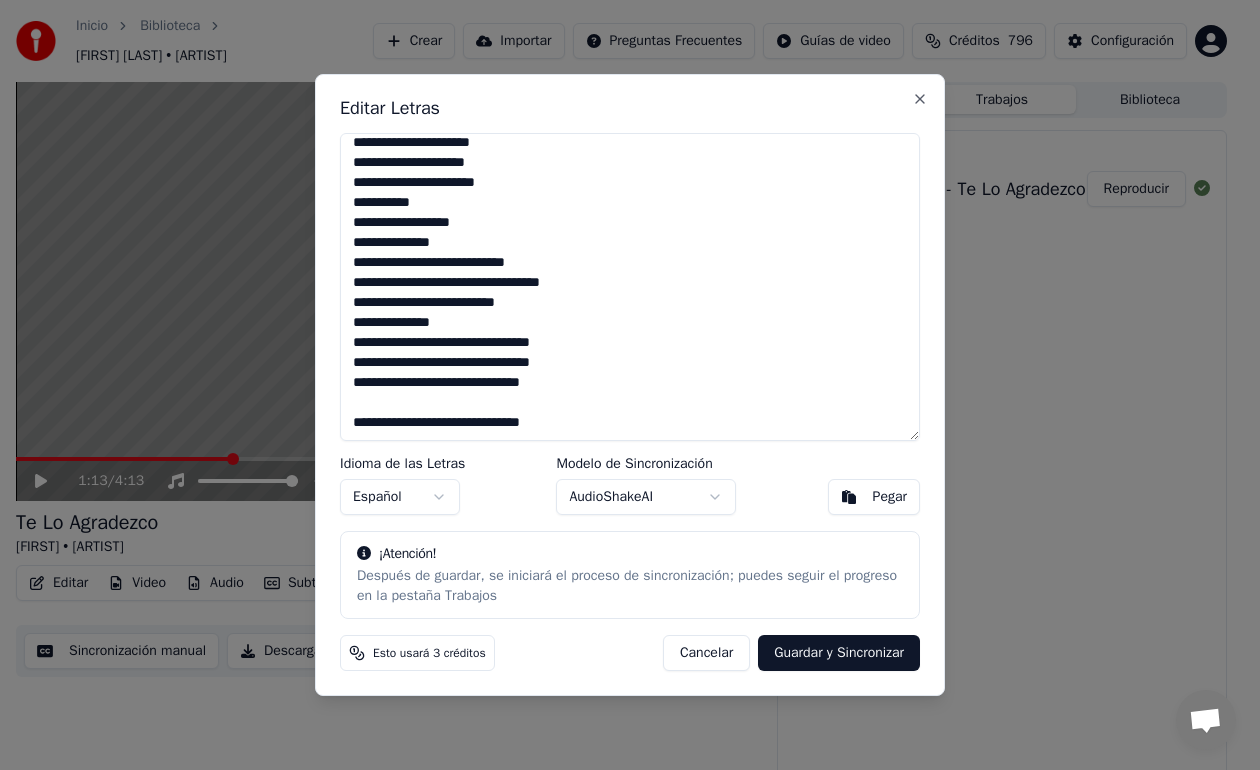scroll, scrollTop: 0, scrollLeft: 0, axis: both 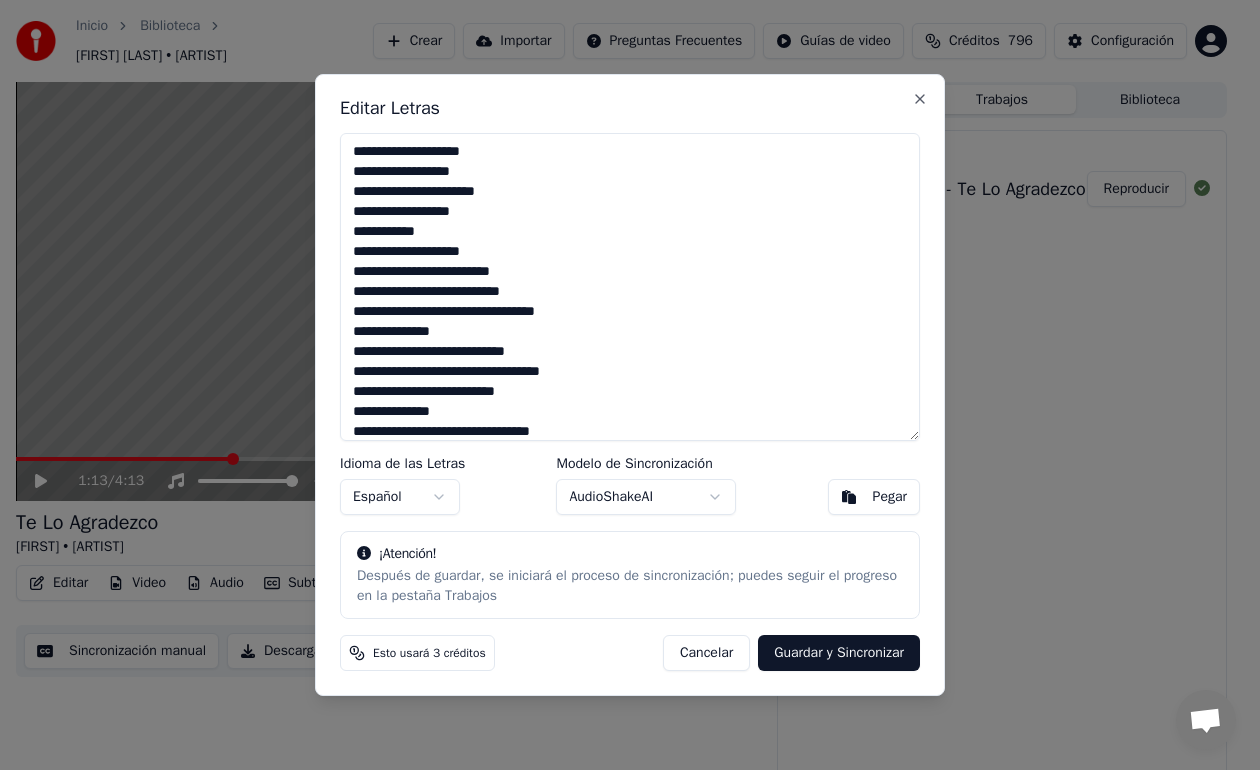 click on "Guardar y Sincronizar" at bounding box center (839, 653) 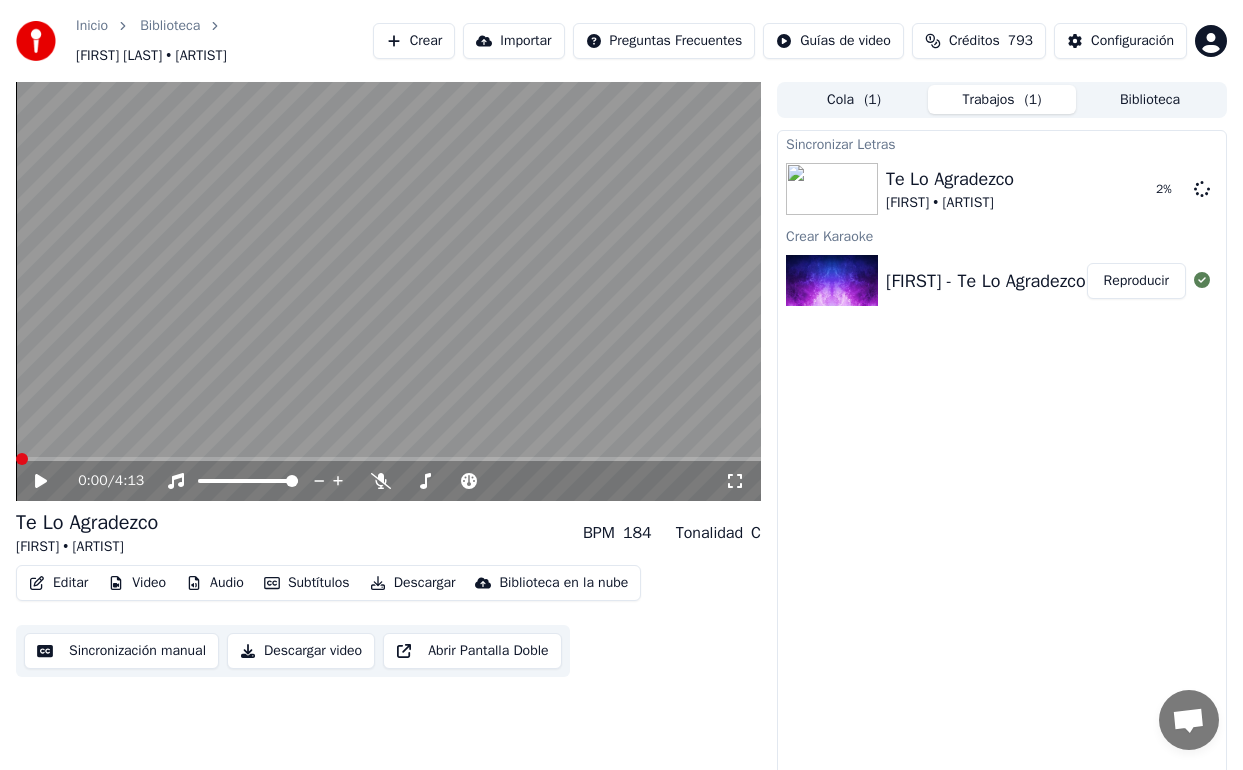 click at bounding box center (22, 459) 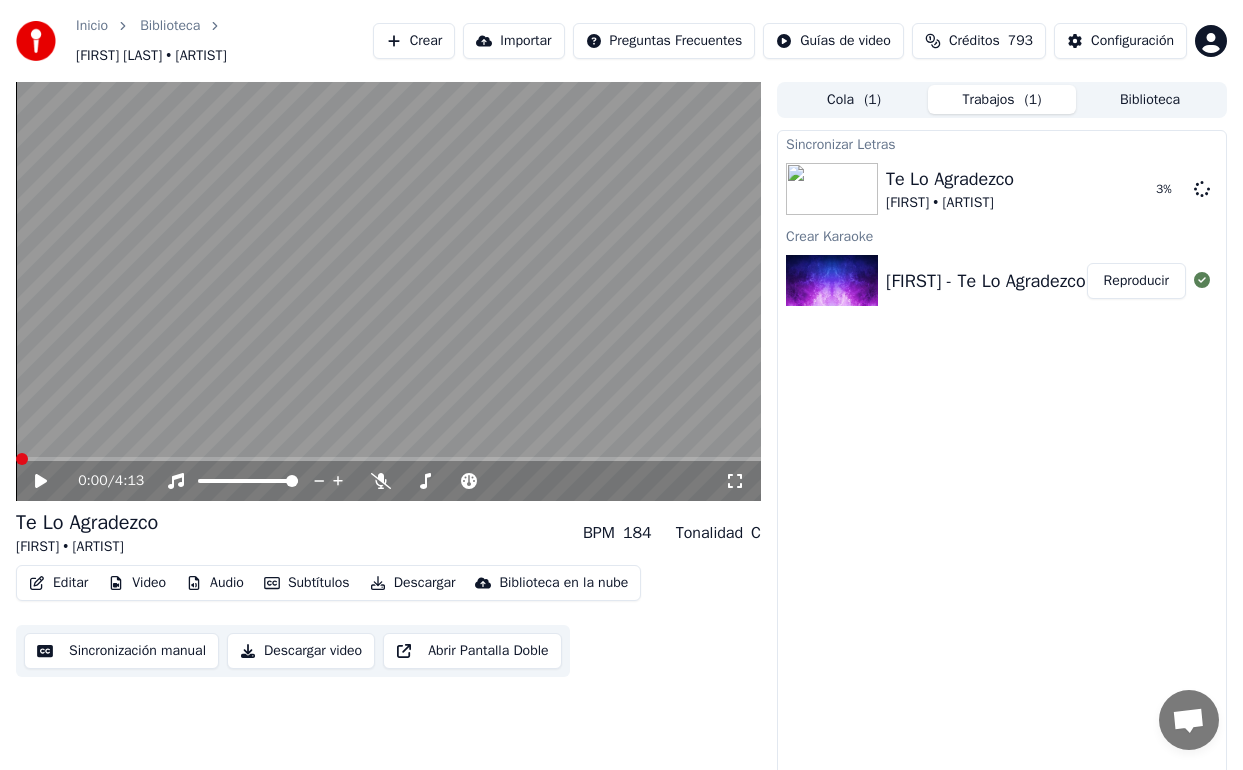 click 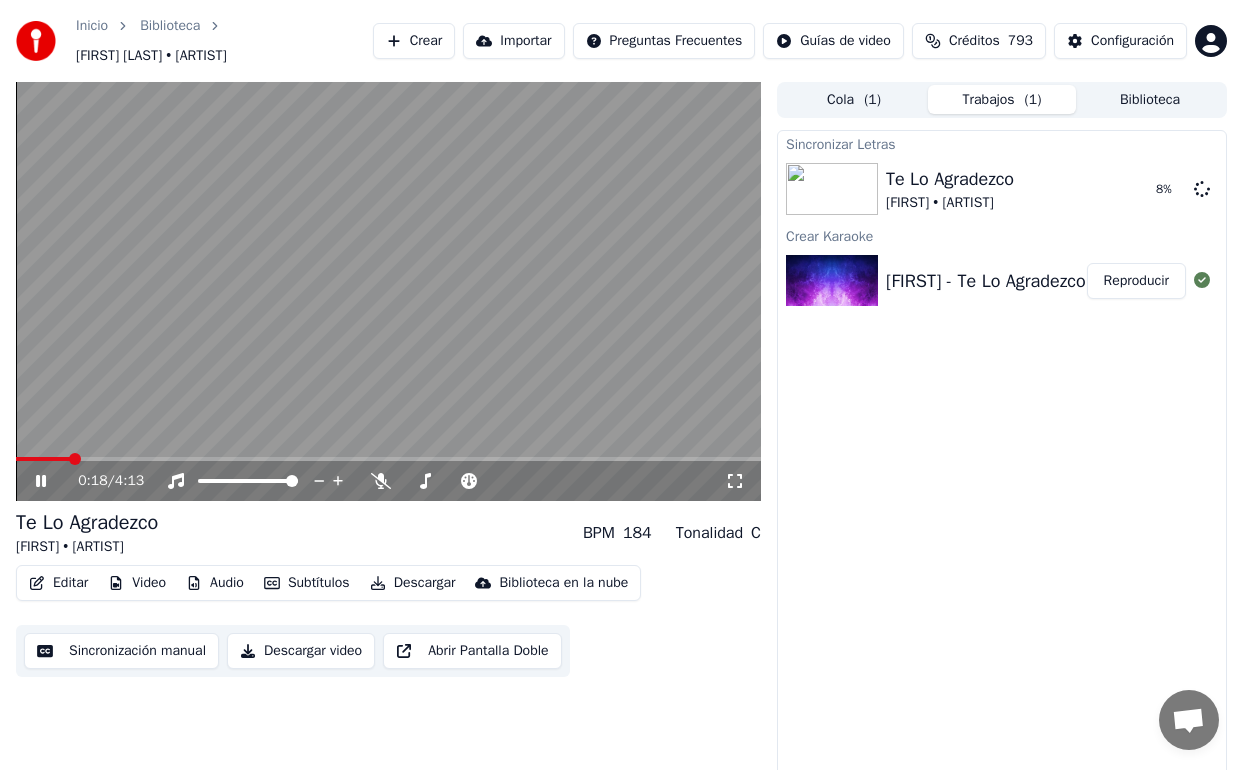 click 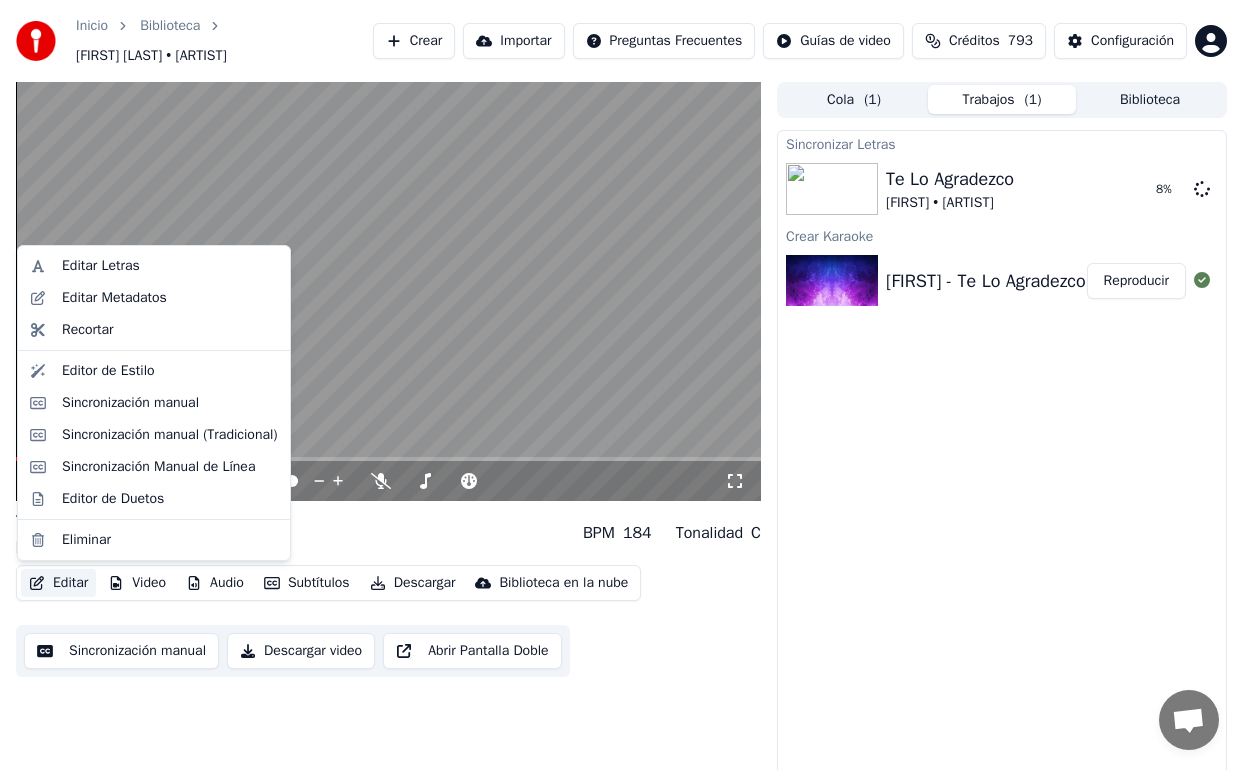 click on "Editar" at bounding box center [58, 583] 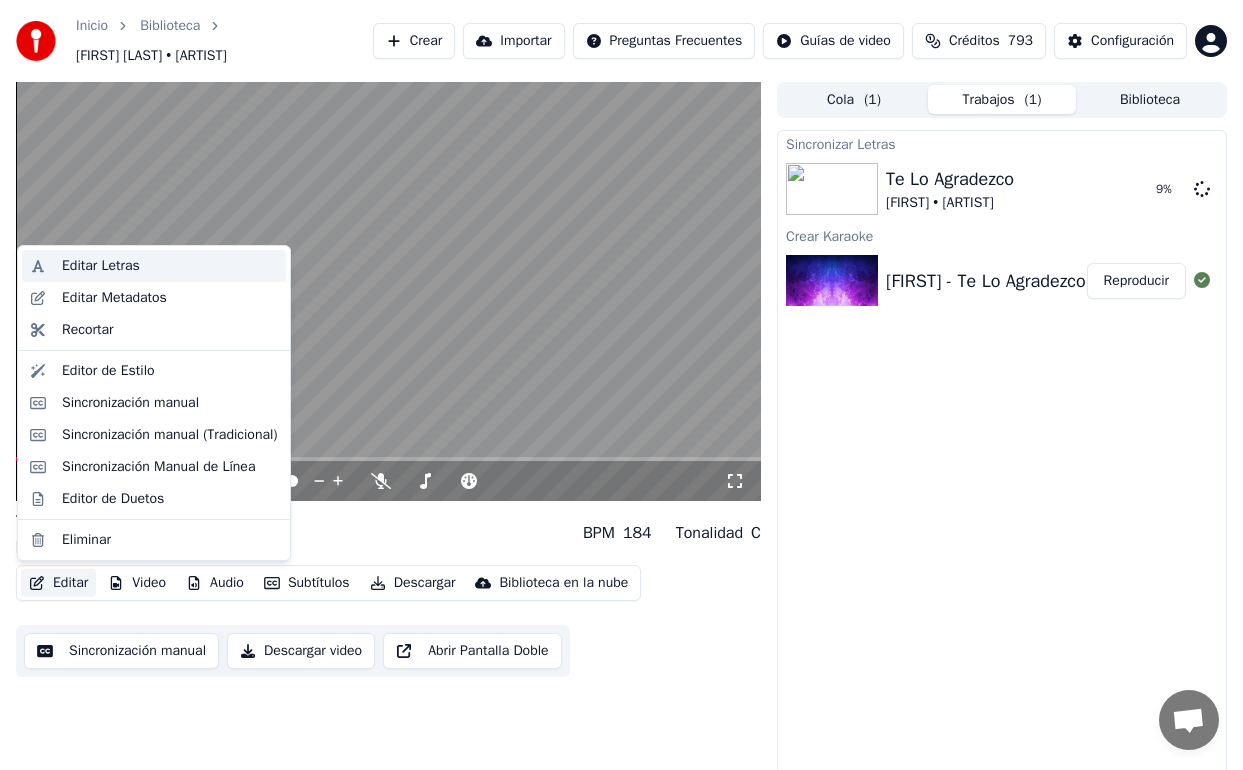 click on "Editar Letras" at bounding box center [101, 266] 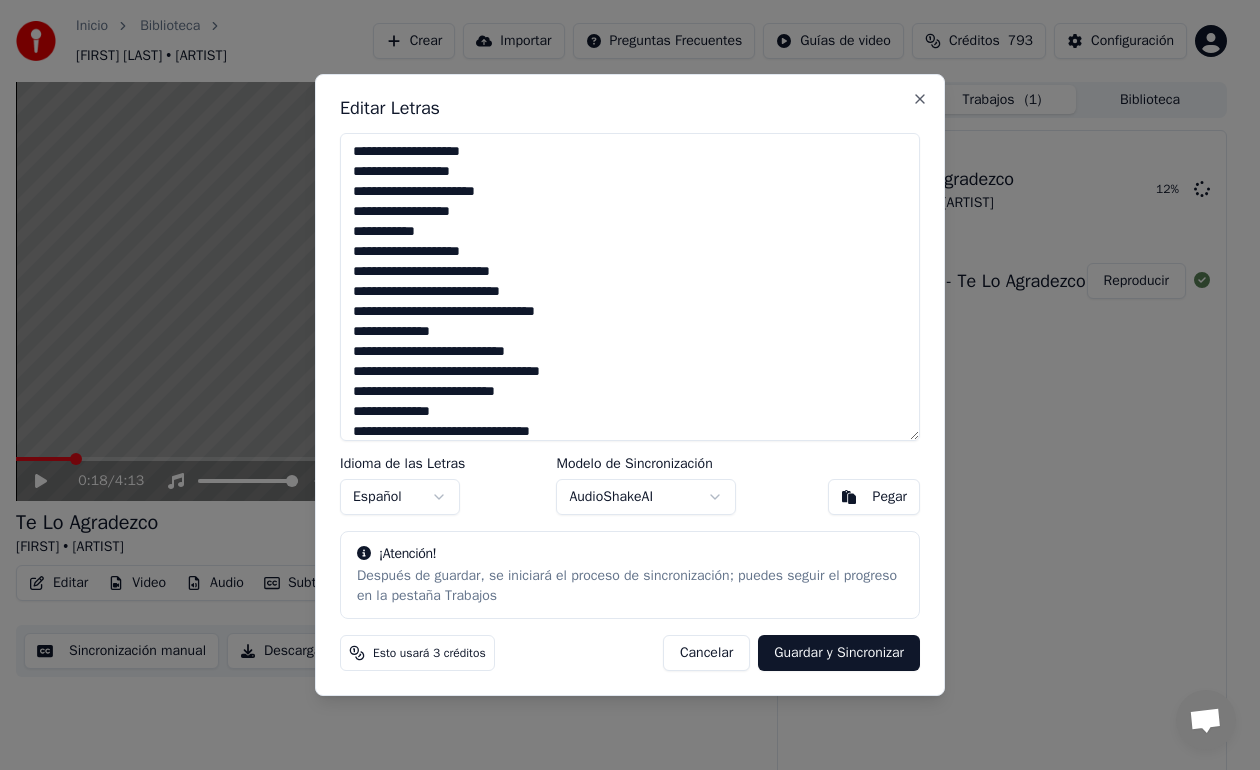 click on "Guardar y Sincronizar" at bounding box center [839, 653] 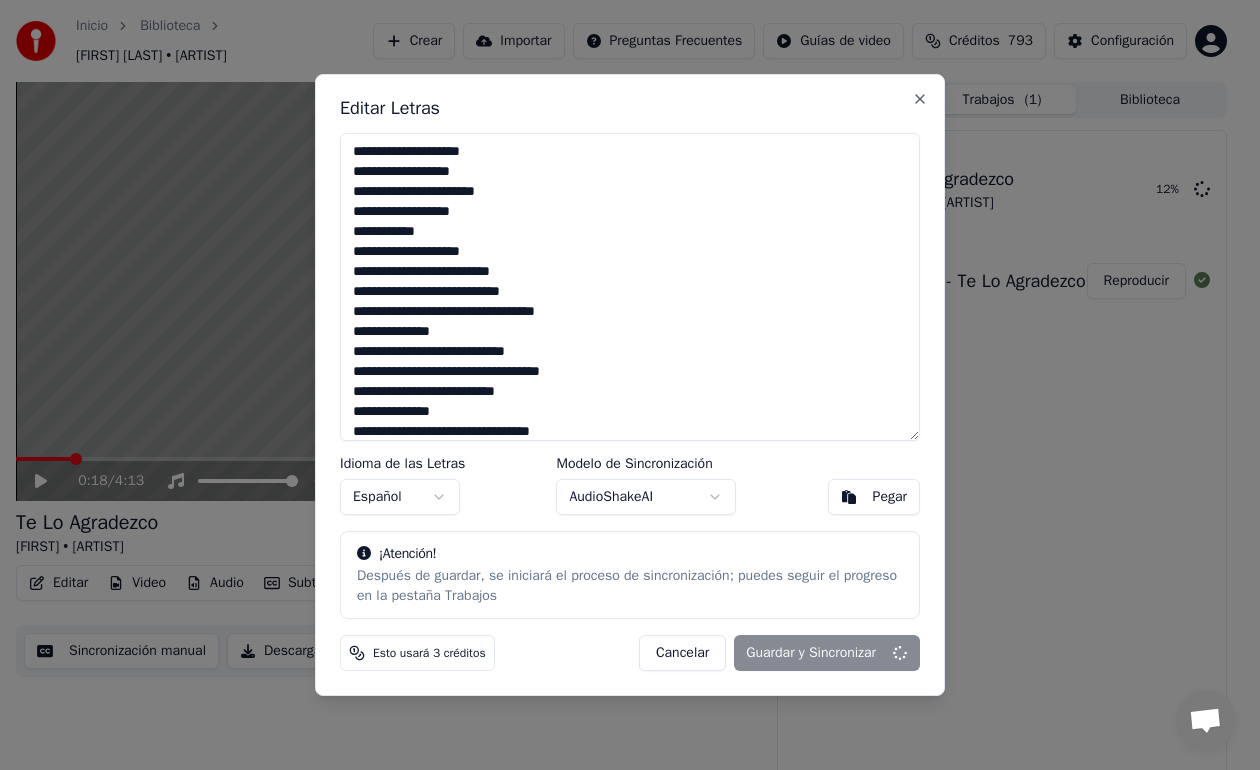 type on "**********" 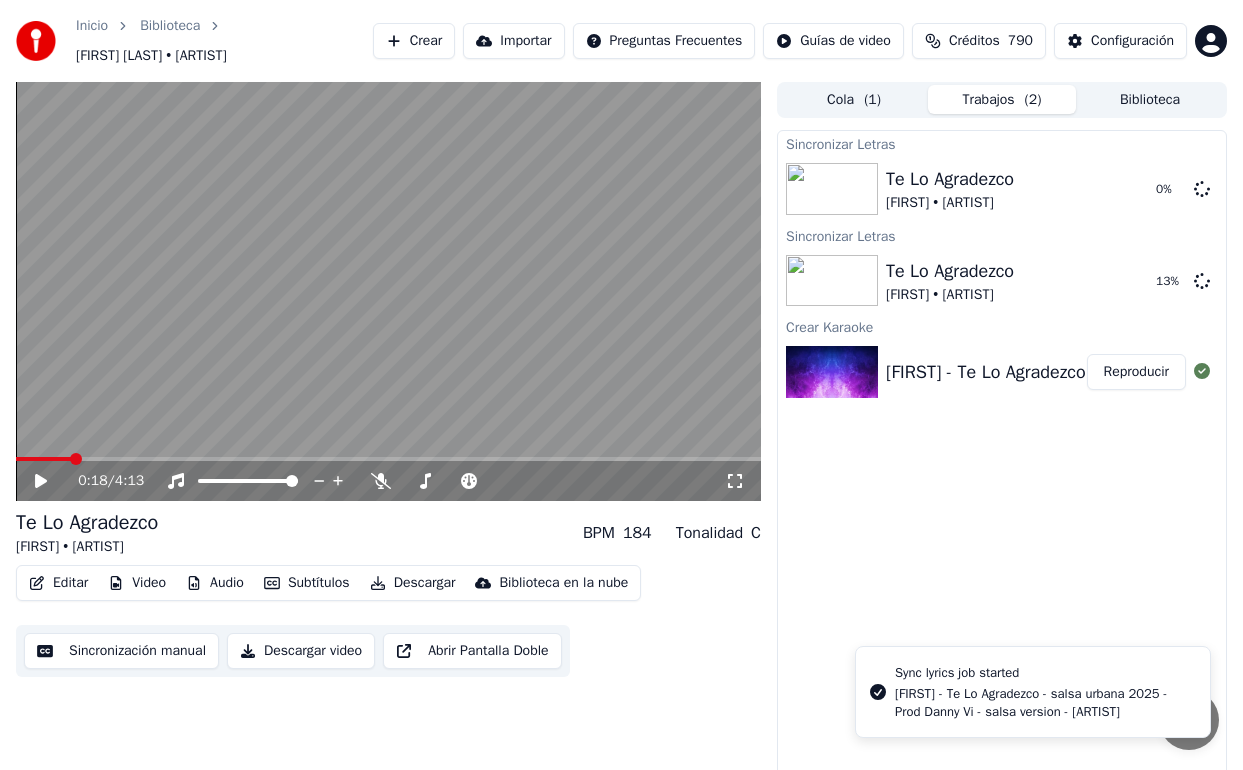 click on "[FIRST] - Te Lo Agradezco - salsa urbana 2025 - Prod Danny Vi - salsa version - [ARTIST]" at bounding box center [1044, 703] 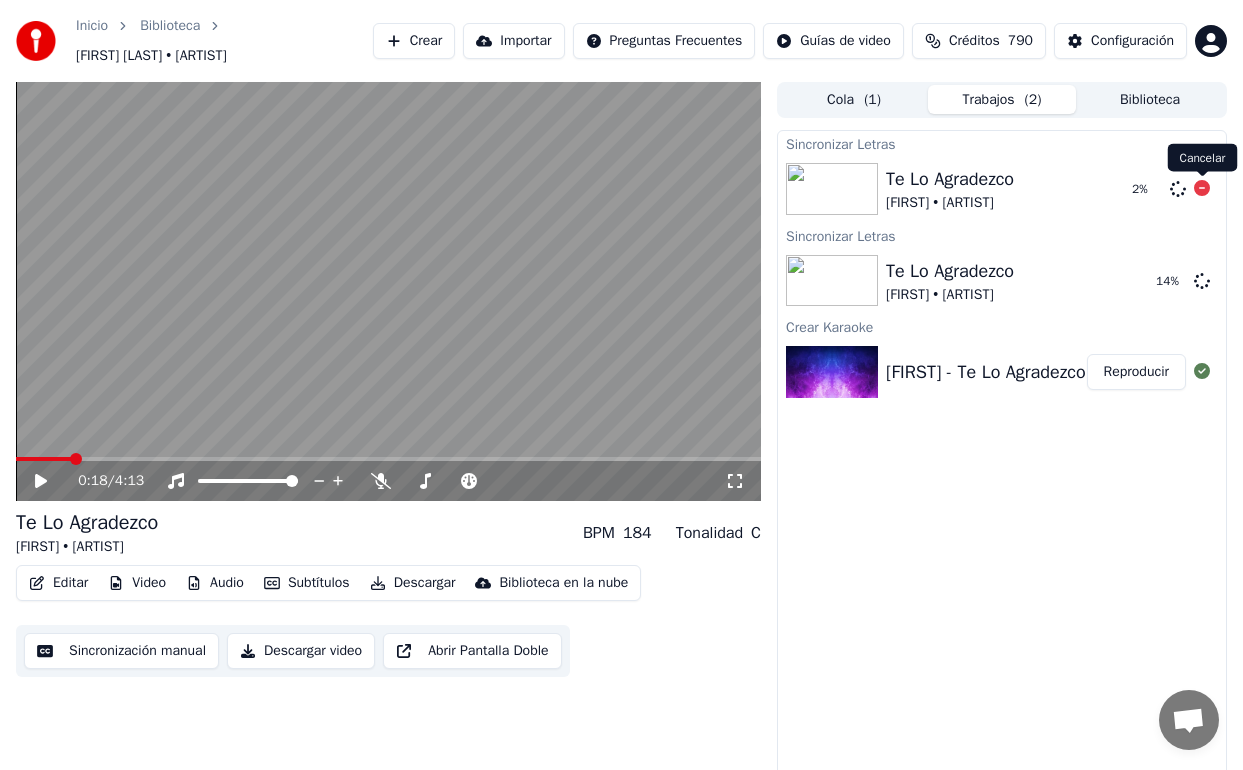 click 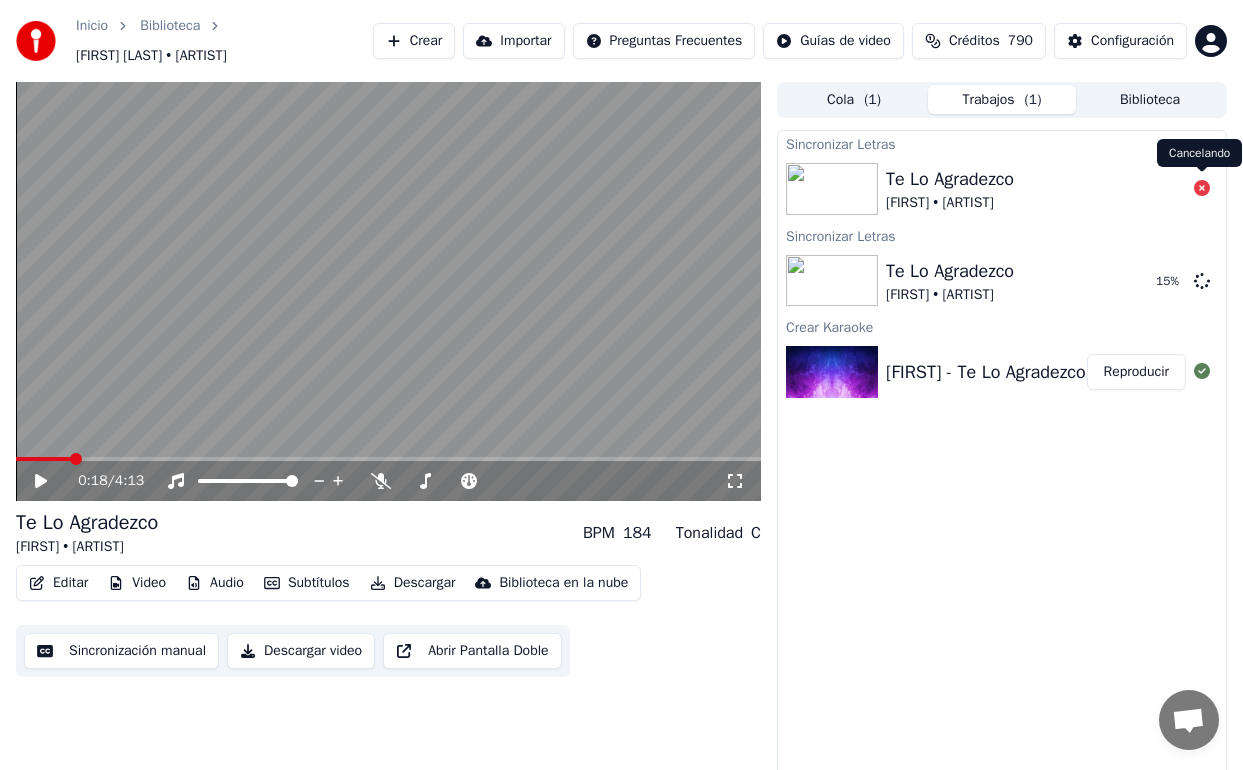 click 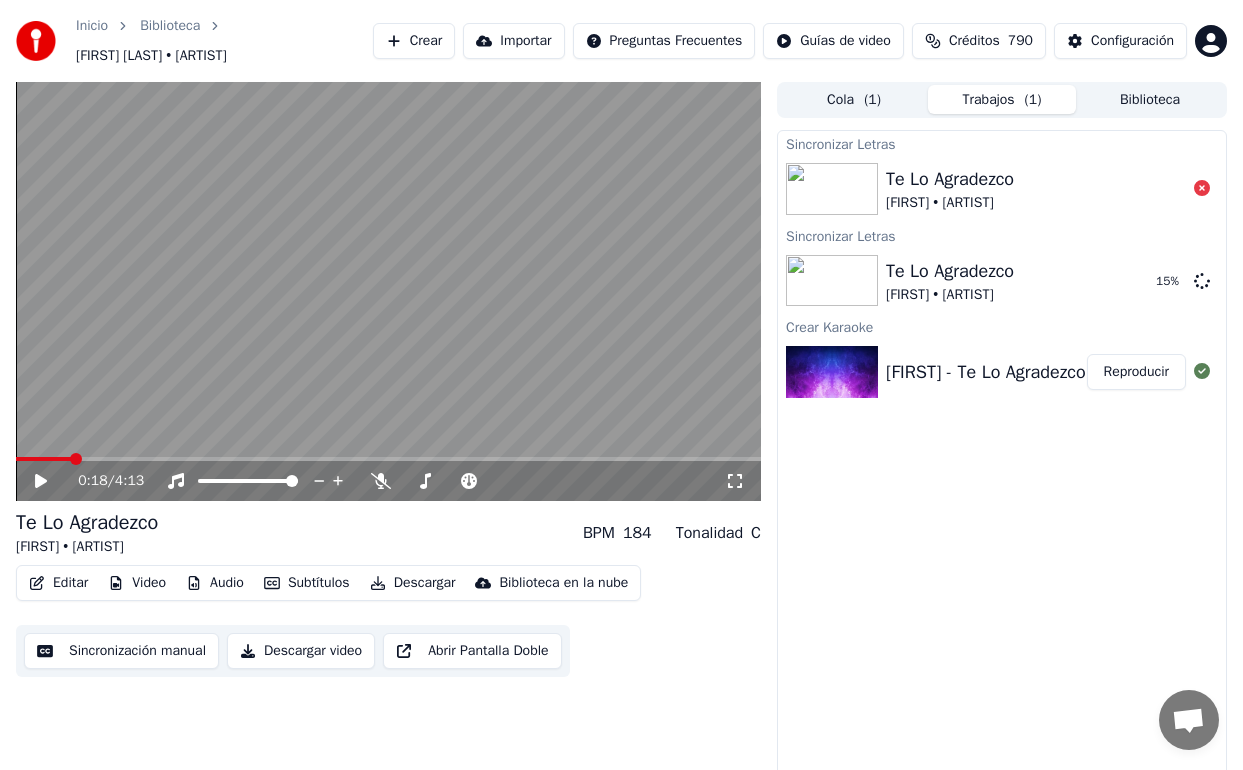 click 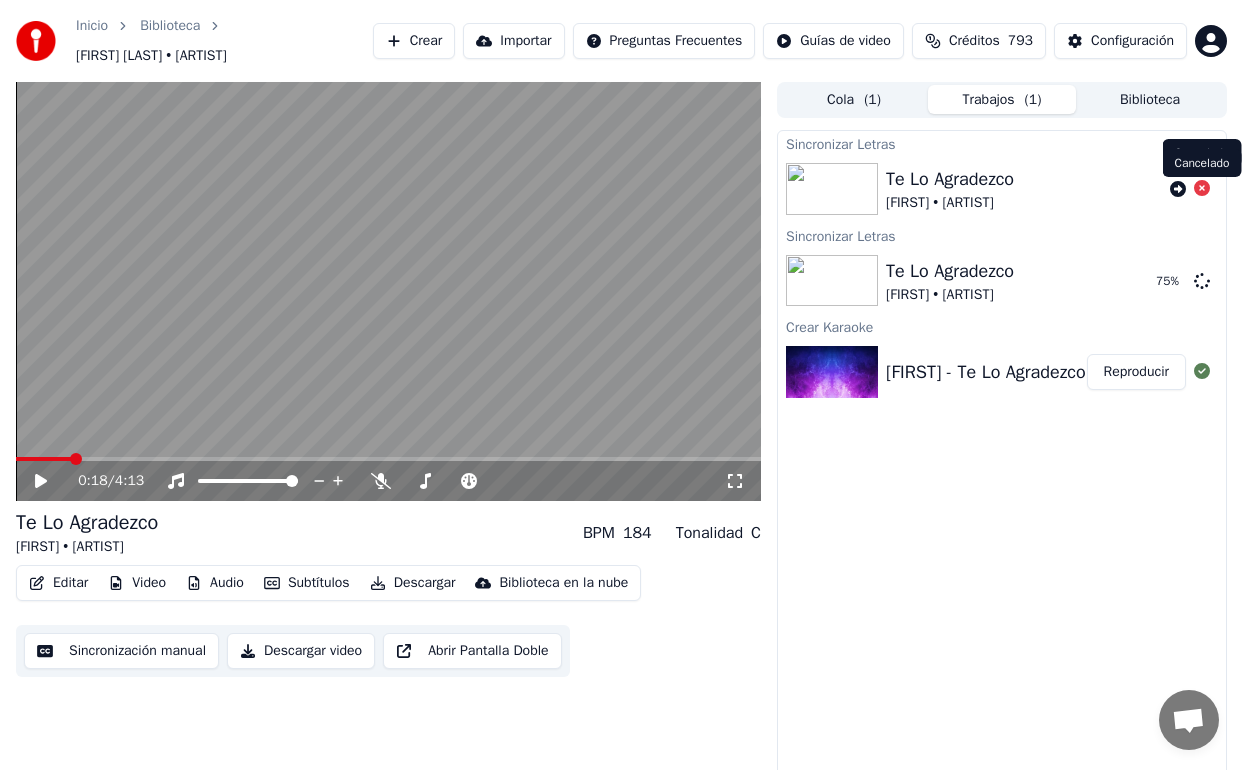 click 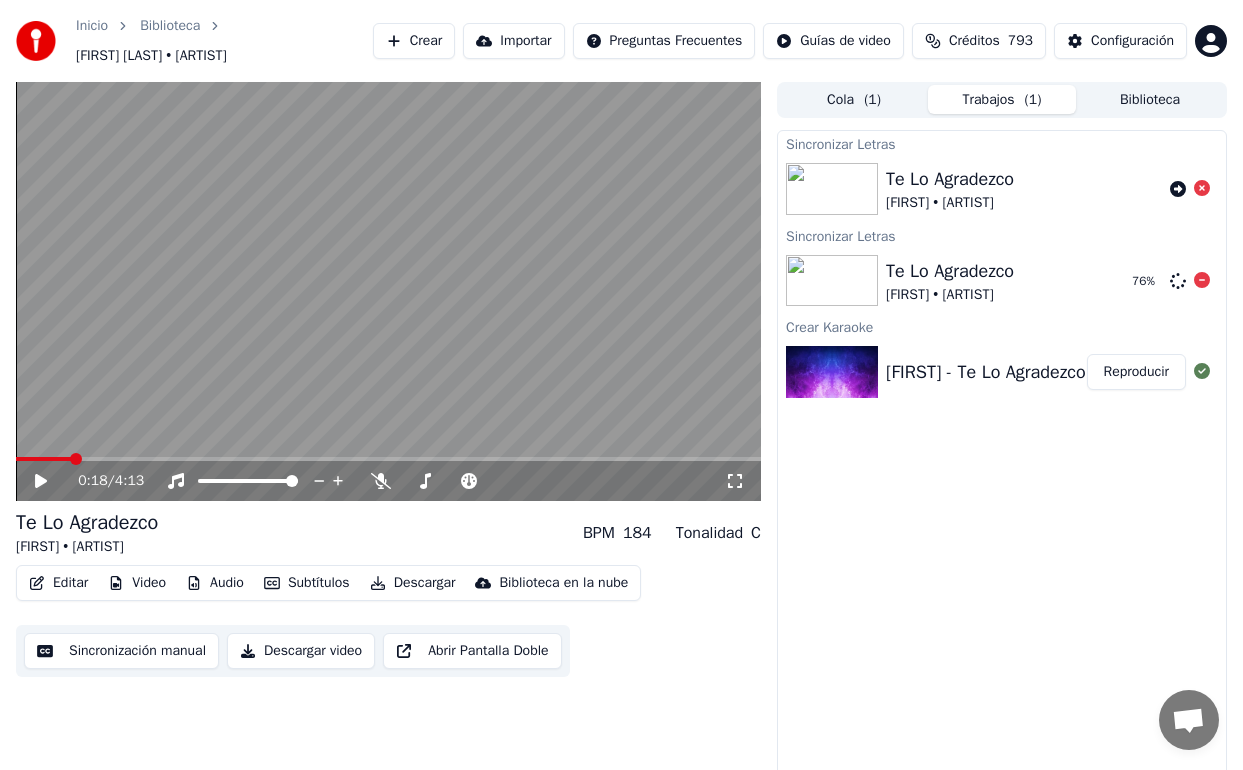 click on "[FIRST] • [ARTIST]" at bounding box center [950, 295] 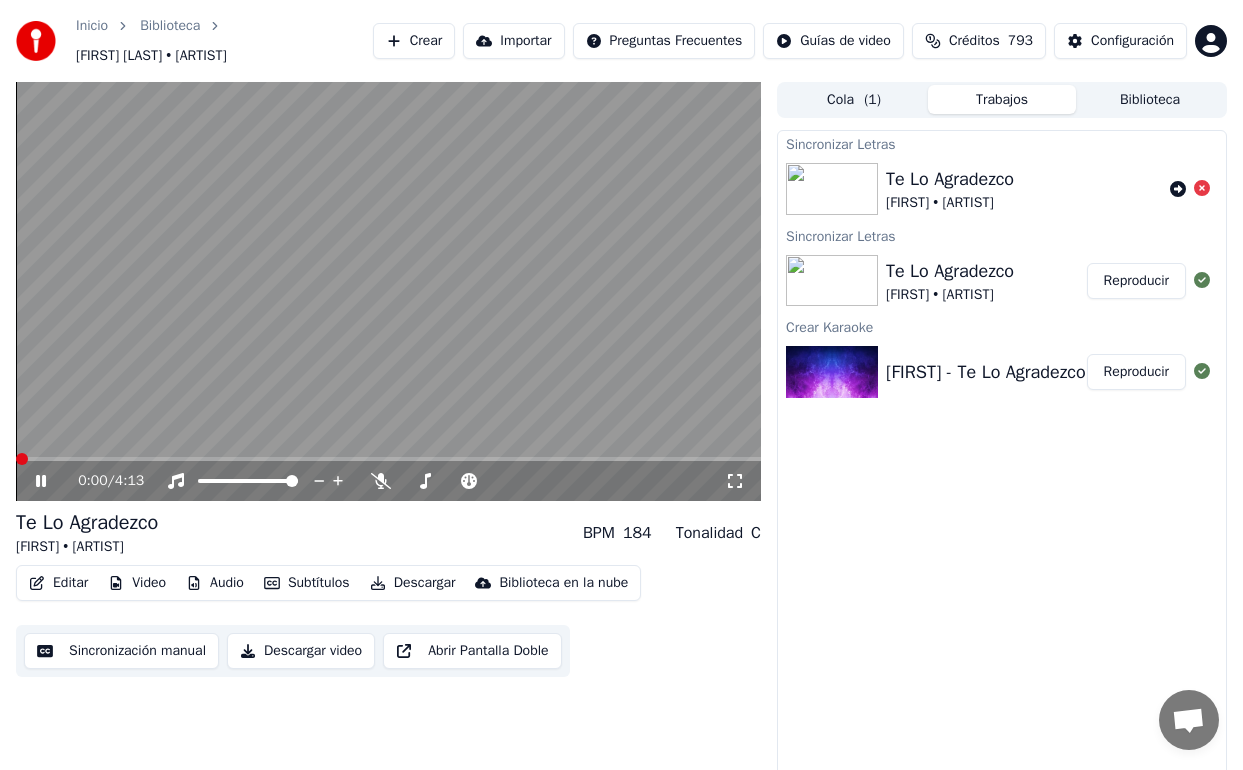 click at bounding box center (22, 459) 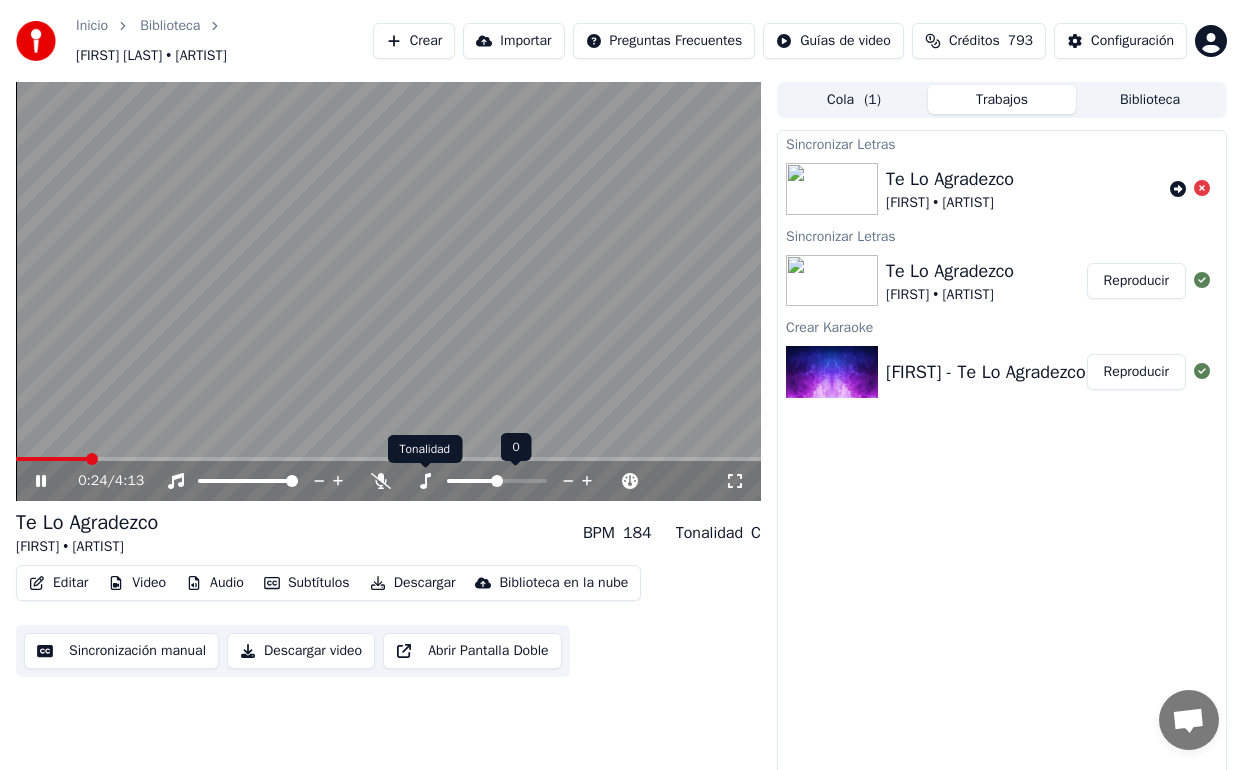 click 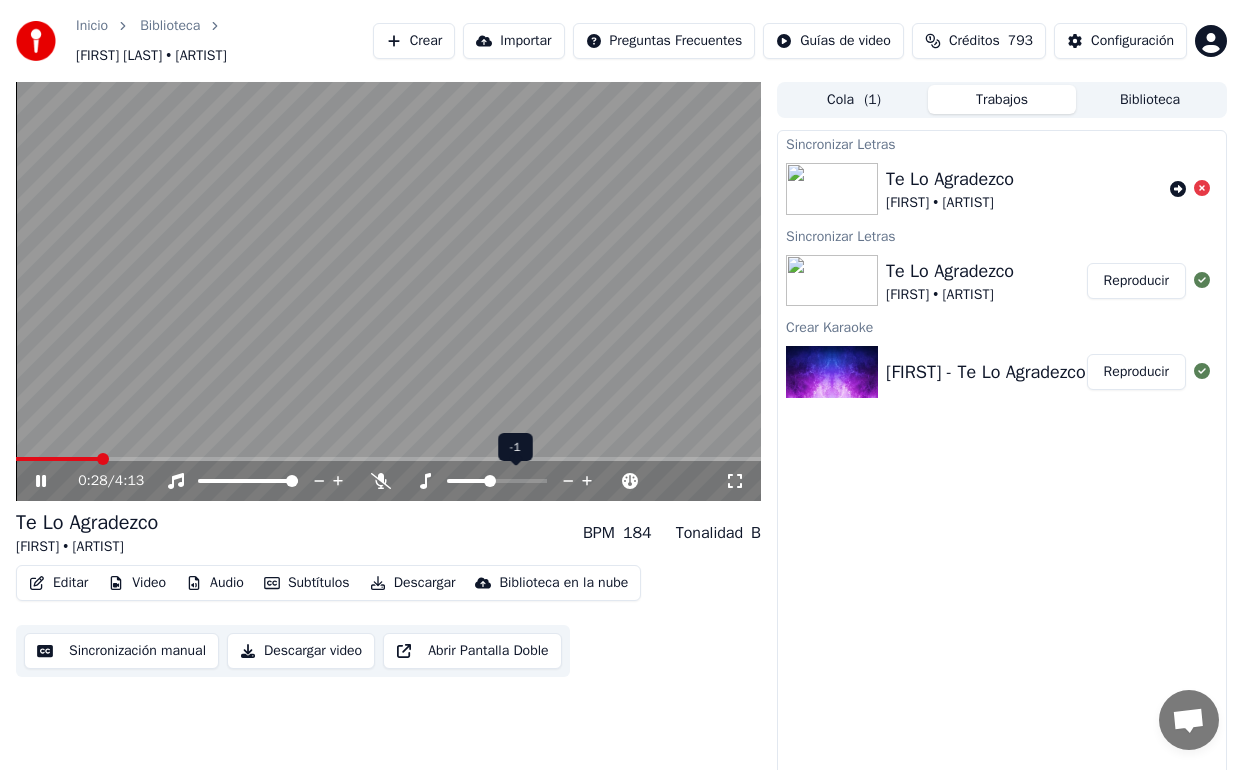 click at bounding box center (490, 481) 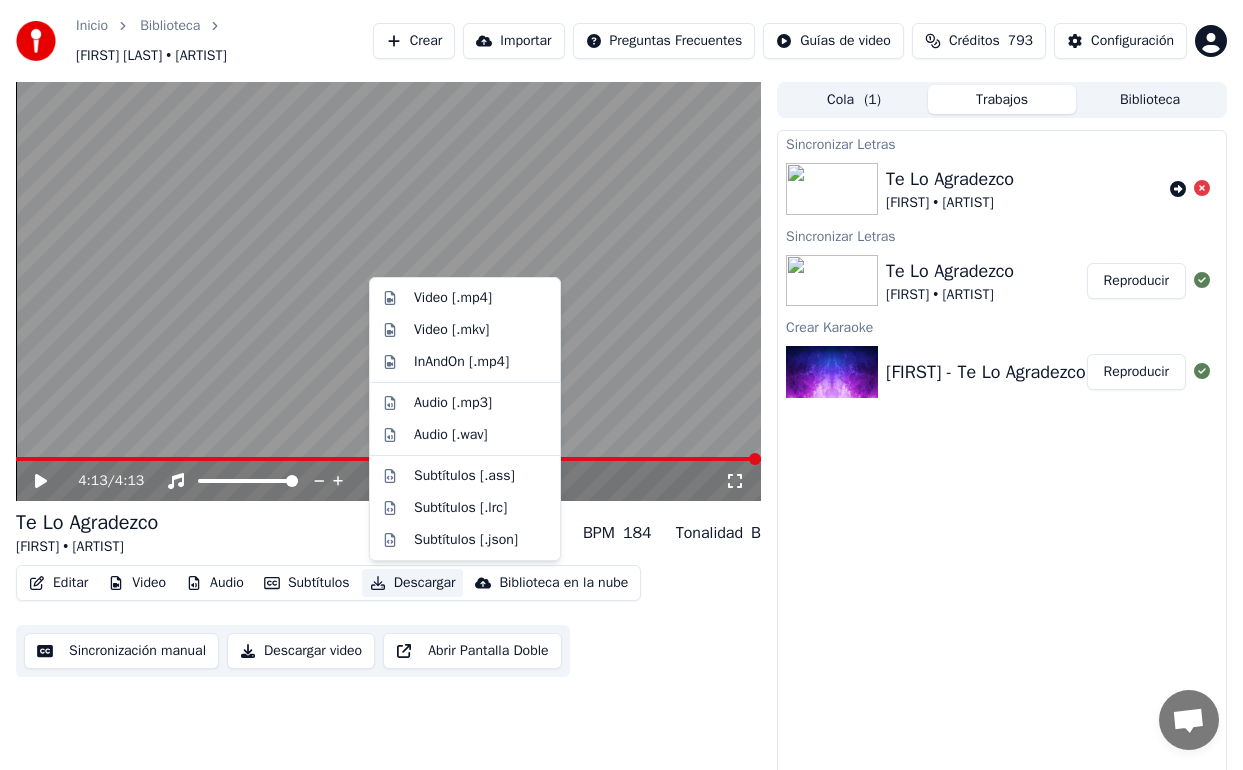 click on "Descargar" at bounding box center (413, 583) 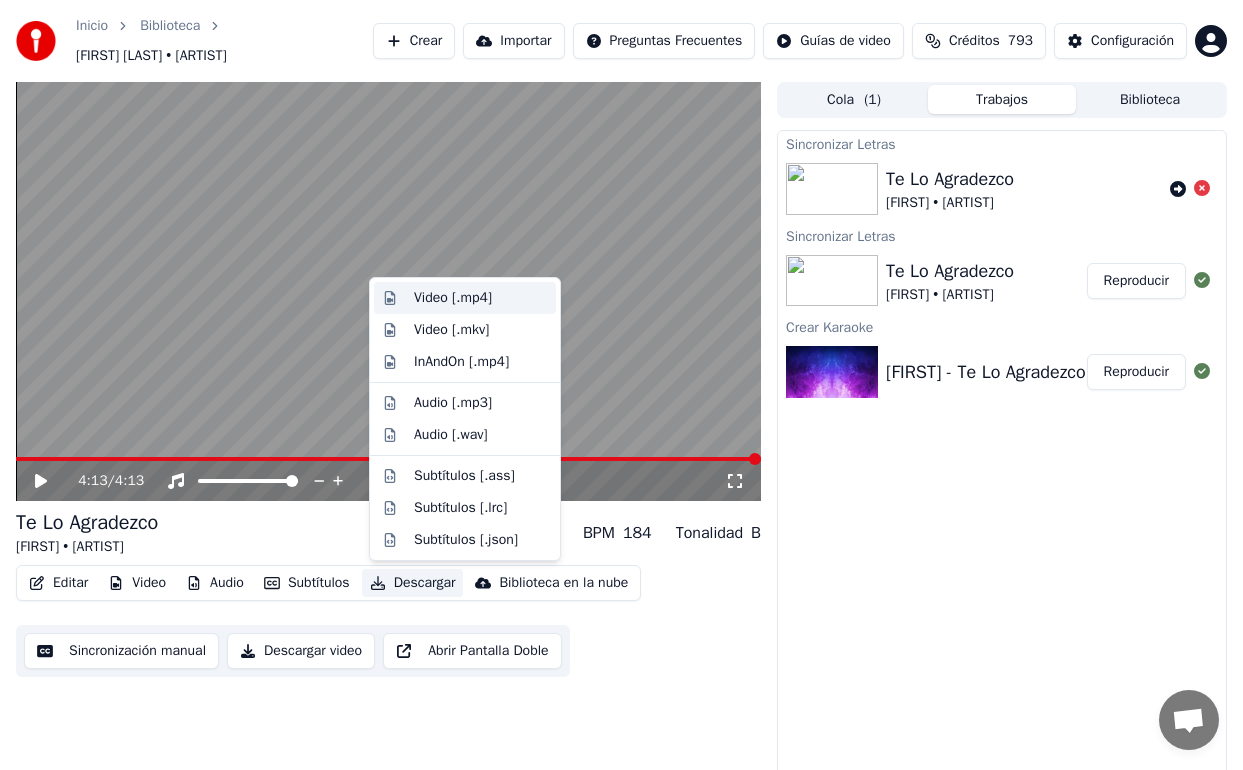 click on "Video [.mp4]" at bounding box center (453, 298) 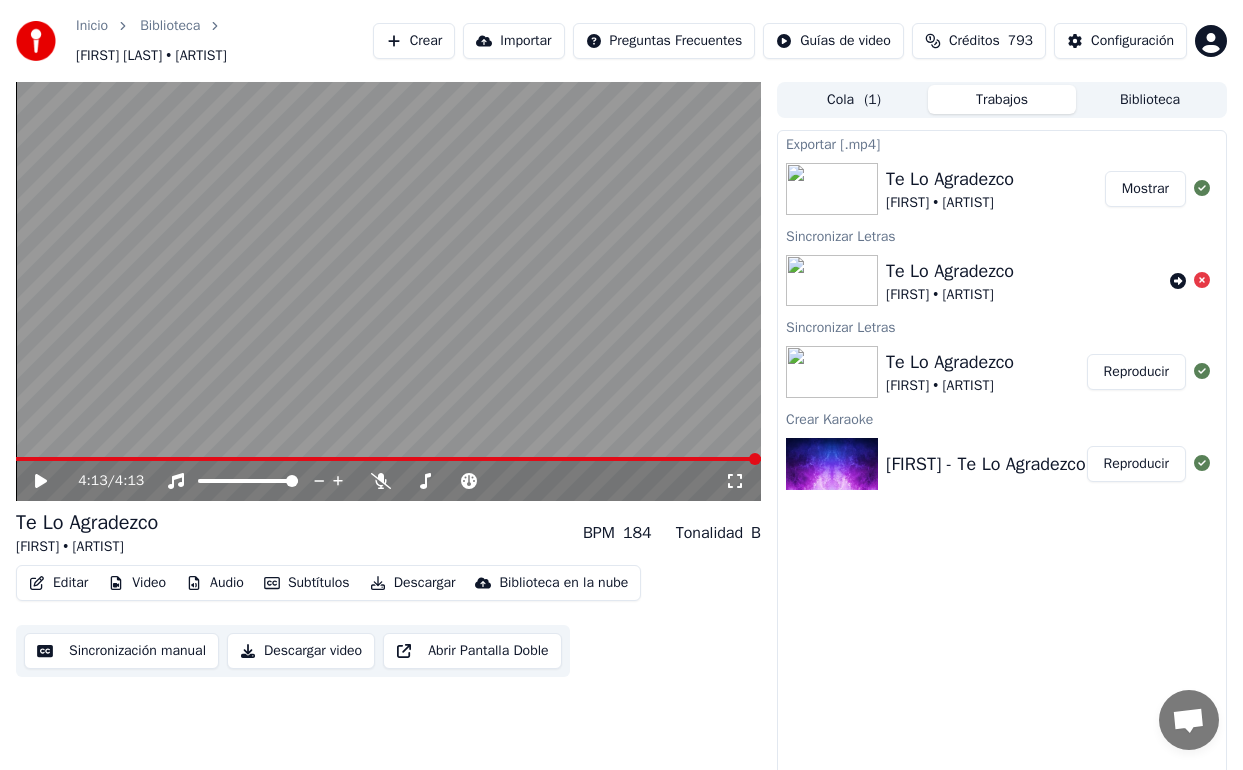 click on "Crear" at bounding box center [414, 41] 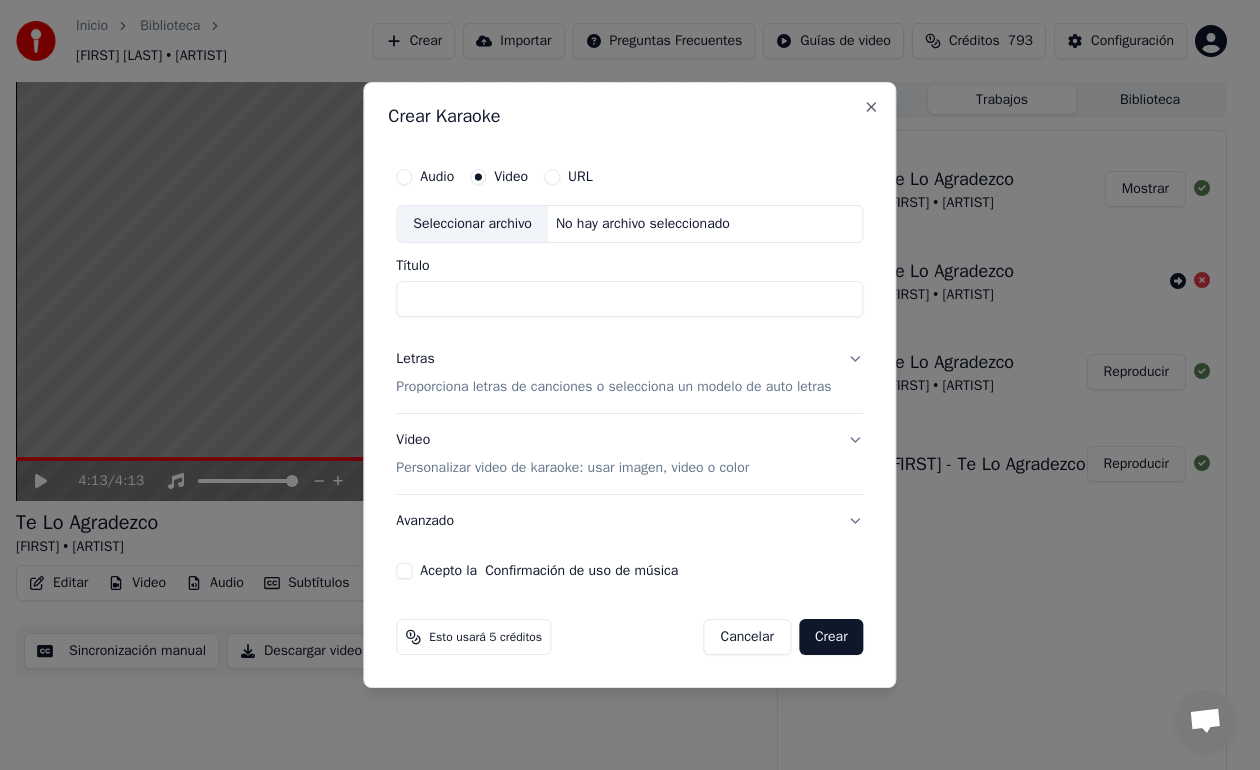 click on "URL" at bounding box center (552, 177) 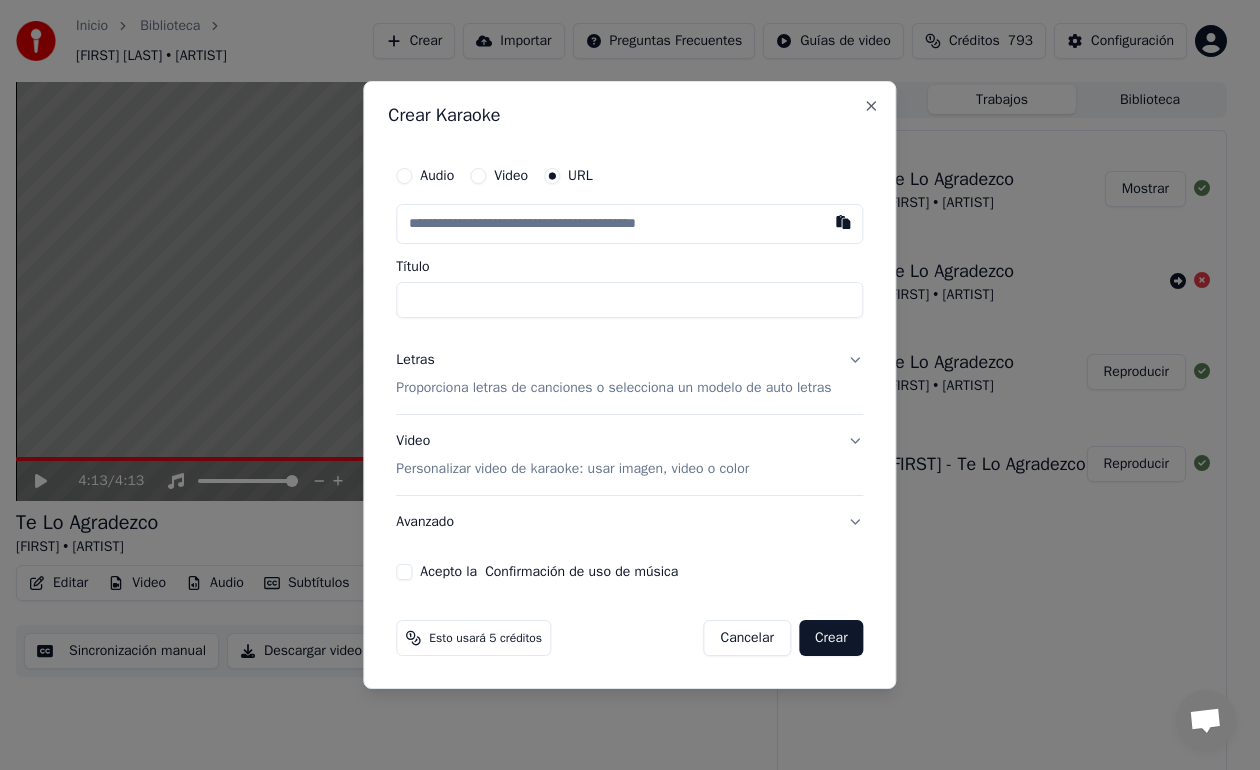 click at bounding box center [629, 224] 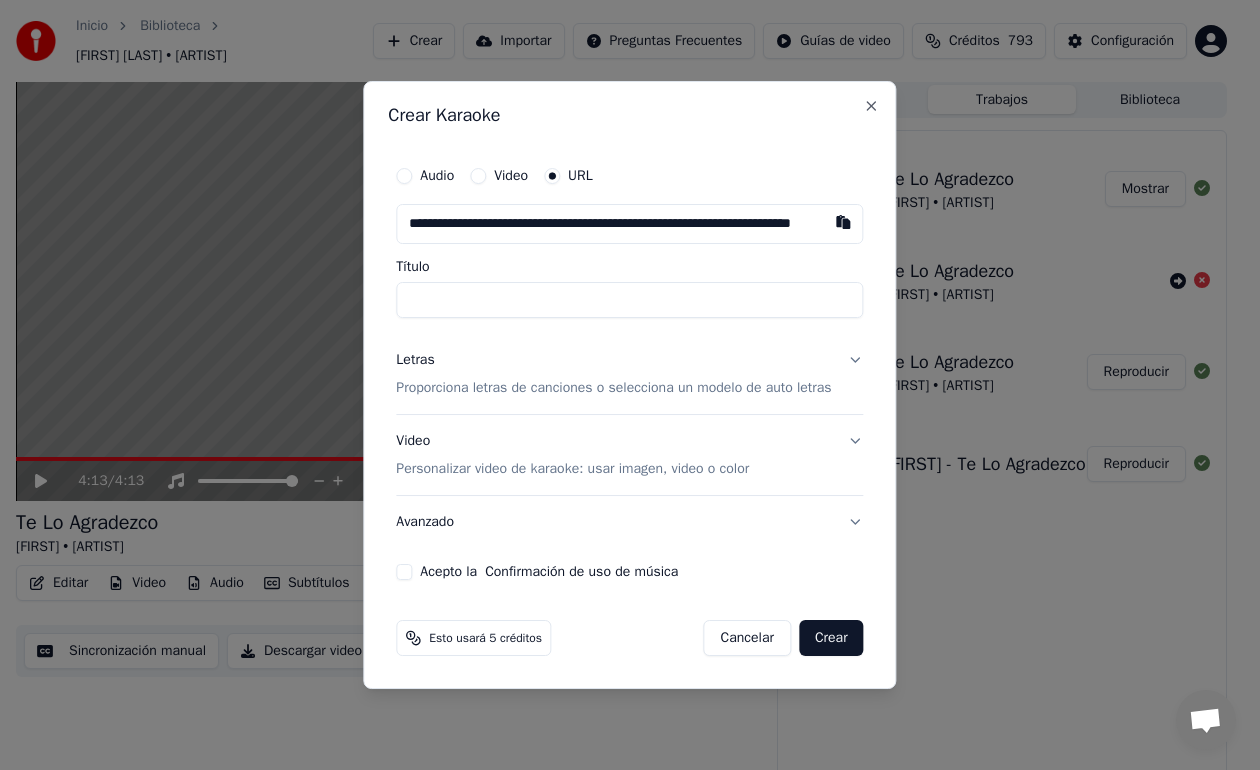 scroll, scrollTop: 0, scrollLeft: 97, axis: horizontal 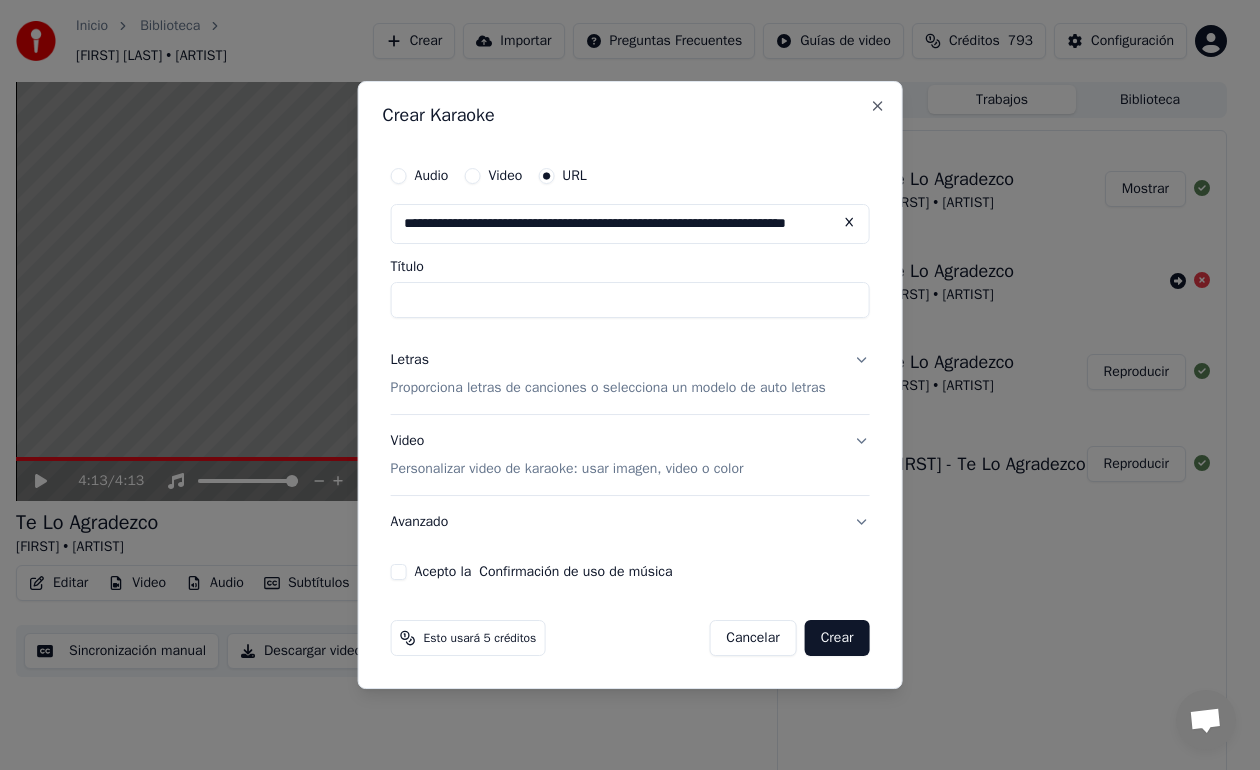 type on "**********" 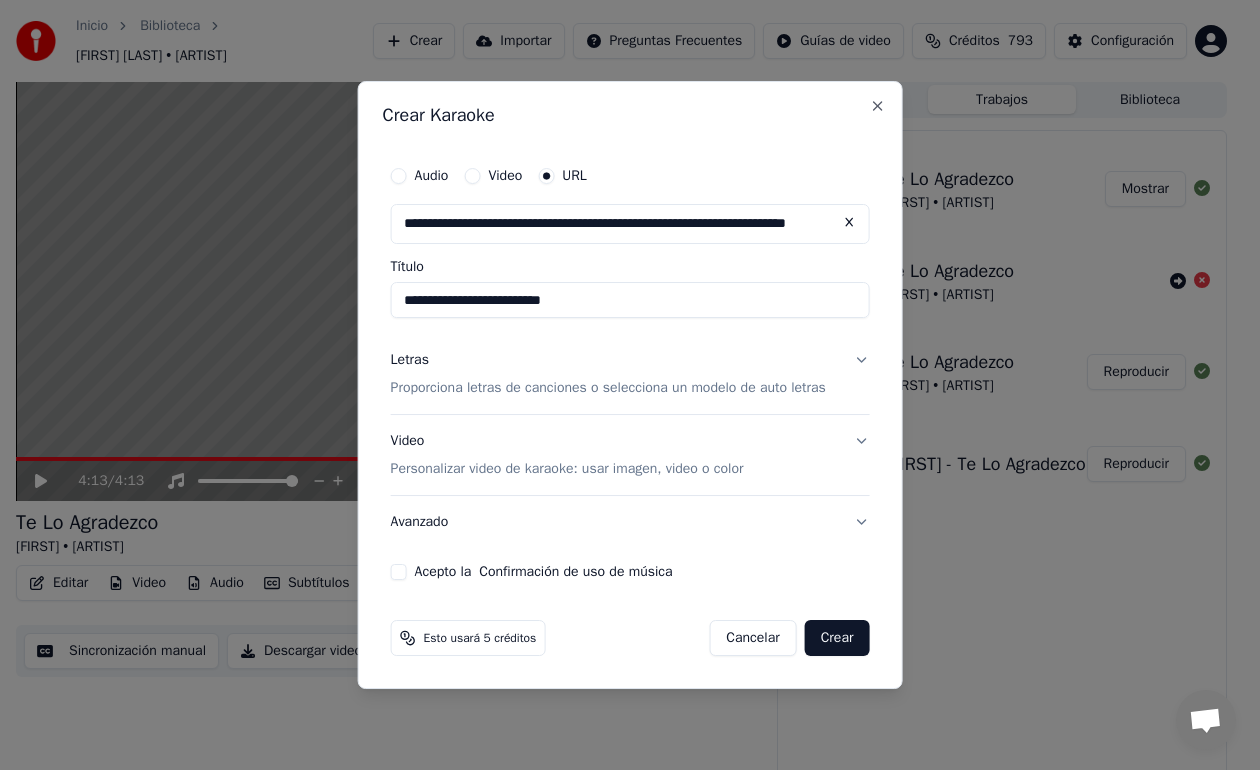 type on "**********" 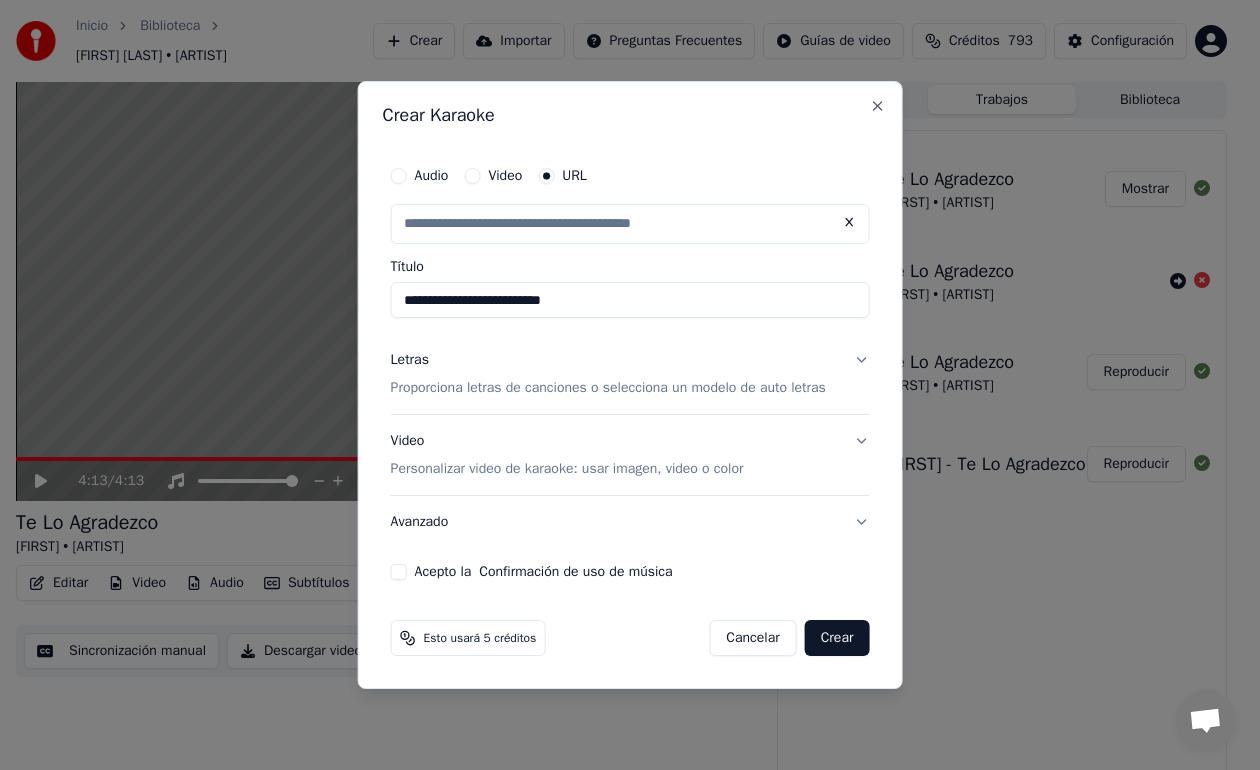 scroll, scrollTop: 0, scrollLeft: 0, axis: both 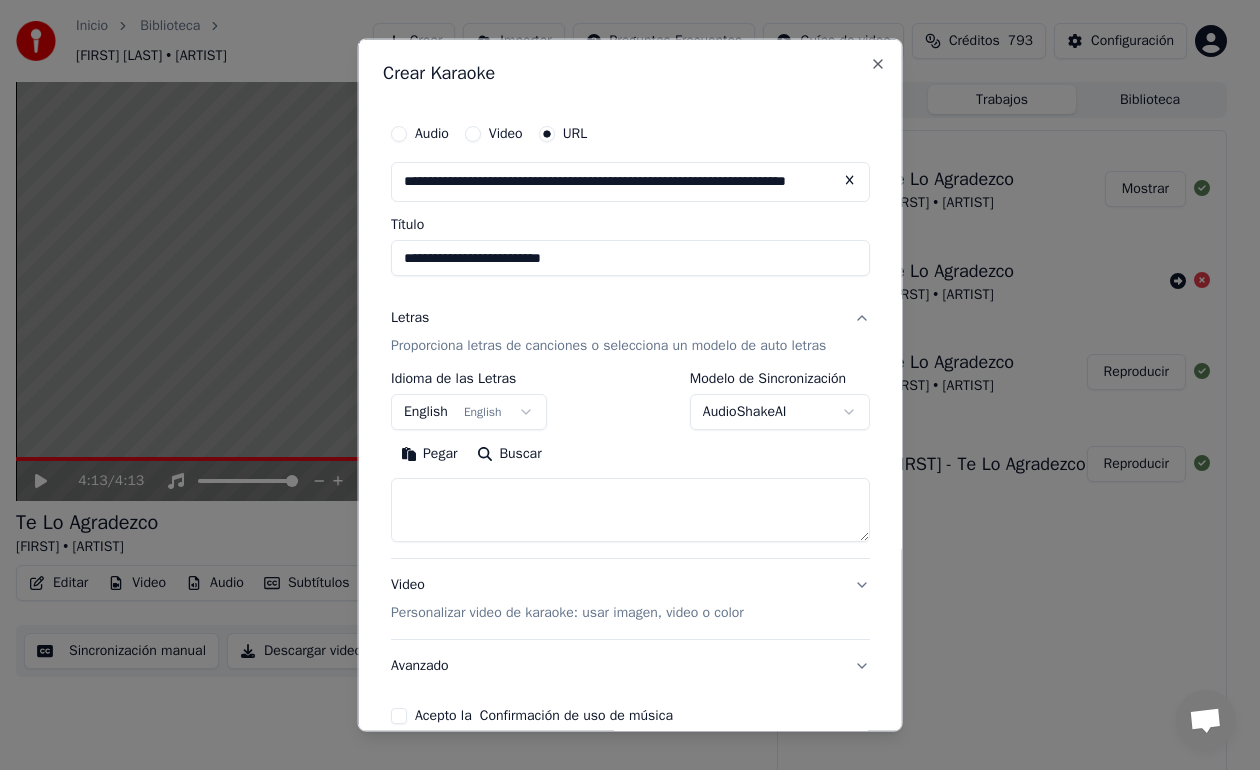 click on "**********" at bounding box center [621, 385] 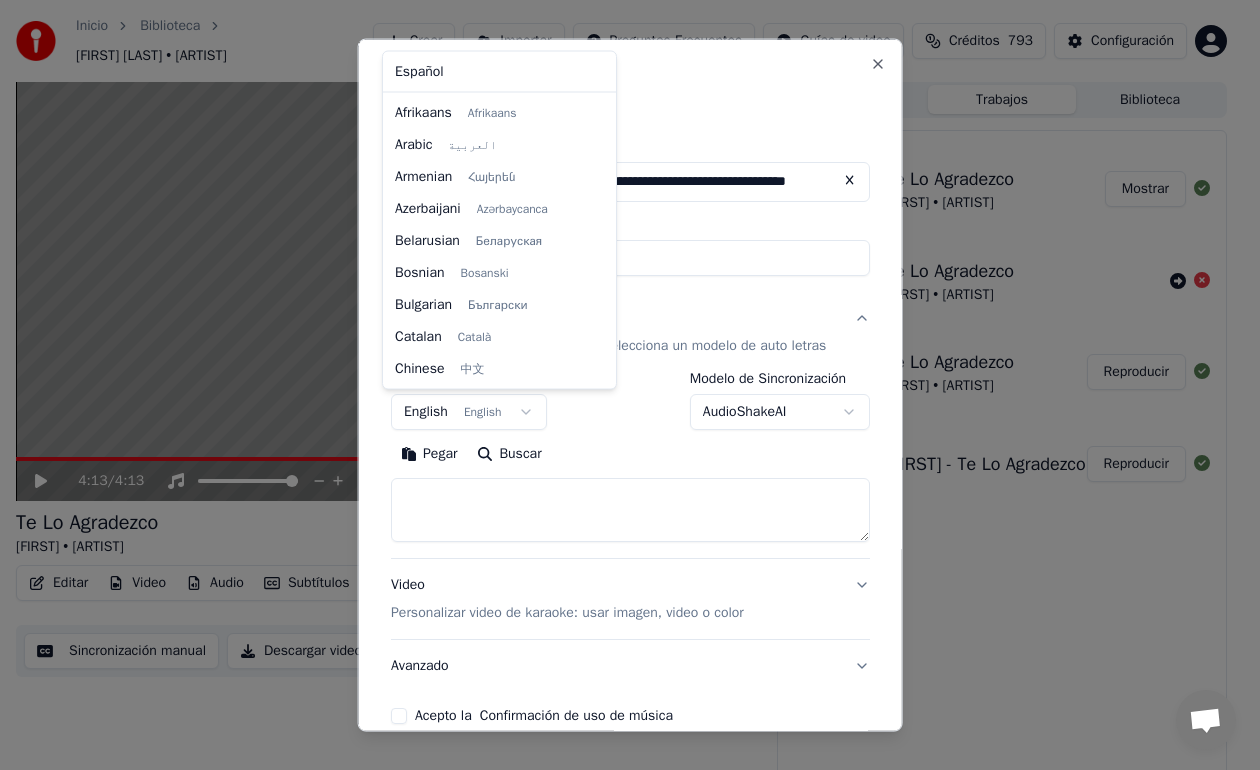 scroll, scrollTop: 160, scrollLeft: 0, axis: vertical 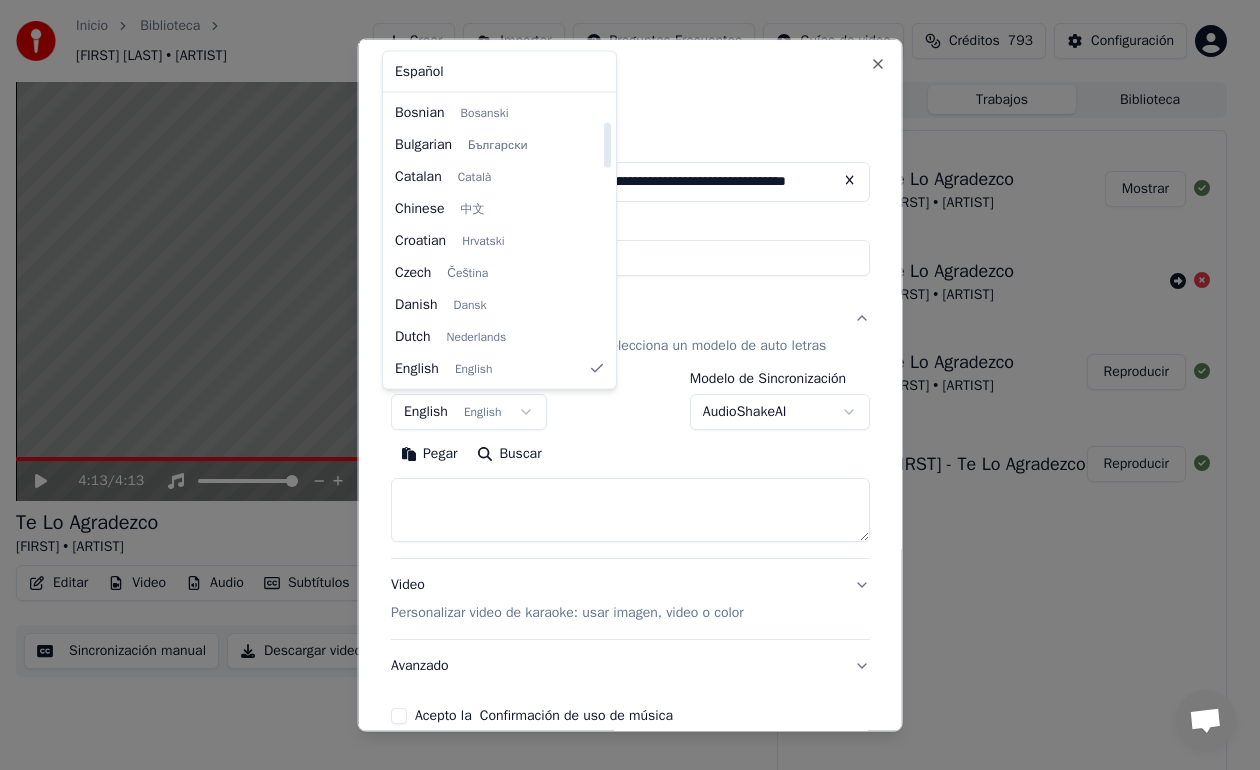 select on "**" 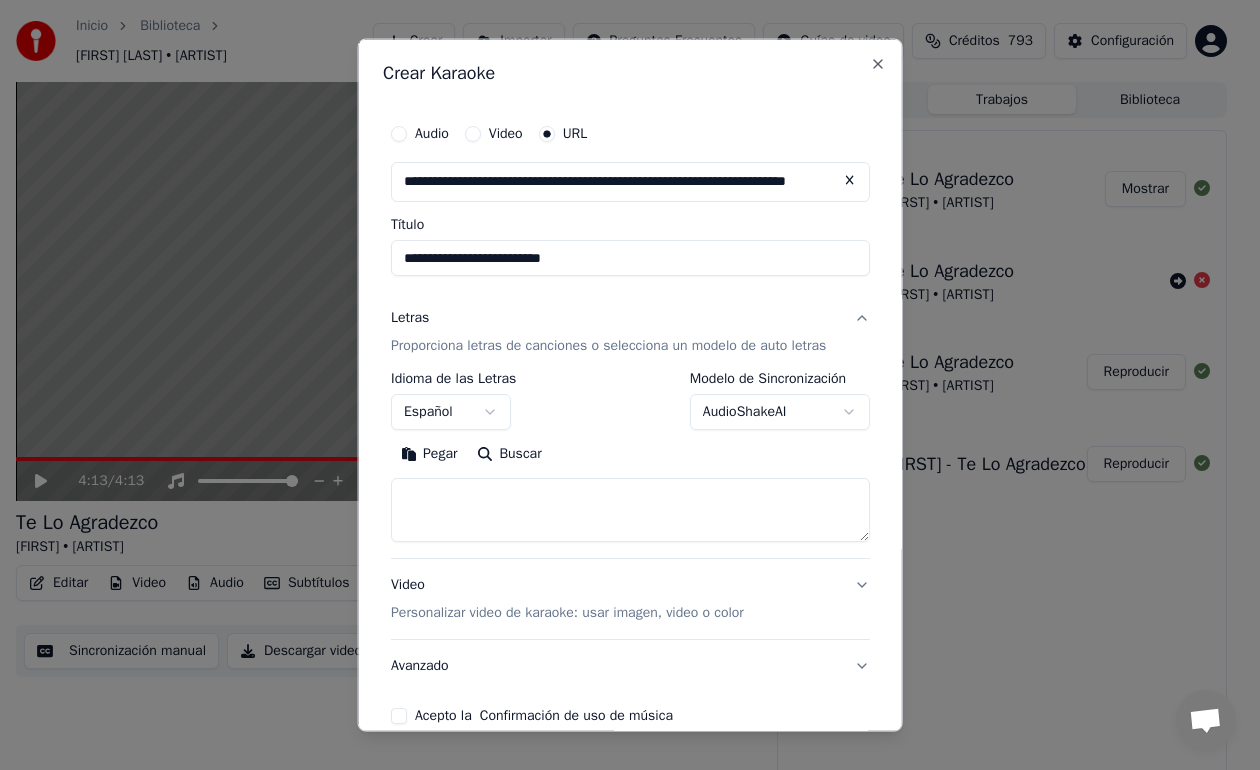 click at bounding box center (630, 509) 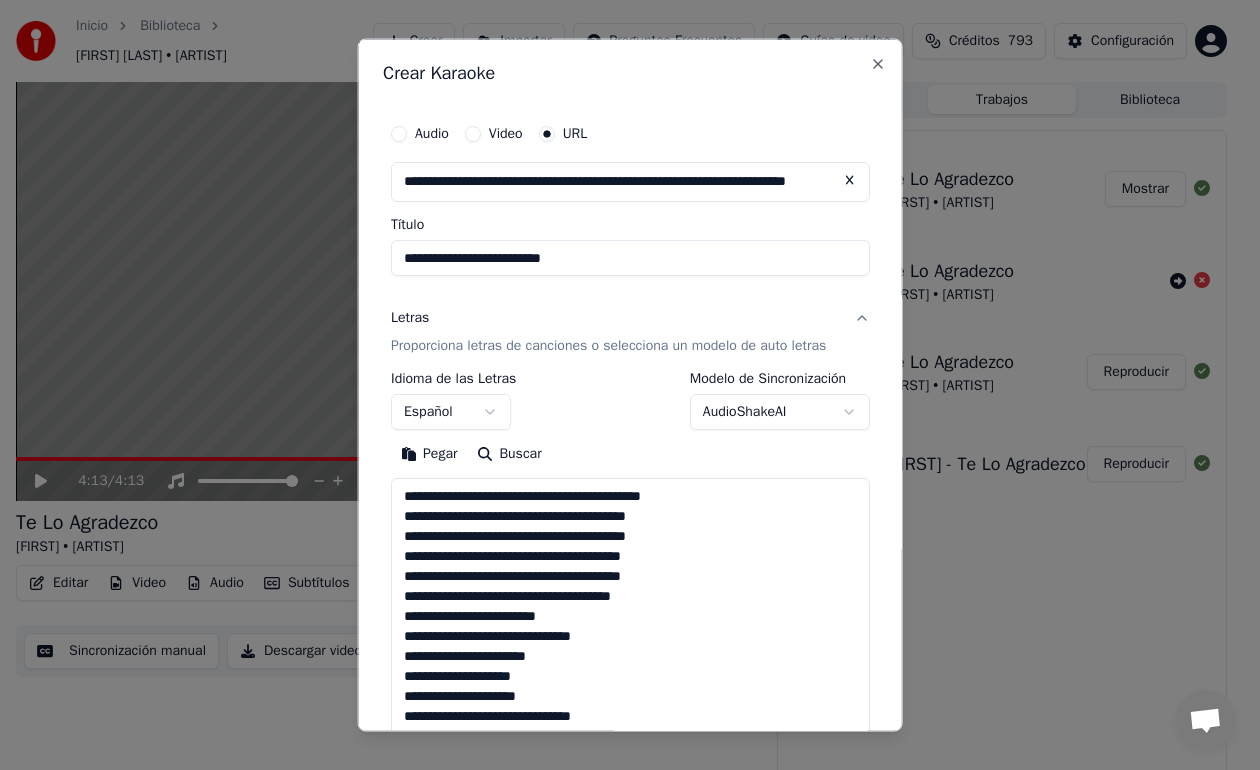 scroll, scrollTop: 1224, scrollLeft: 0, axis: vertical 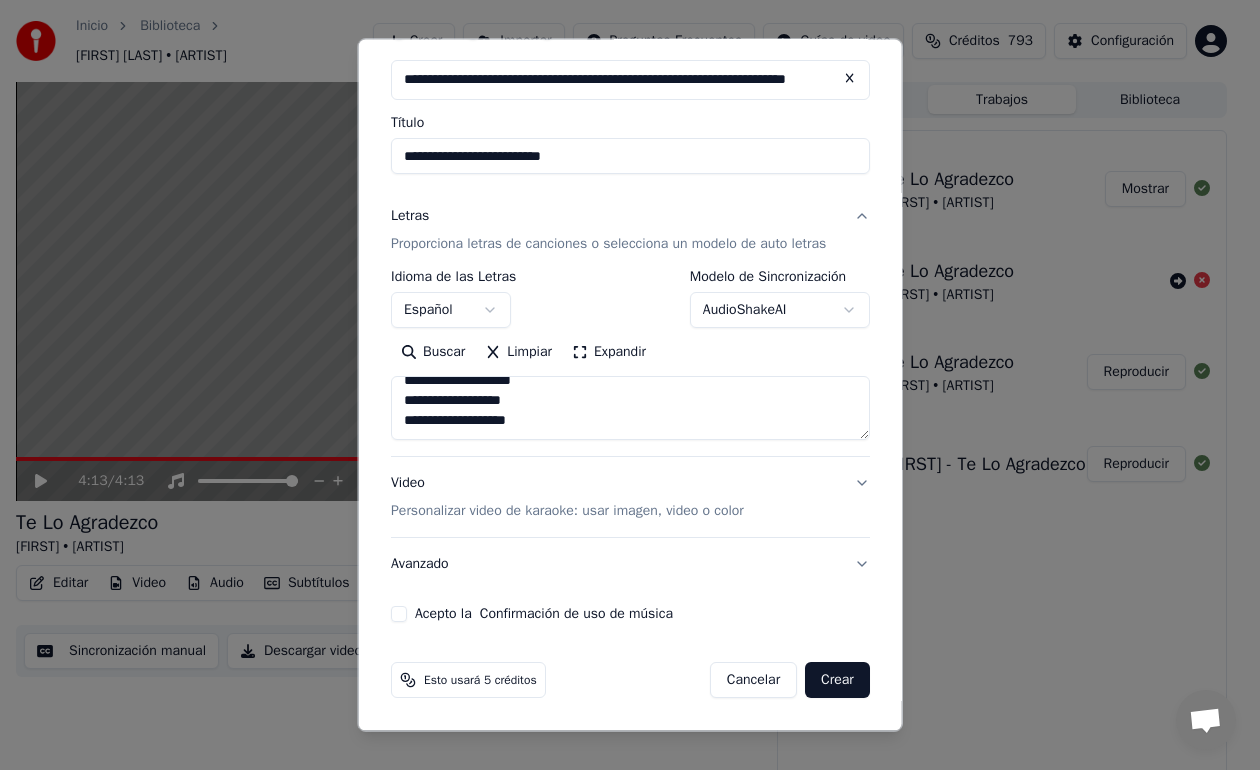 type on "**********" 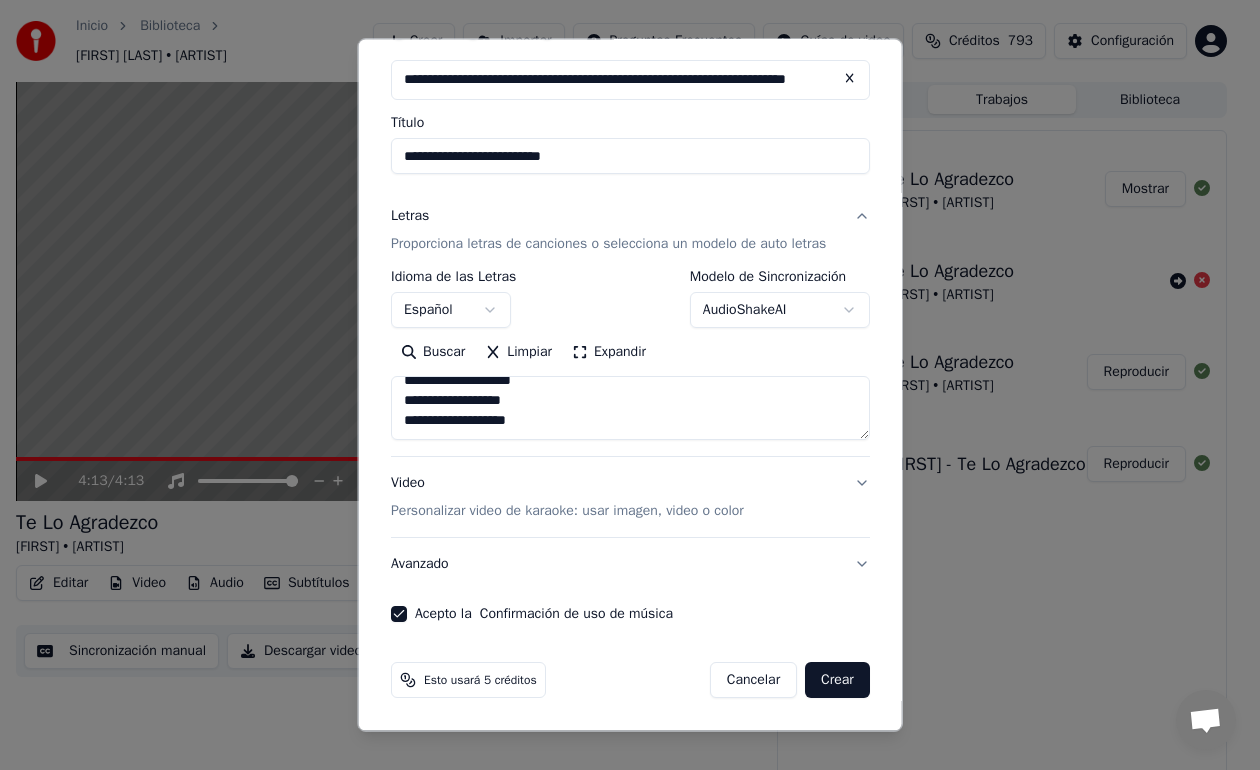 click on "Crear" at bounding box center (837, 680) 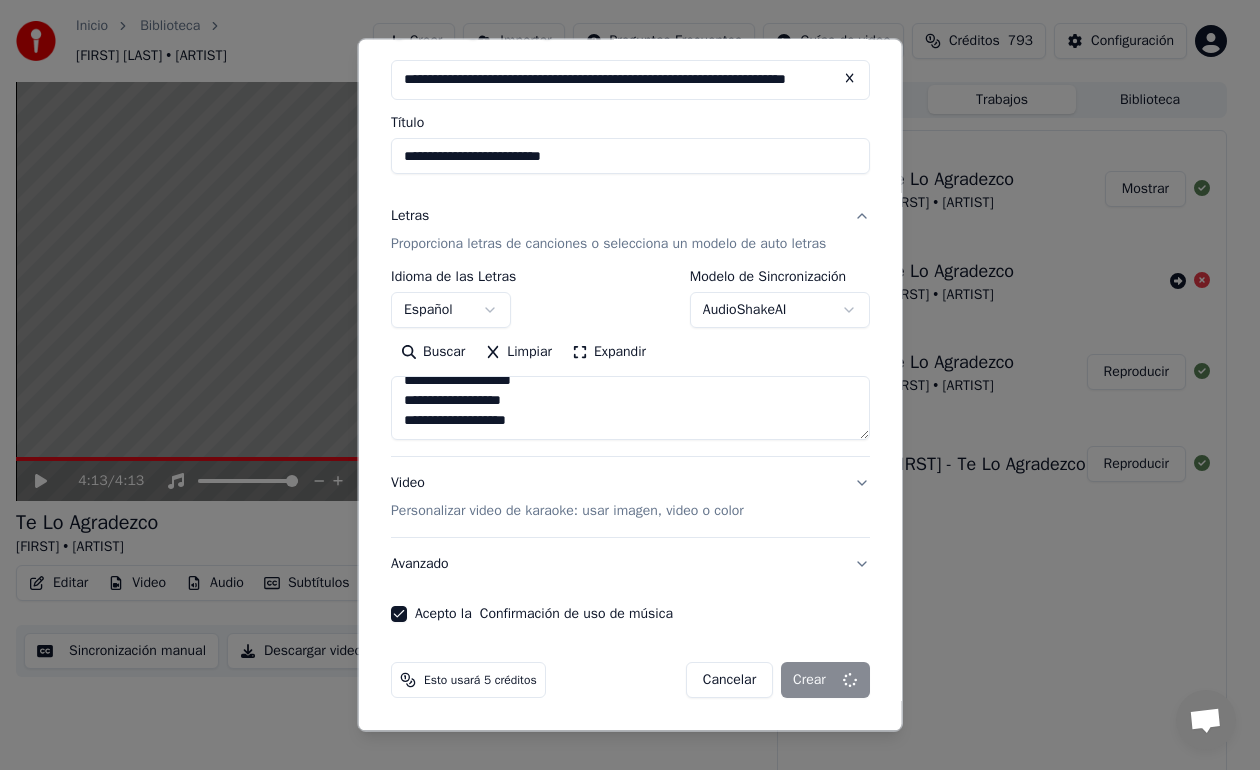 type 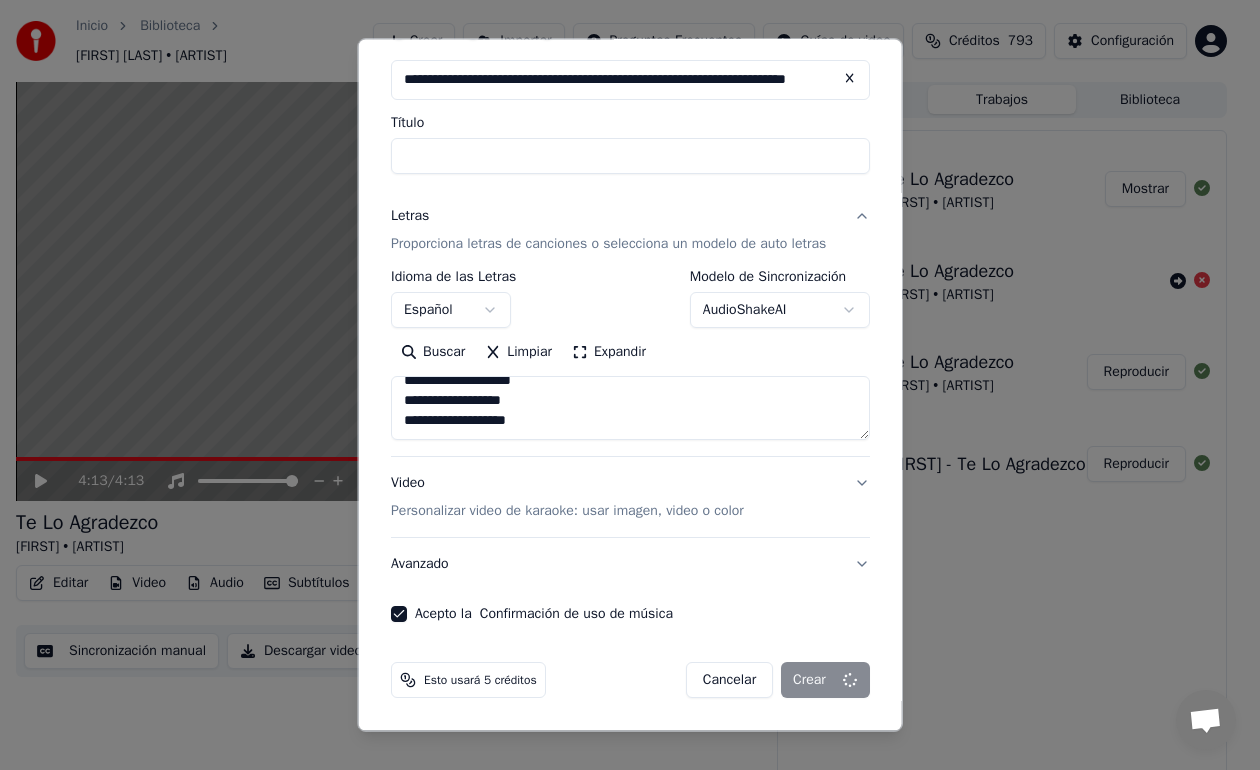 type 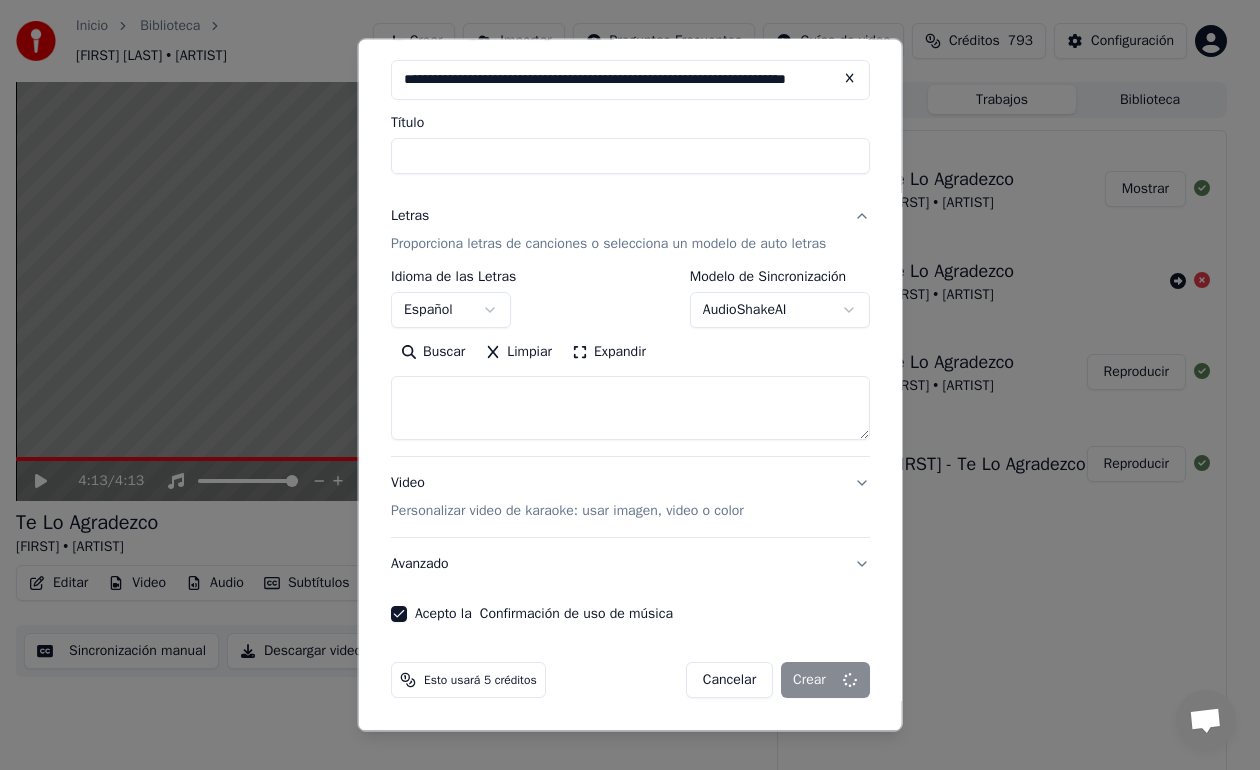 select 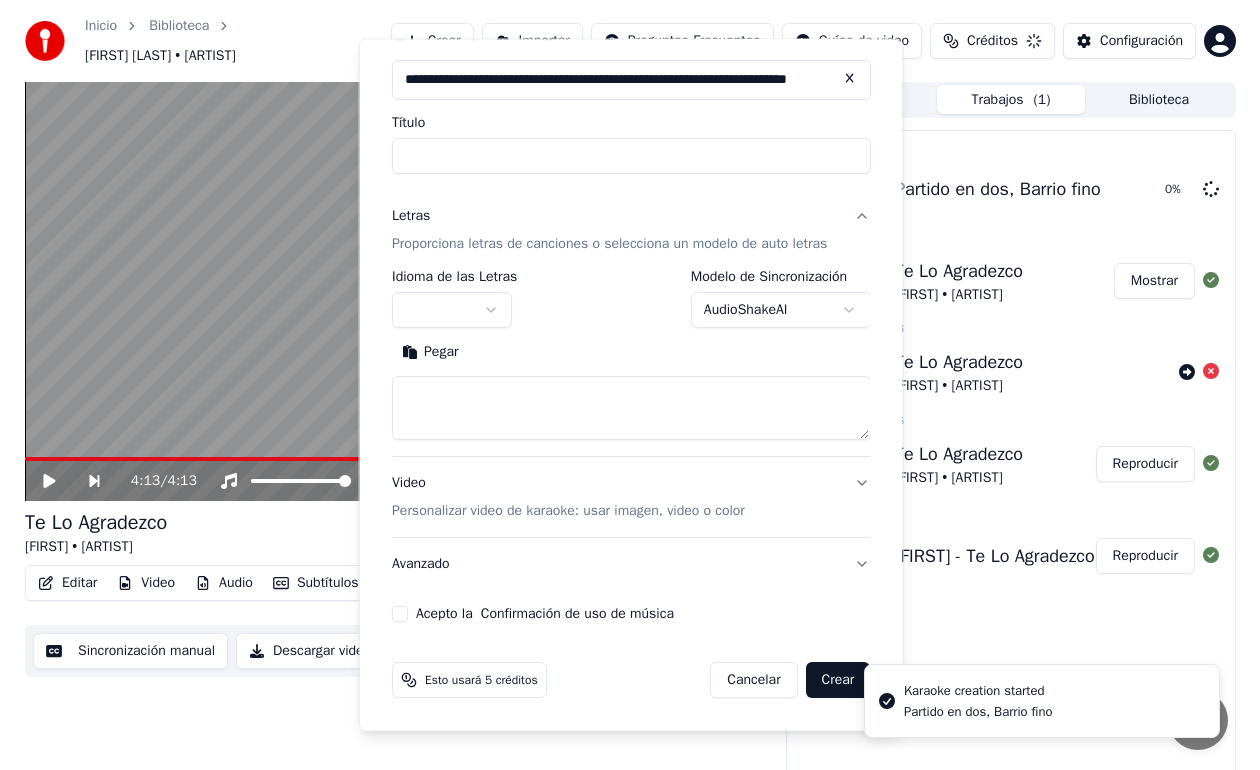scroll, scrollTop: 0, scrollLeft: 0, axis: both 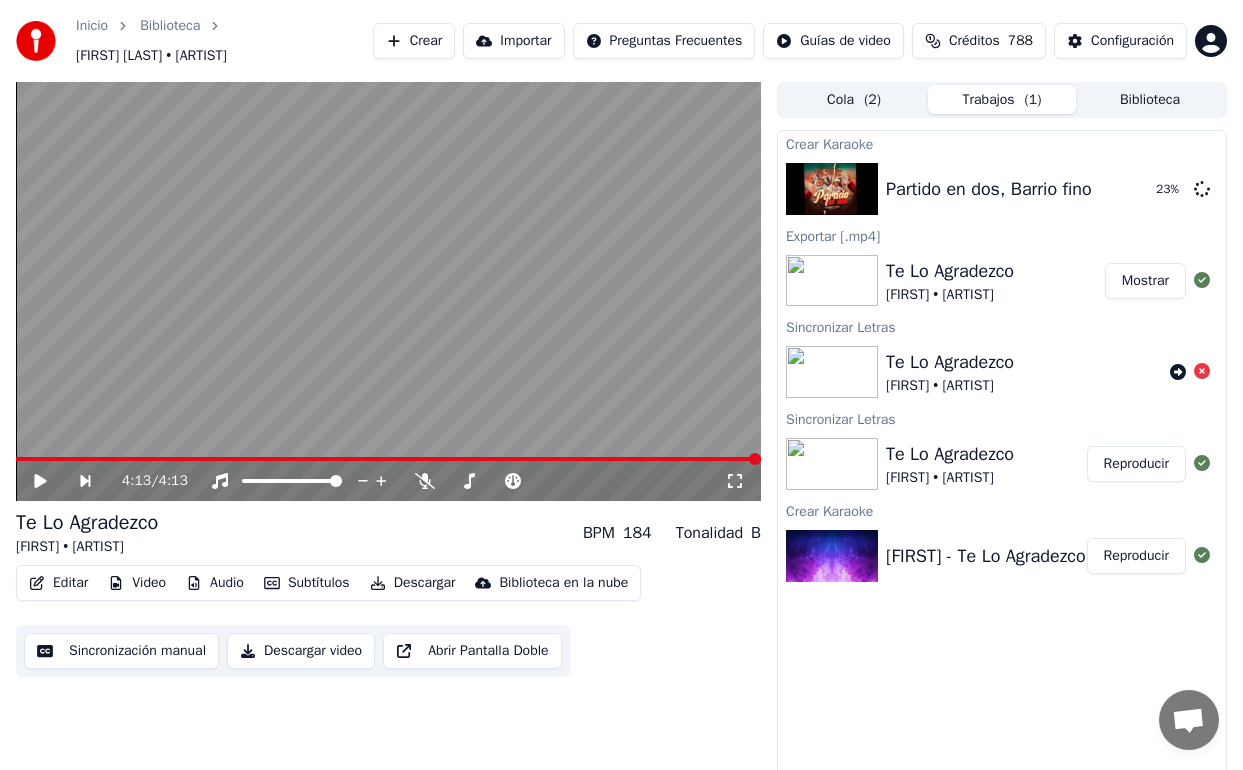 click on "Crear" at bounding box center [414, 41] 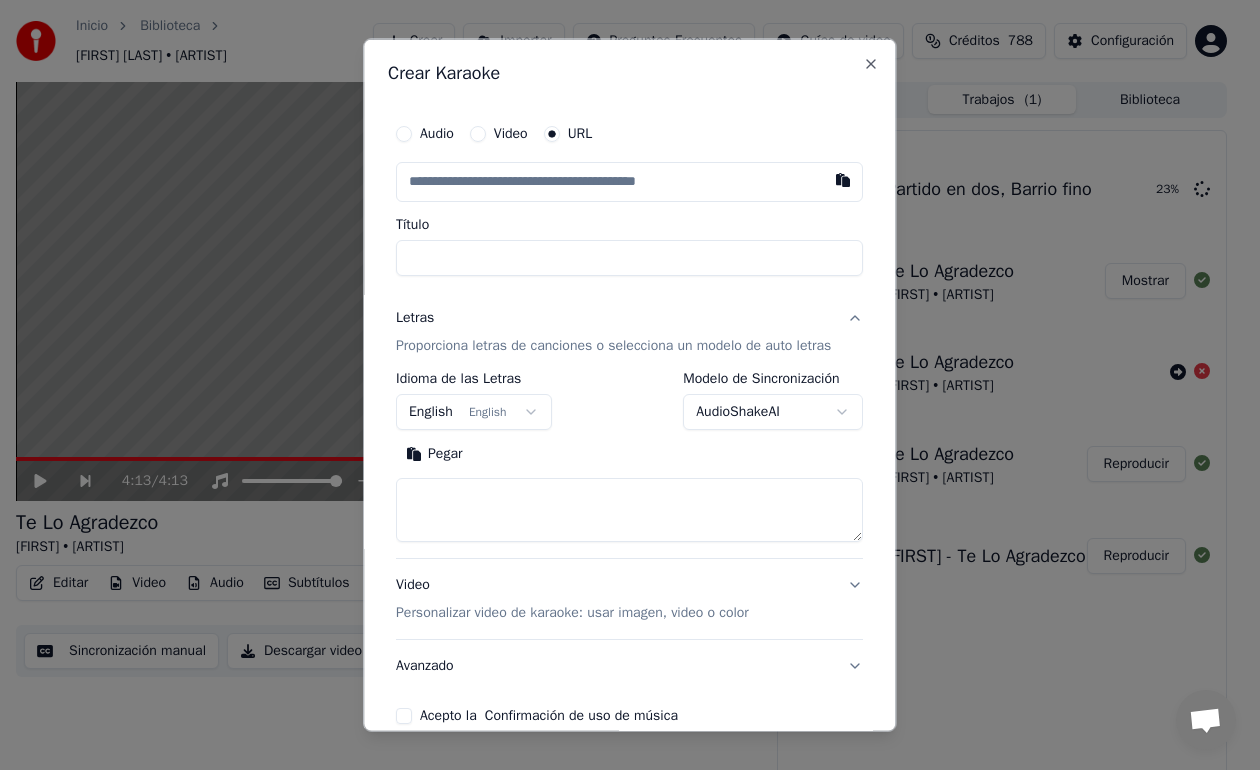 type on "**********" 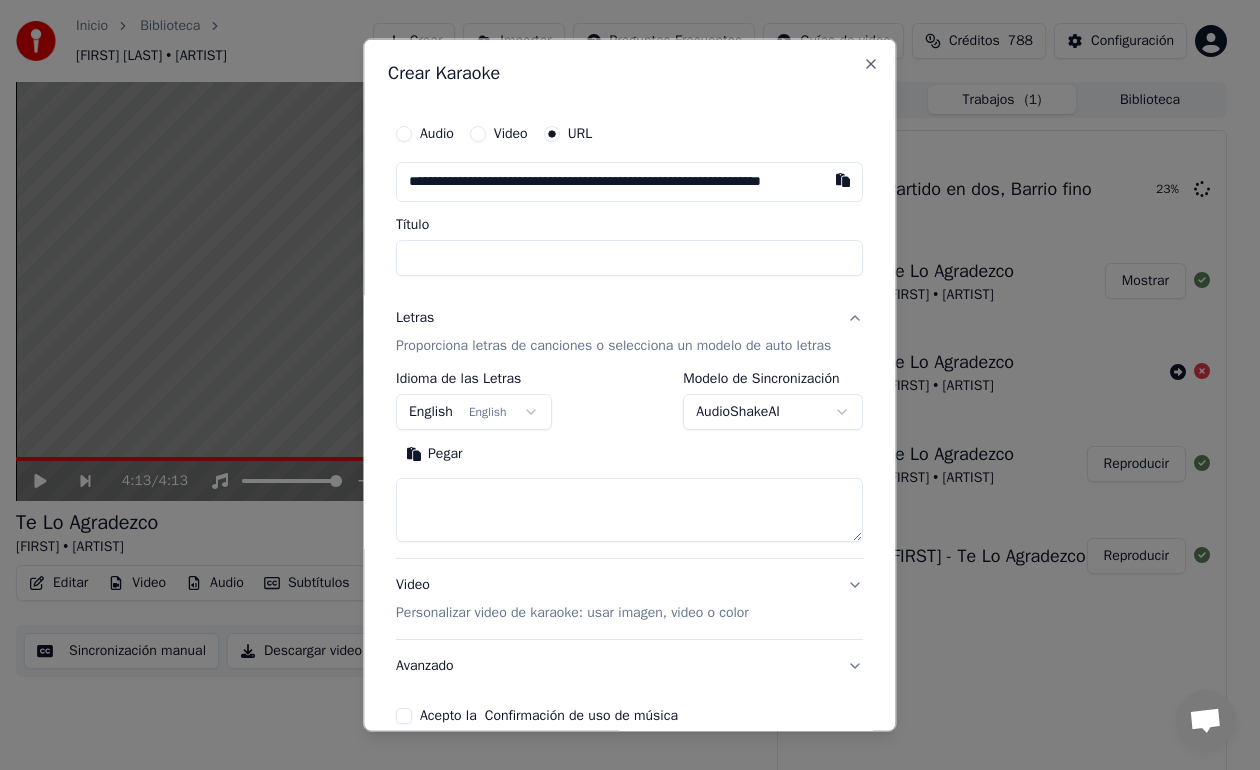 scroll, scrollTop: 0, scrollLeft: 50, axis: horizontal 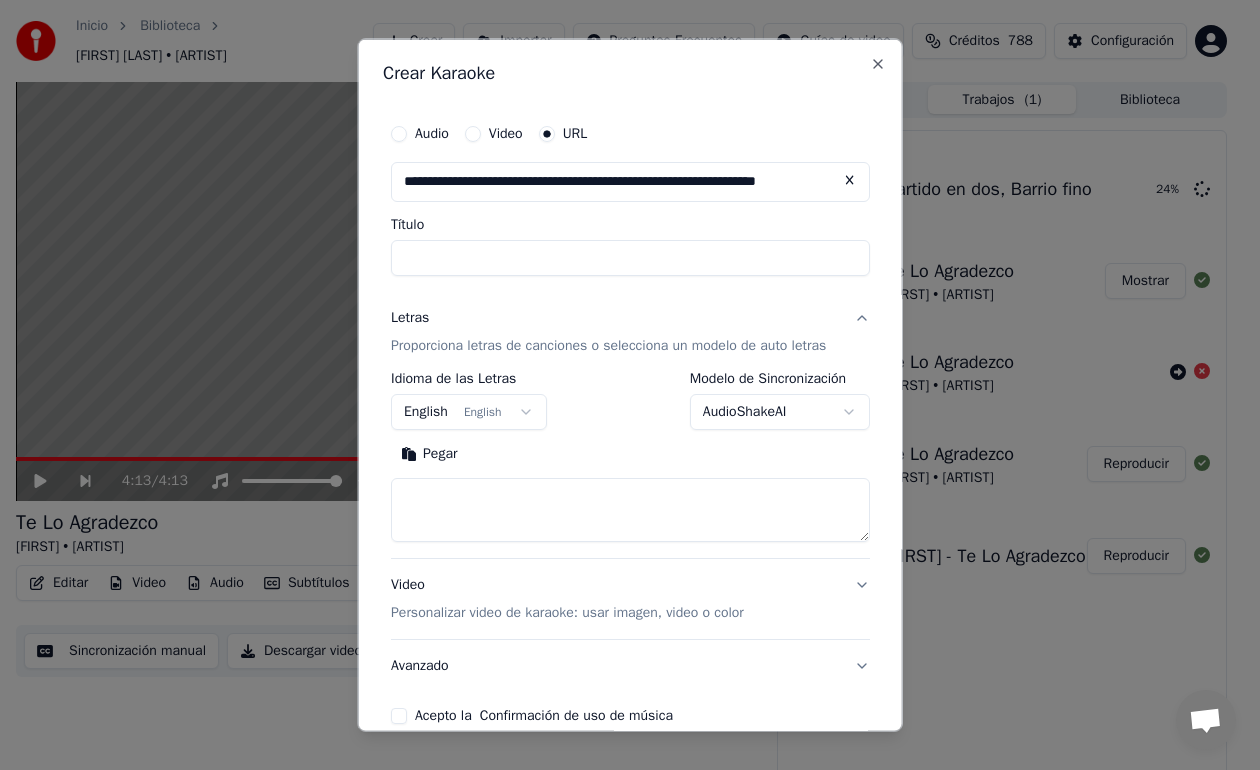 type on "**********" 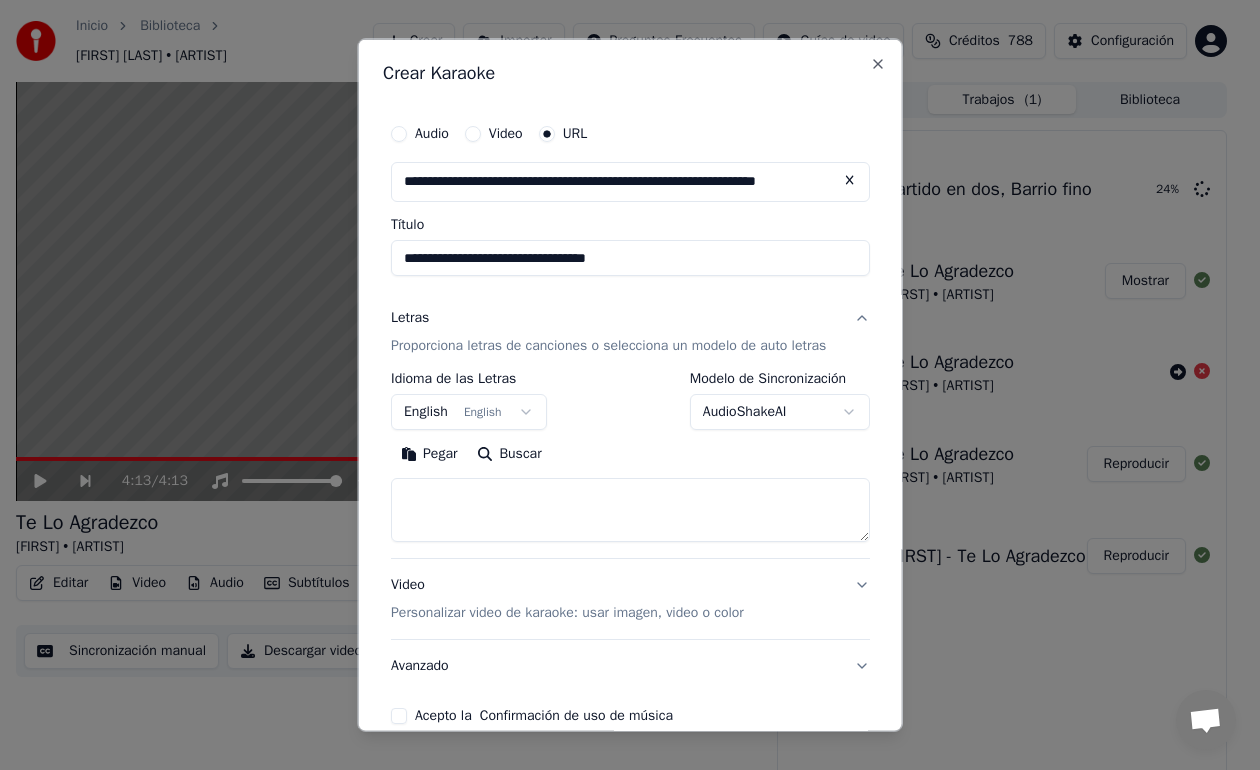 type on "**********" 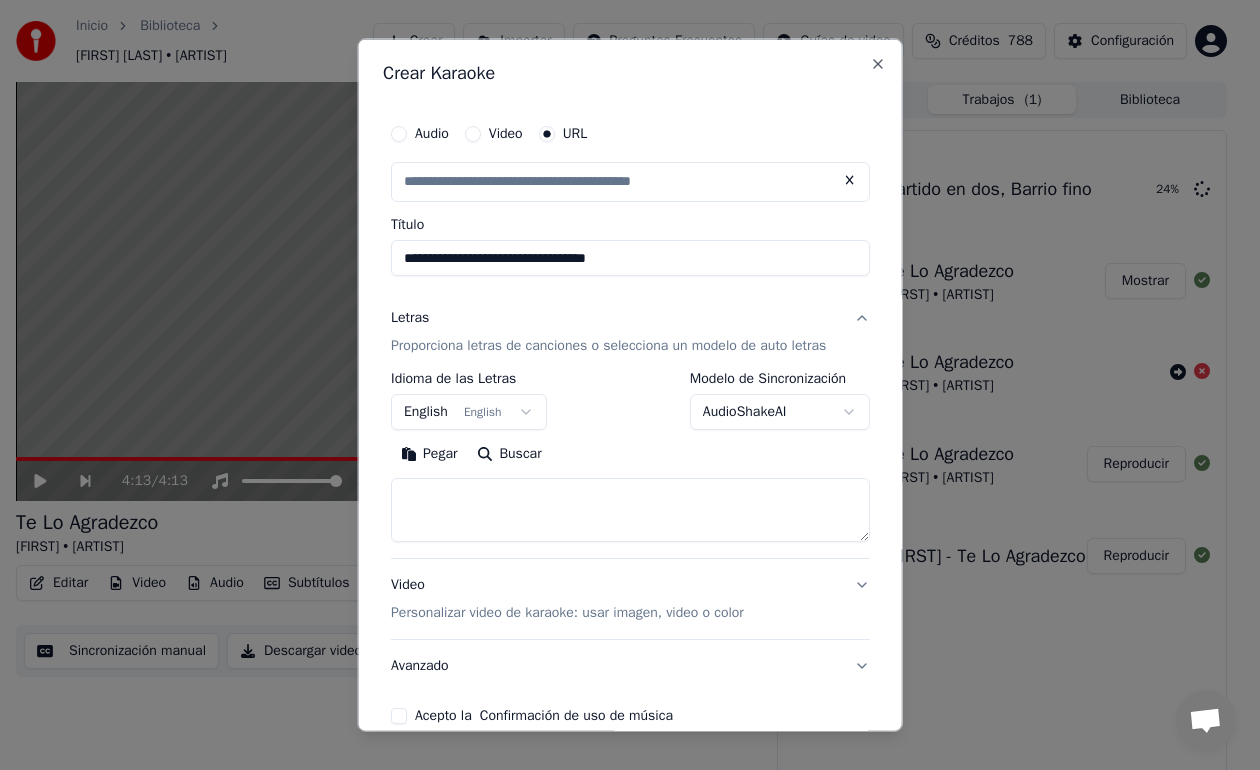 scroll, scrollTop: 0, scrollLeft: 0, axis: both 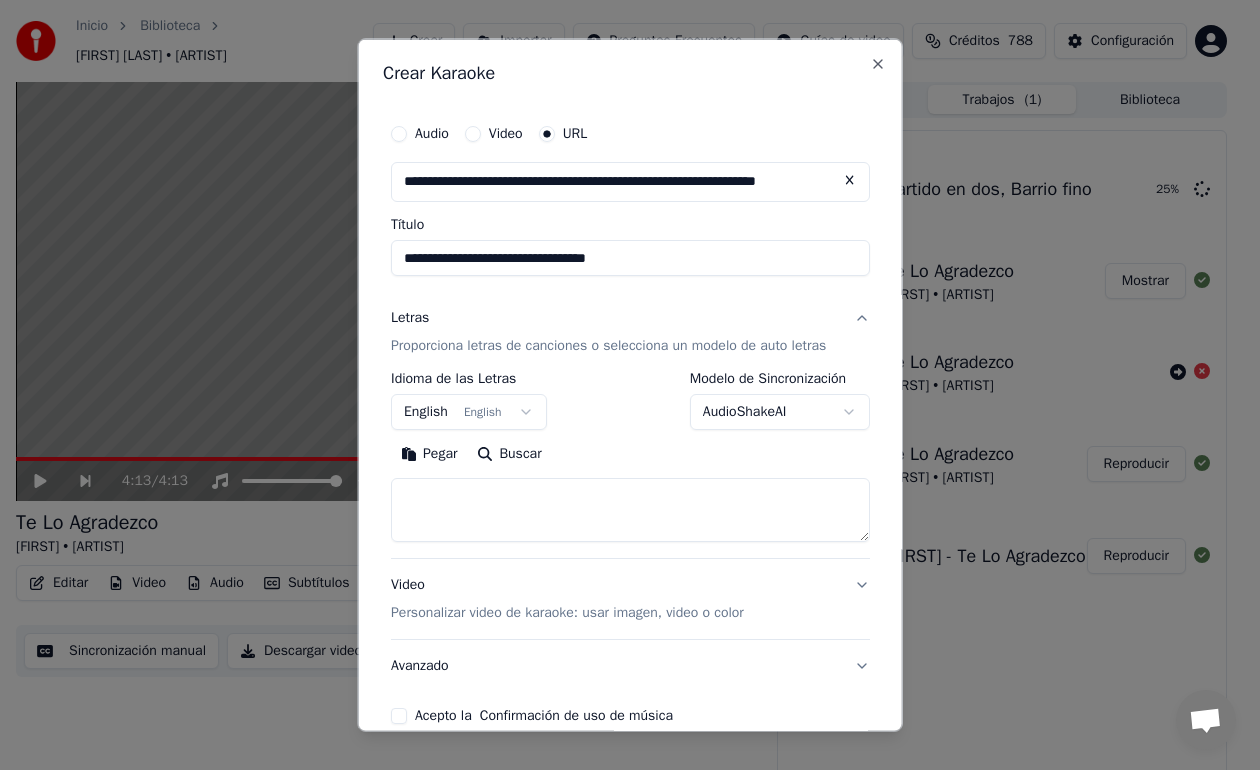 drag, startPoint x: 525, startPoint y: 255, endPoint x: 640, endPoint y: 263, distance: 115.27792 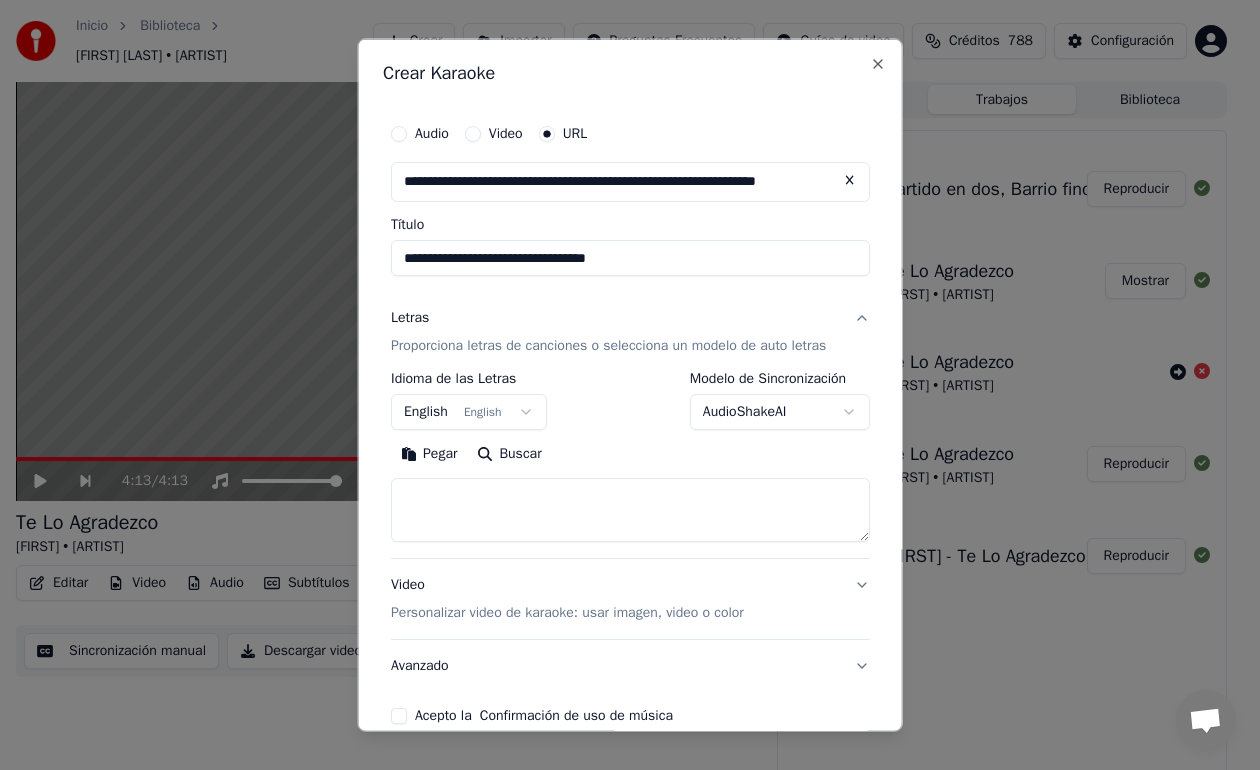 click at bounding box center [630, 509] 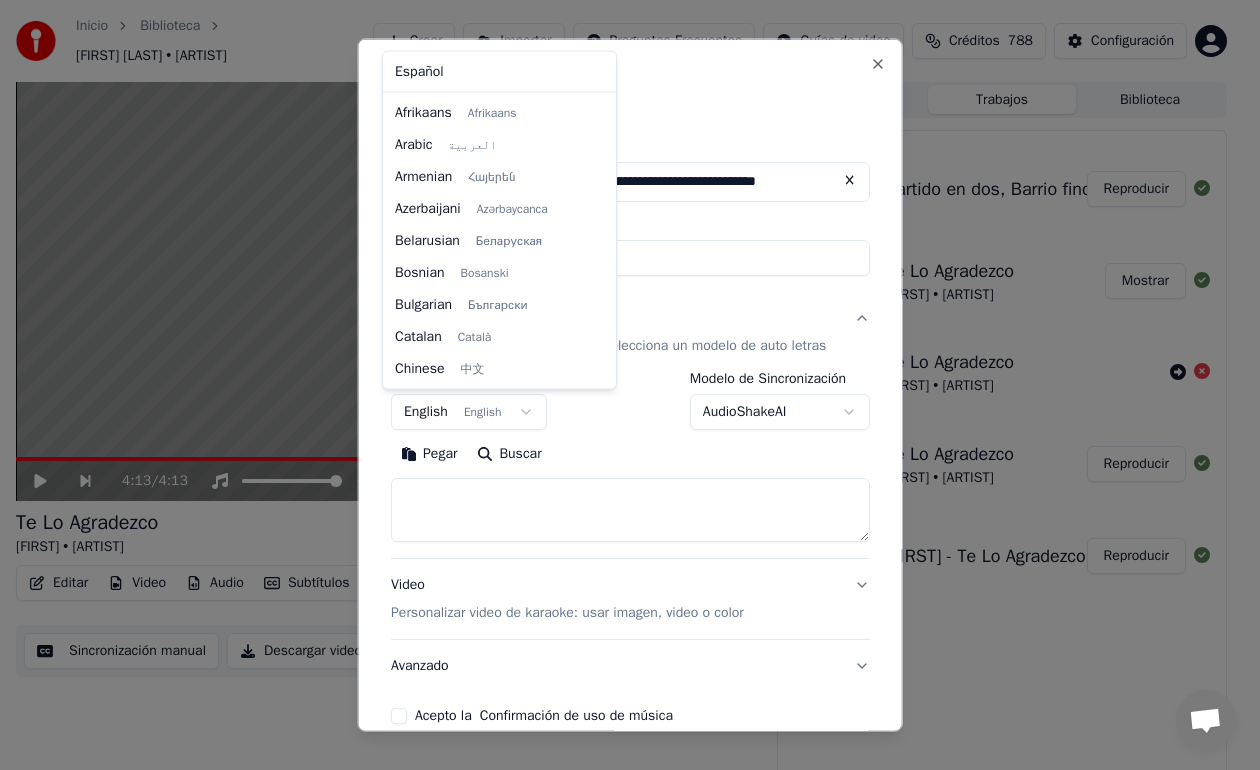 click on "**********" at bounding box center (621, 385) 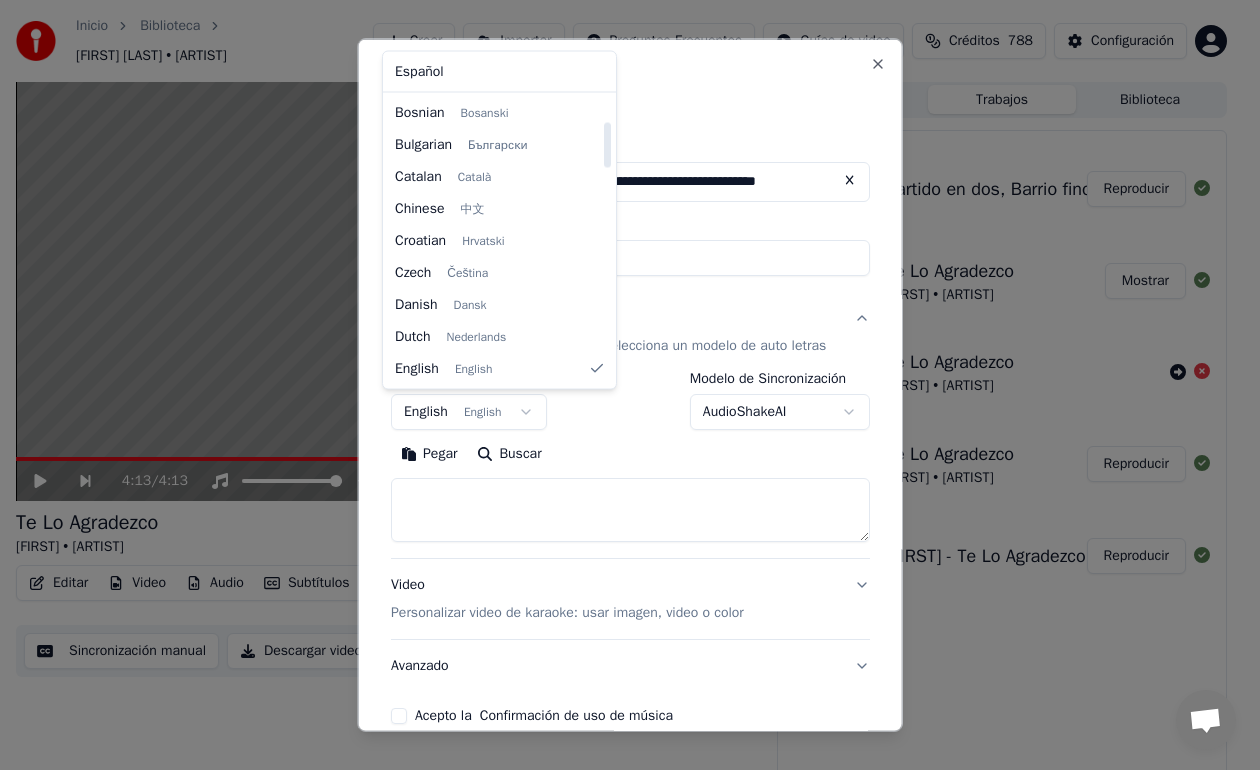 select on "**" 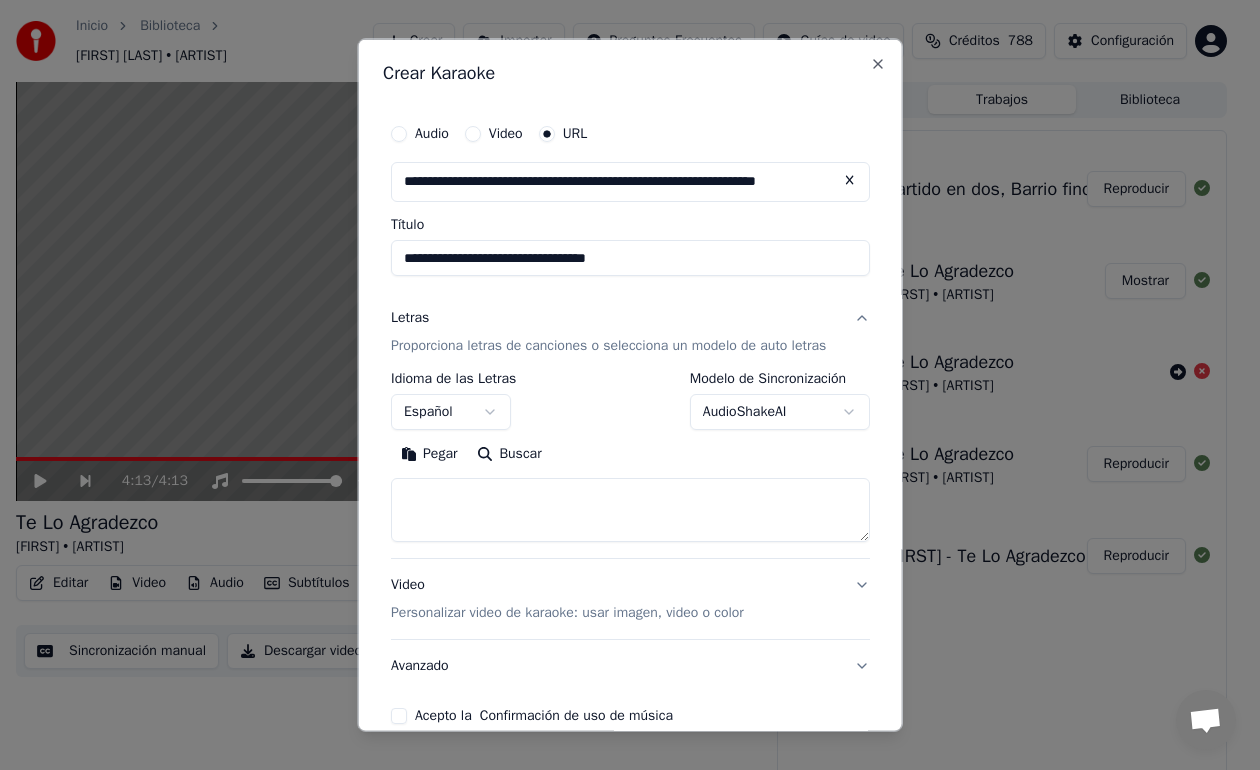 click at bounding box center (630, 509) 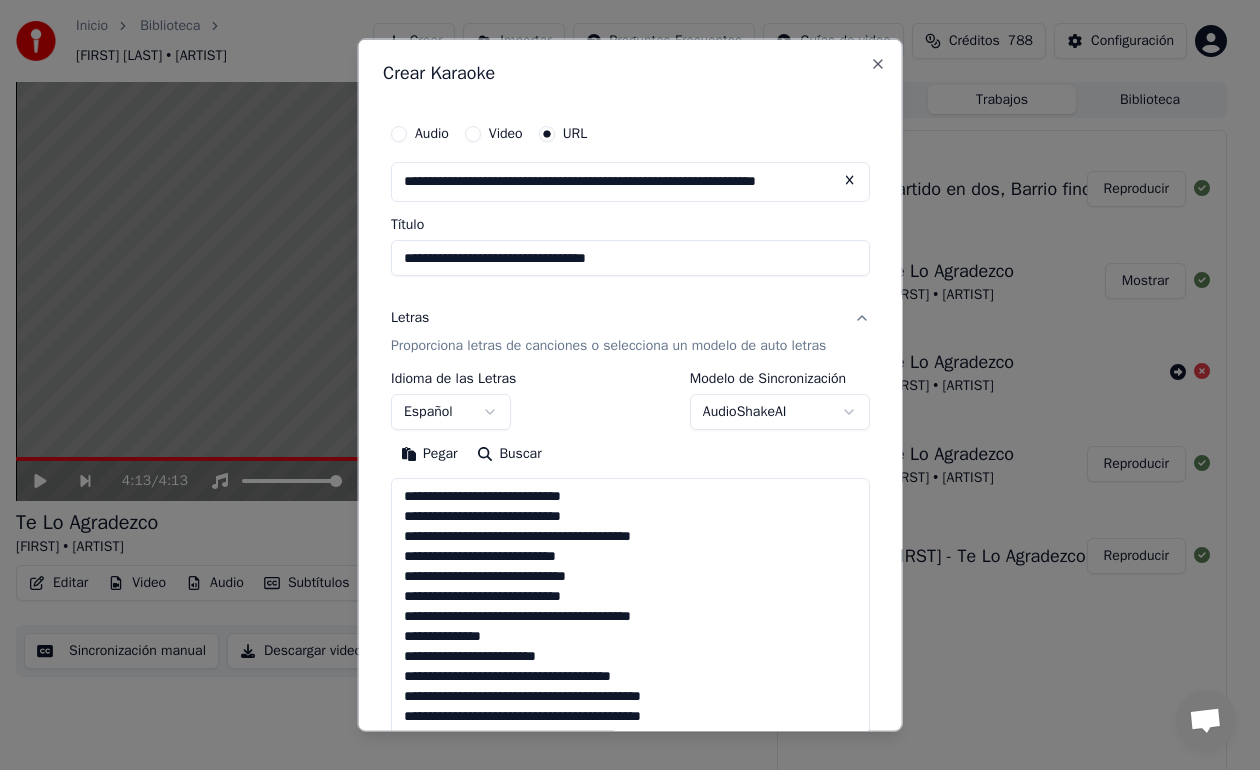 scroll, scrollTop: 885, scrollLeft: 0, axis: vertical 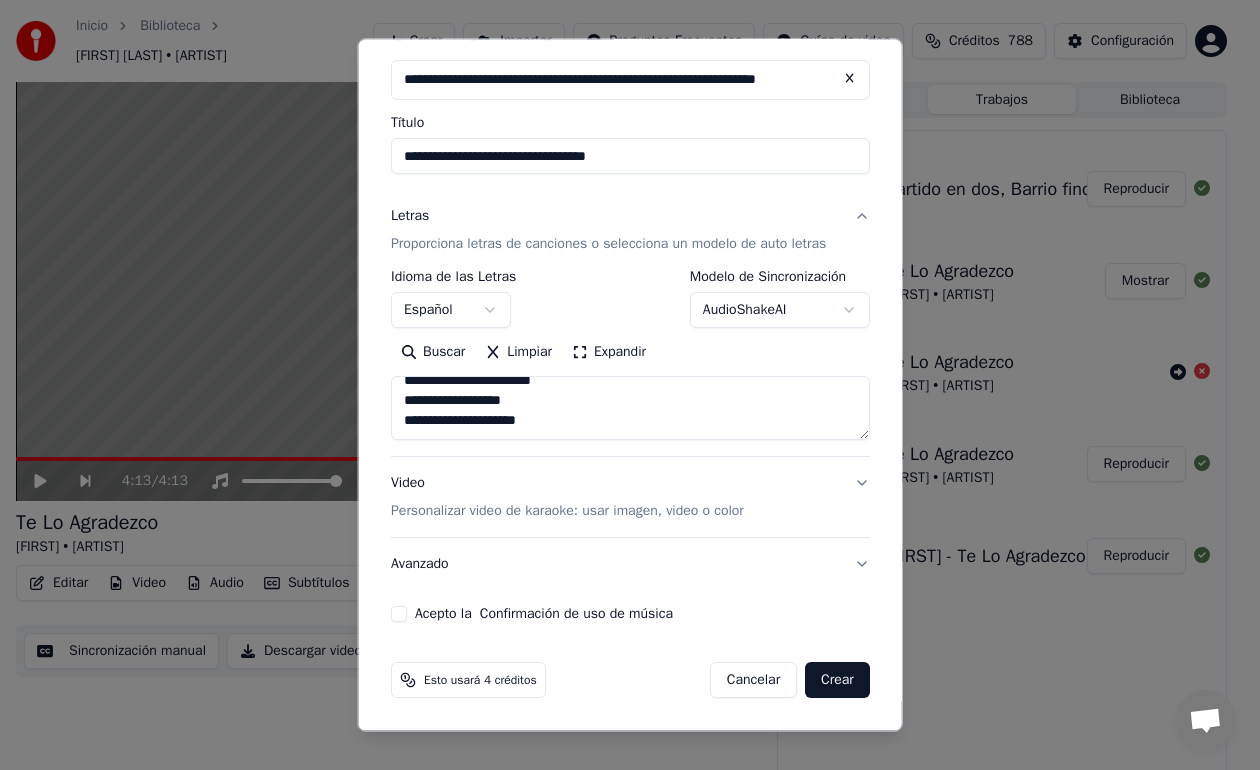 type on "**********" 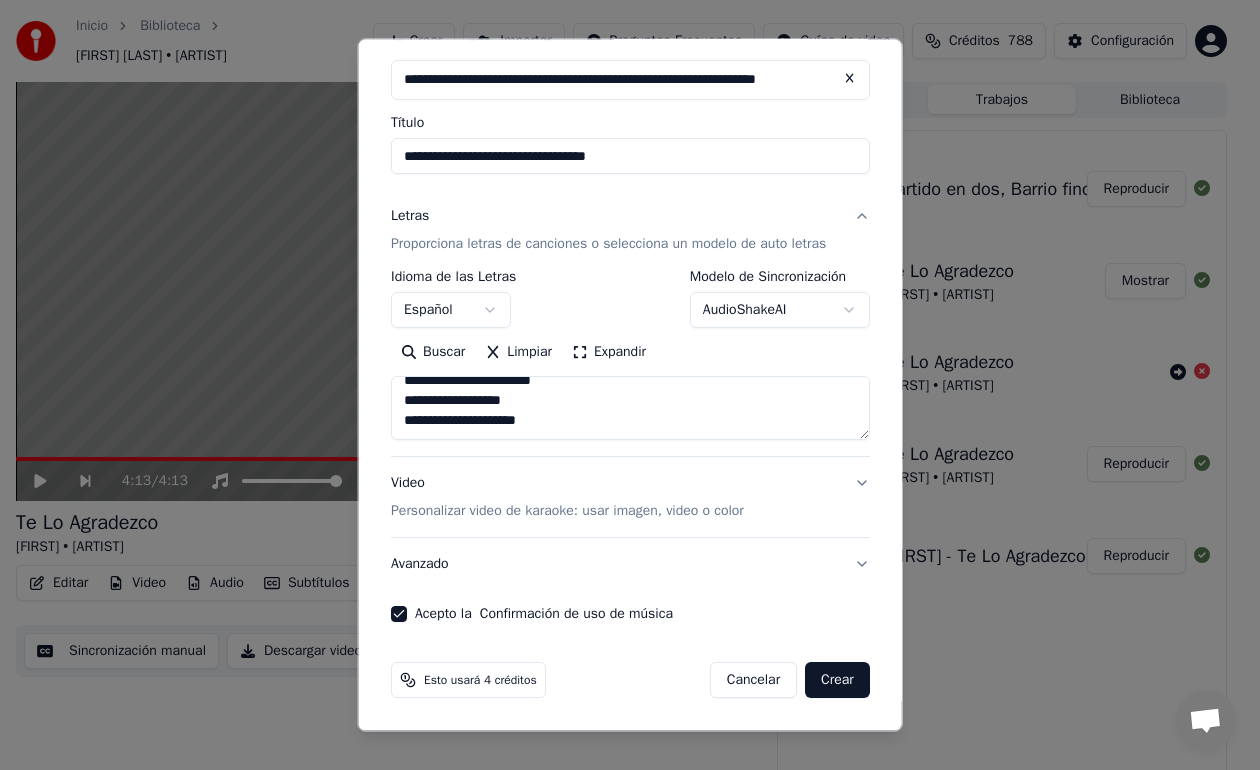click on "Crear" at bounding box center (837, 680) 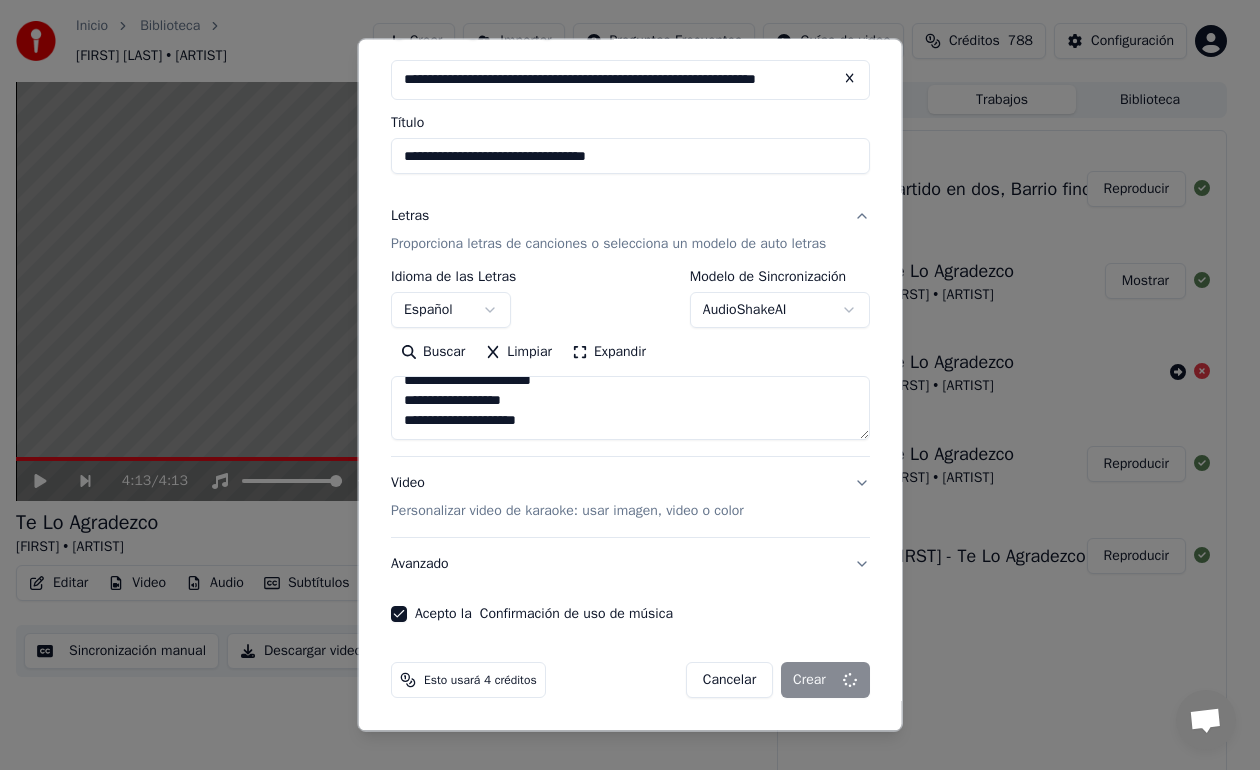 type 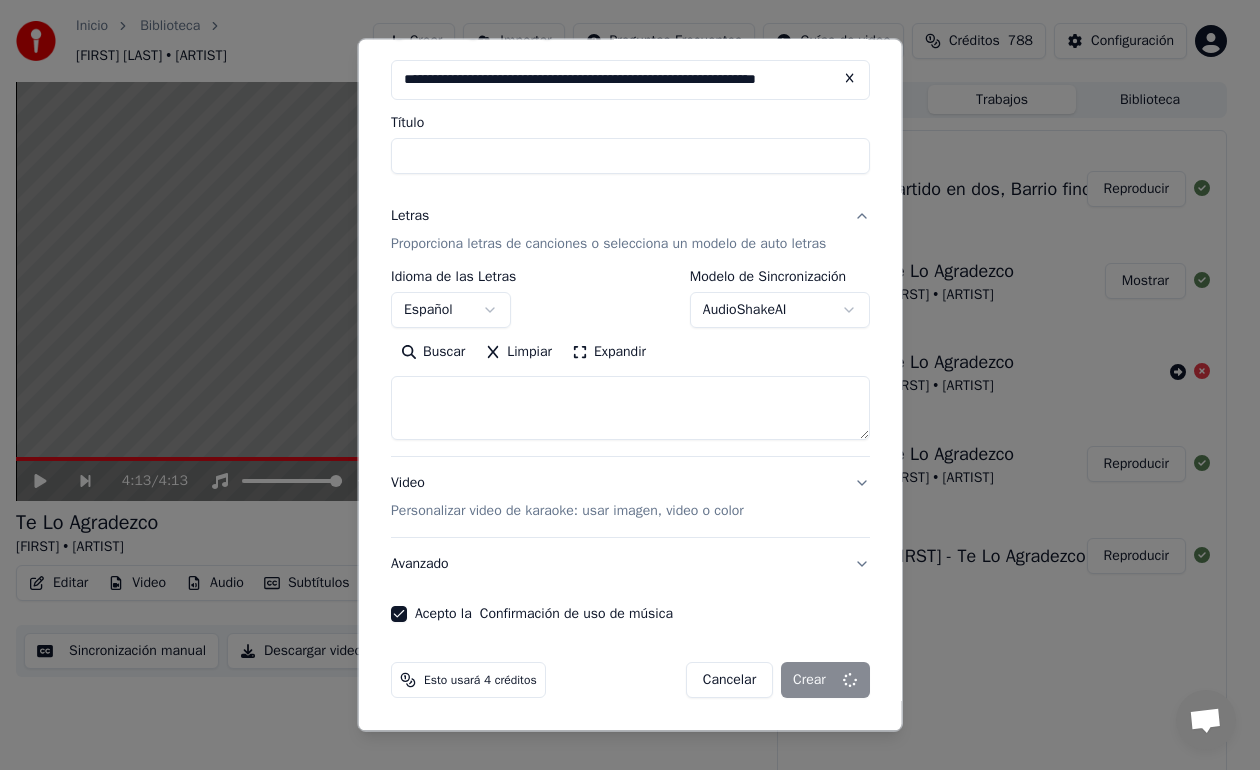 select 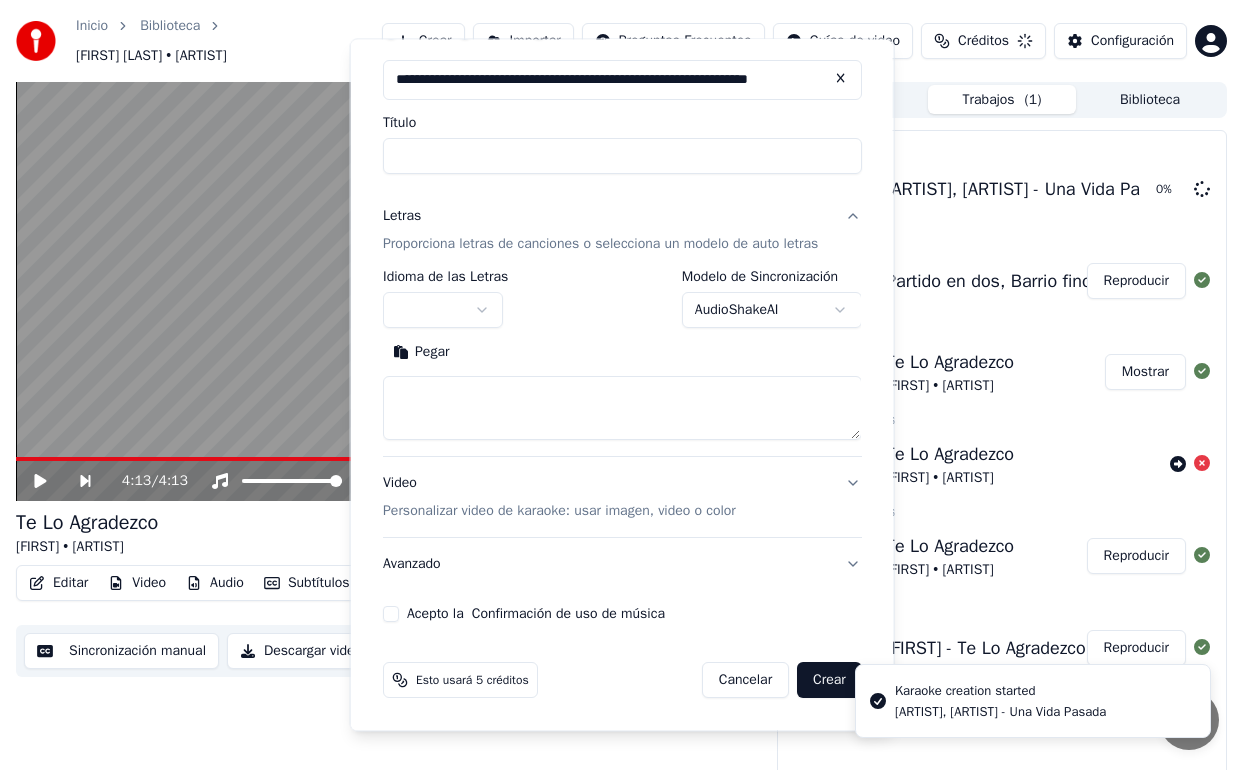 scroll, scrollTop: 0, scrollLeft: 0, axis: both 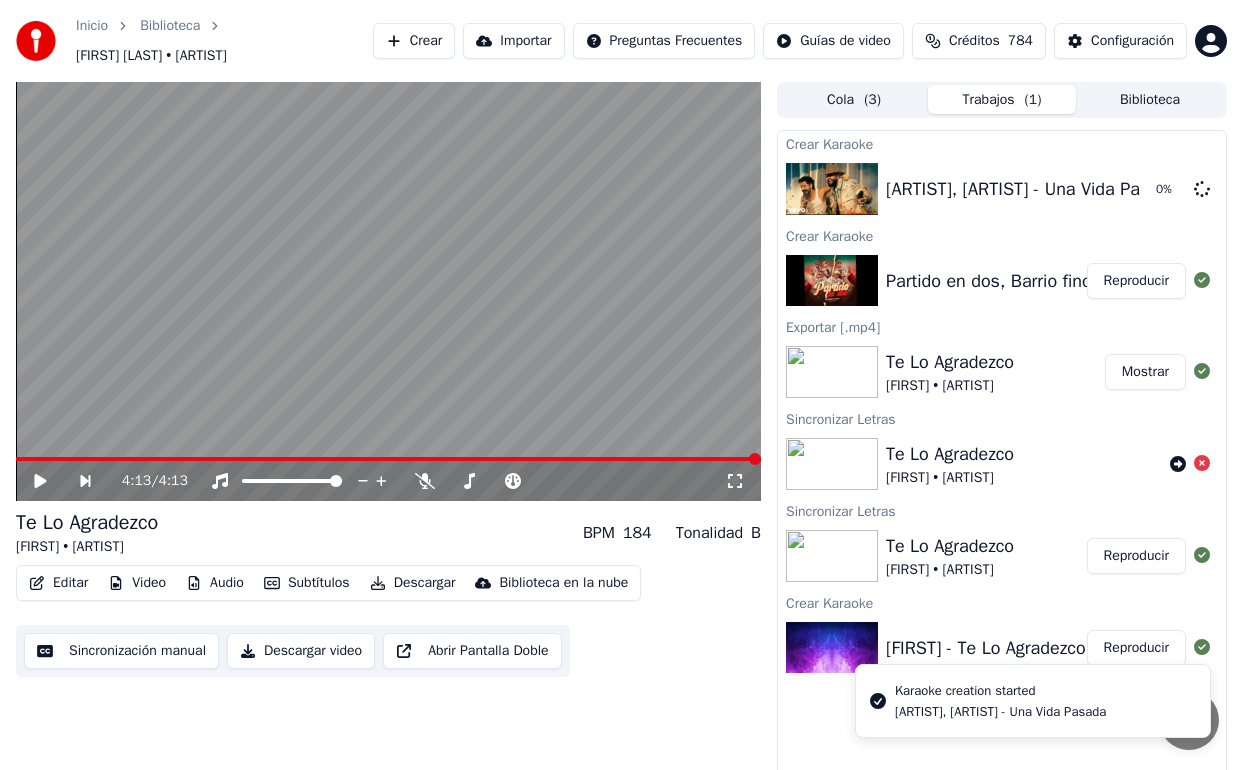 click at bounding box center (832, 281) 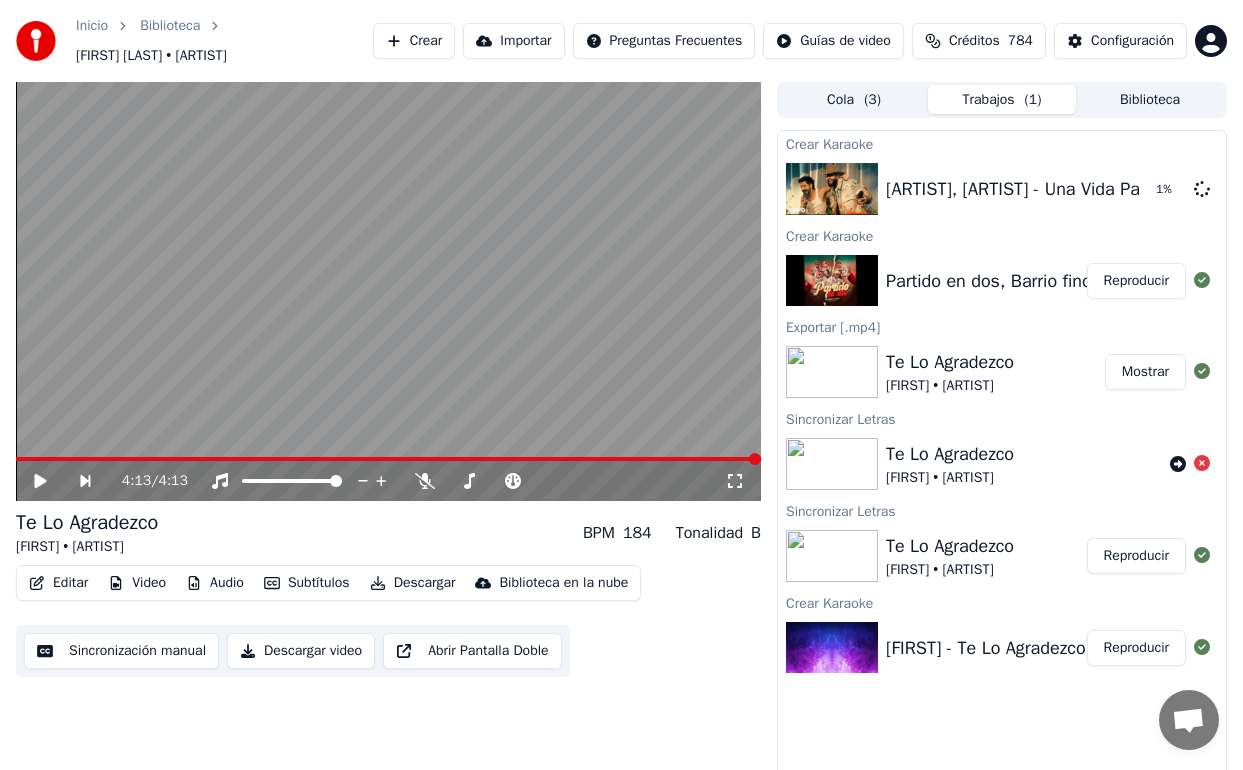 click on "Reproducir" at bounding box center (1136, 281) 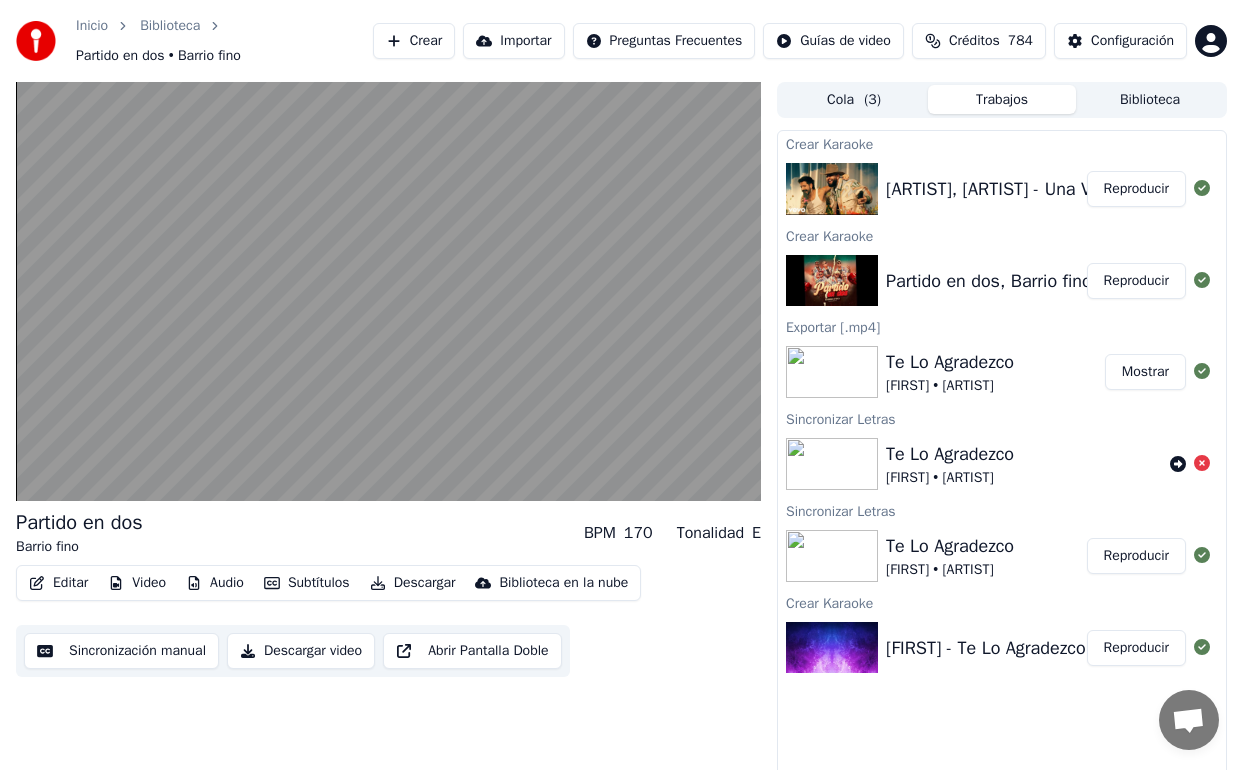 type 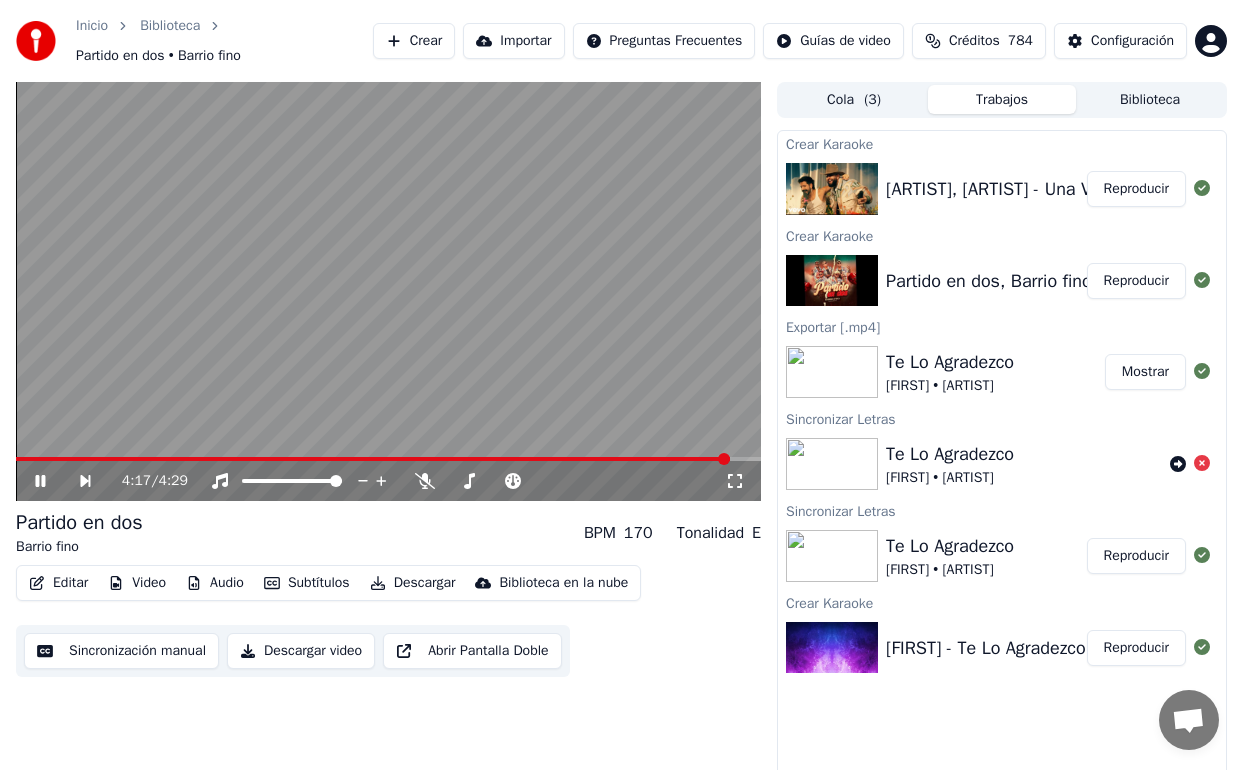 click on "Descargar video" at bounding box center (301, 651) 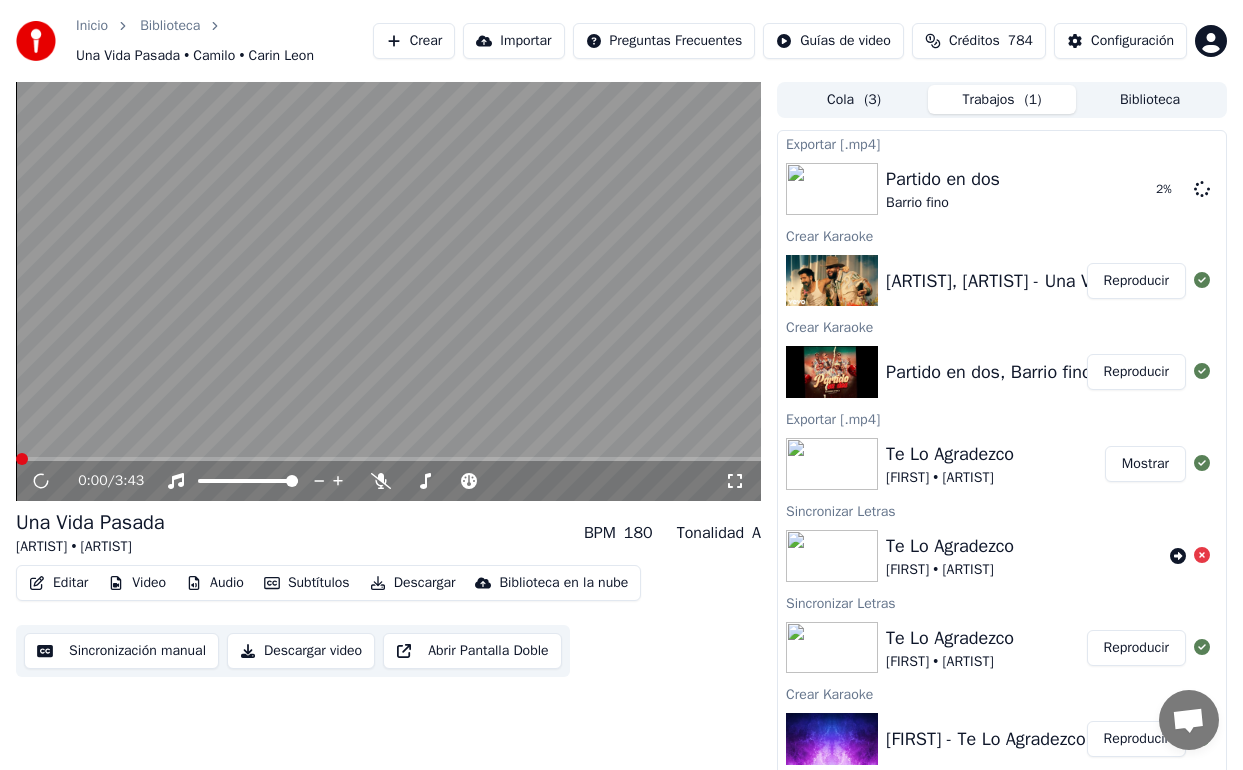 click on "Reproducir" at bounding box center (1136, 281) 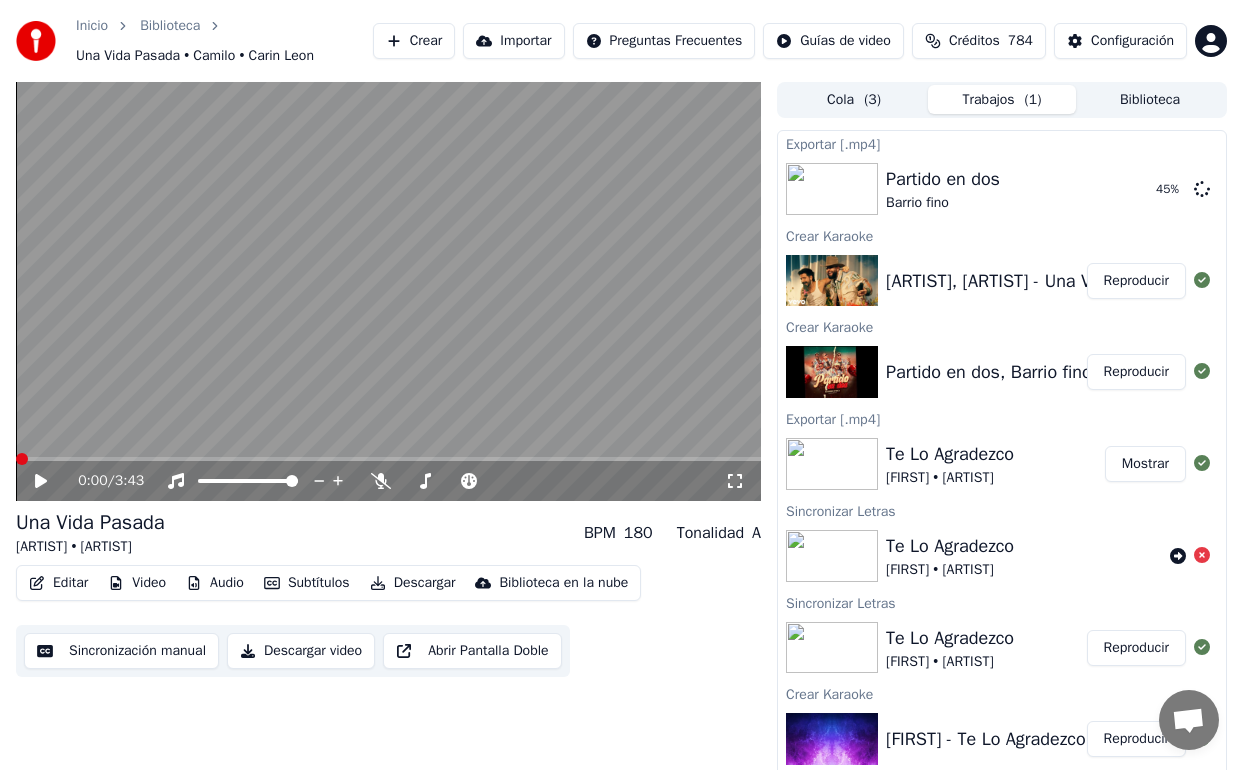 click 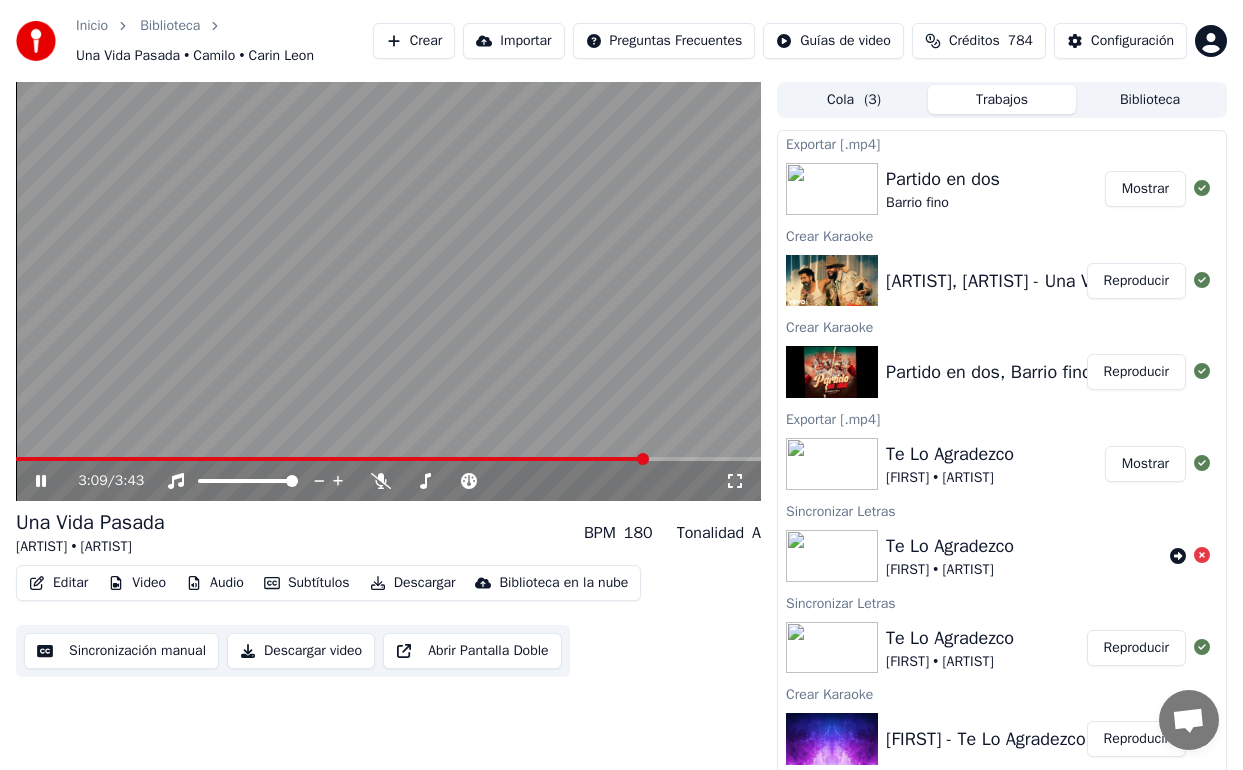 click on "Descargar video" at bounding box center (301, 651) 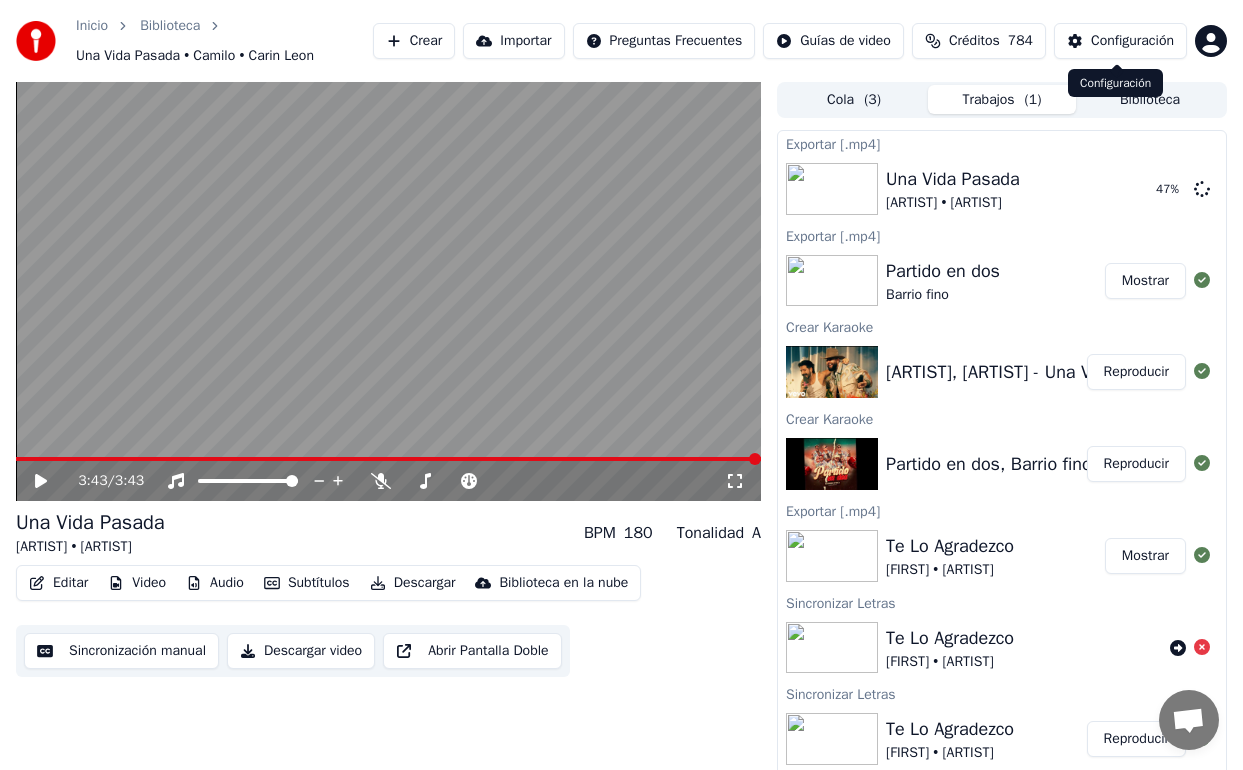 click on "Configuración" at bounding box center [1132, 41] 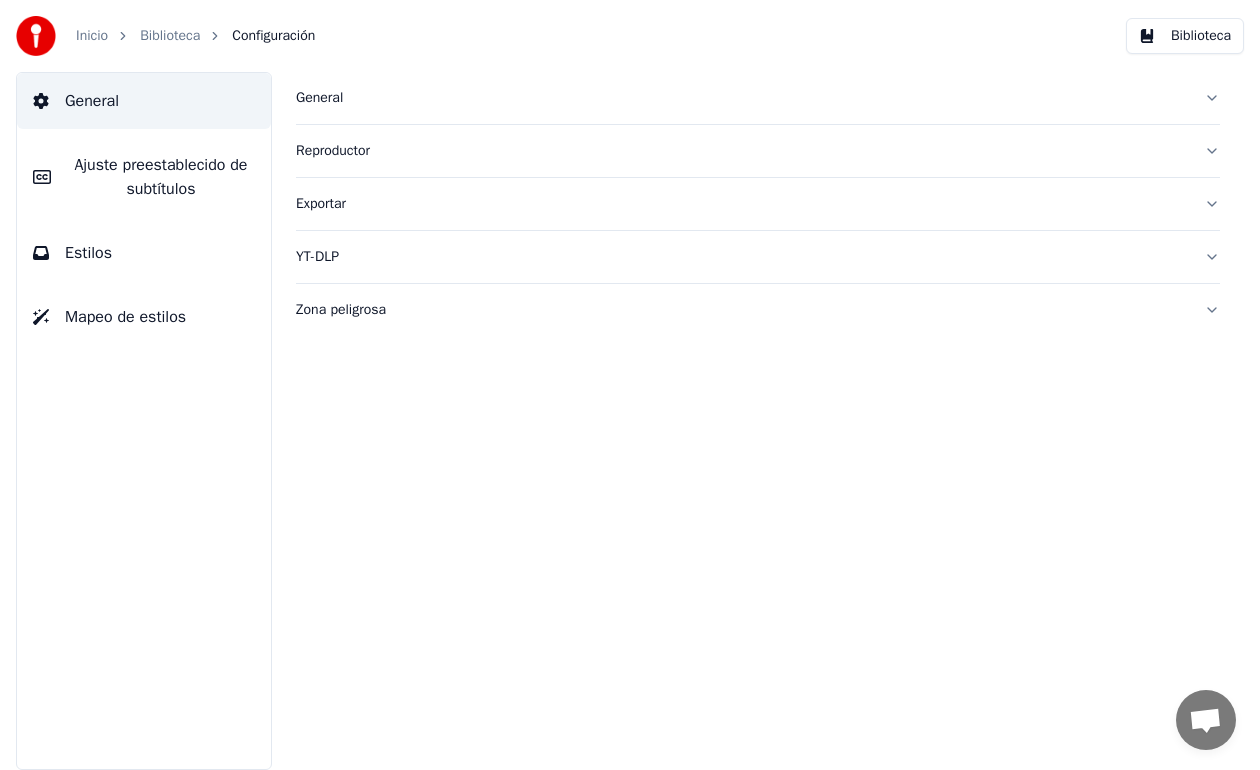 click on "Exportar" at bounding box center [758, 204] 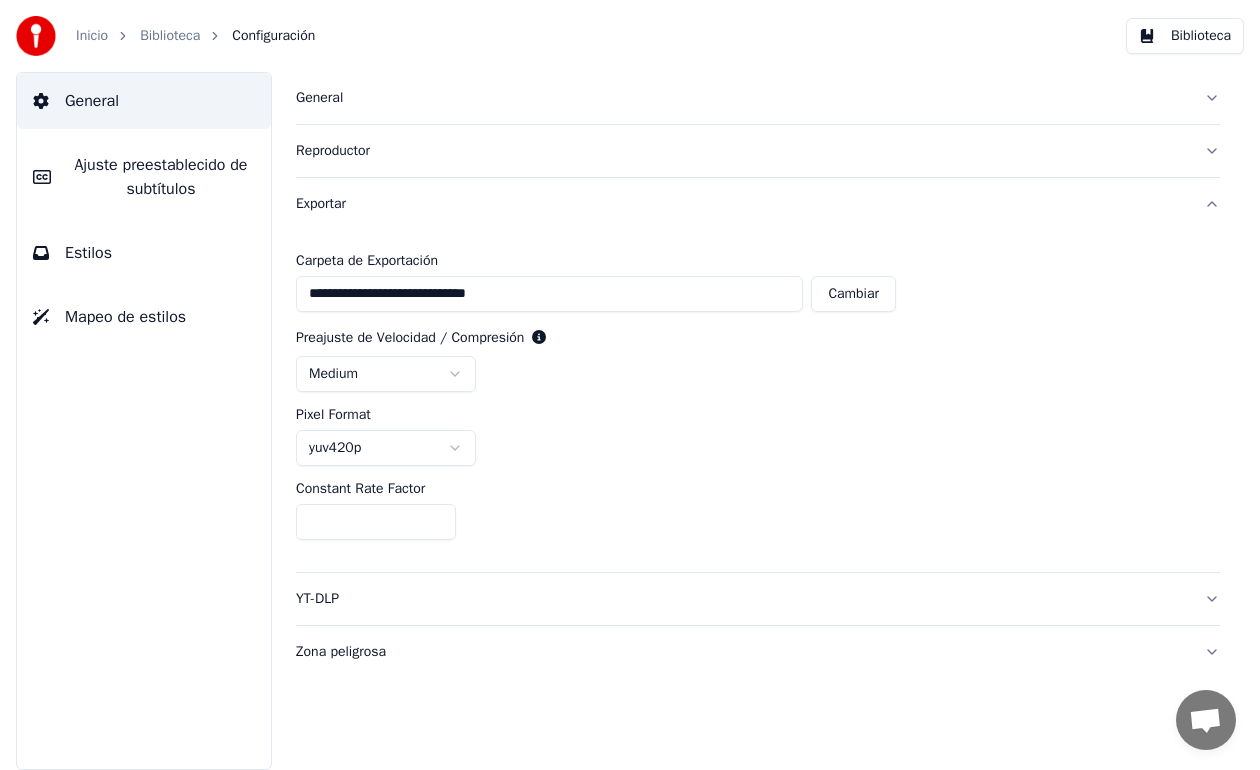 click on "Inicio" at bounding box center [92, 36] 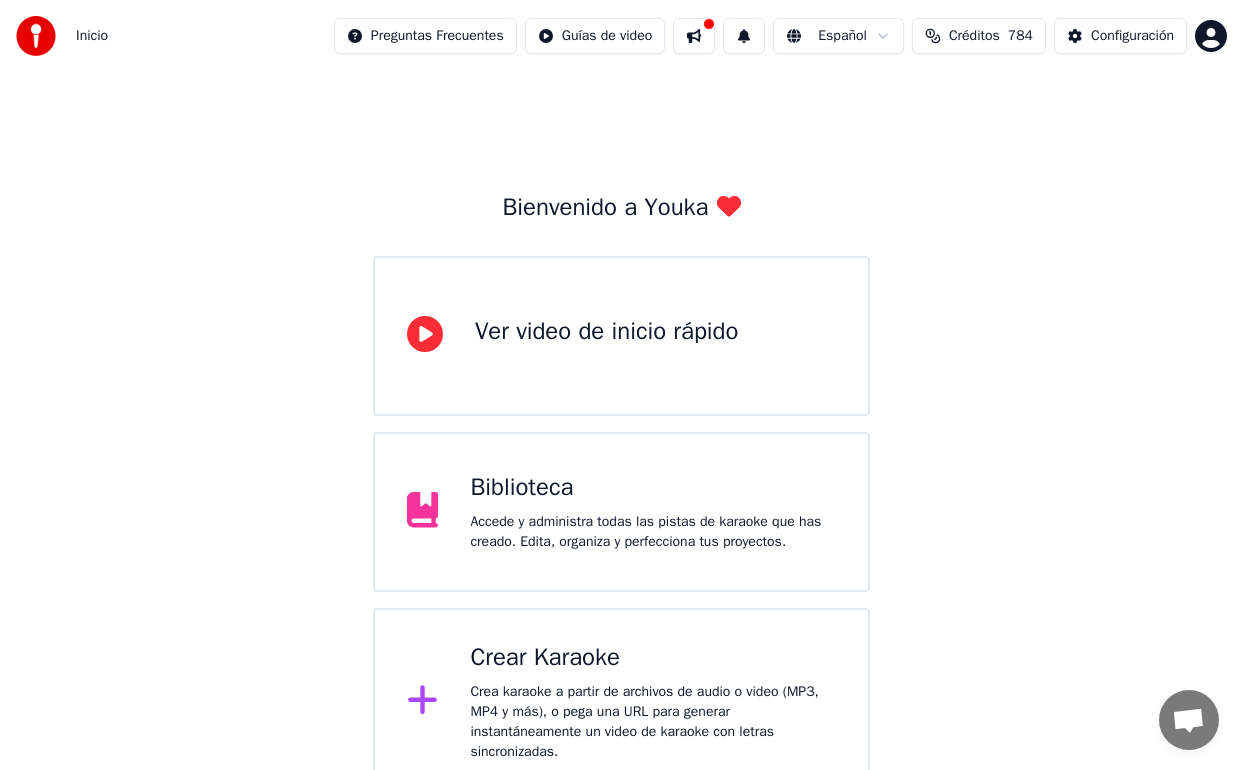 click at bounding box center [694, 36] 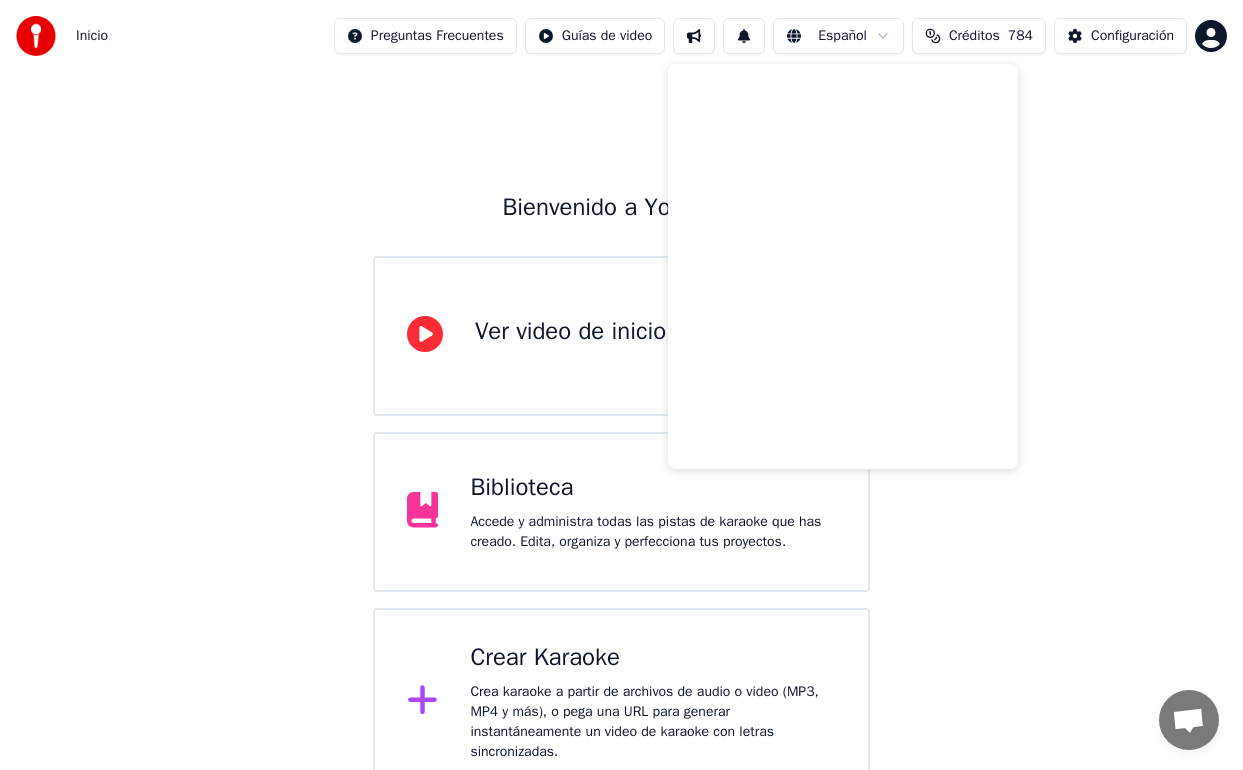 click on "Bienvenido a Youka Ver video de inicio rápido Biblioteca Accede y administra todas las pistas de karaoke que has creado. Edita, organiza y perfecciona tus proyectos. Crear Karaoke Crea karaoke a partir de archivos de audio o video (MP3, MP4 y más), o pega una URL para generar instantáneamente un video de karaoke con letras sincronizadas." at bounding box center (621, 434) 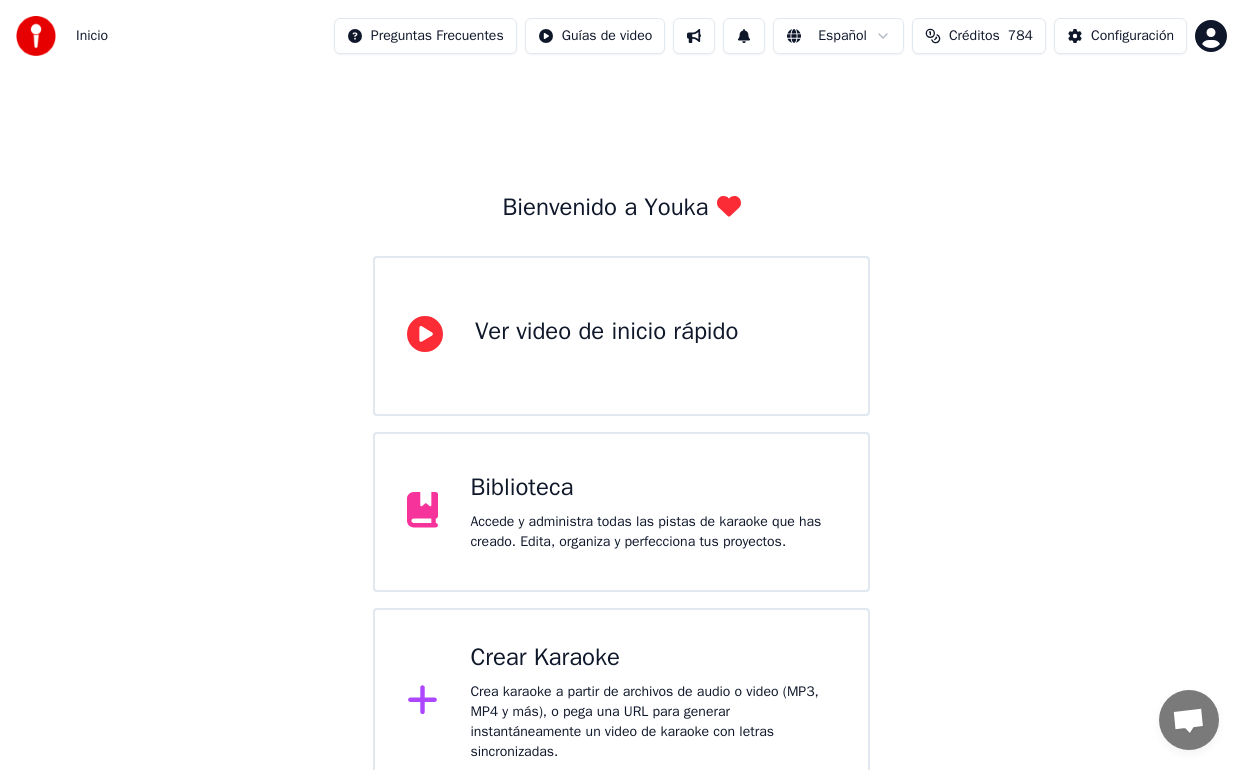 scroll, scrollTop: 26, scrollLeft: 0, axis: vertical 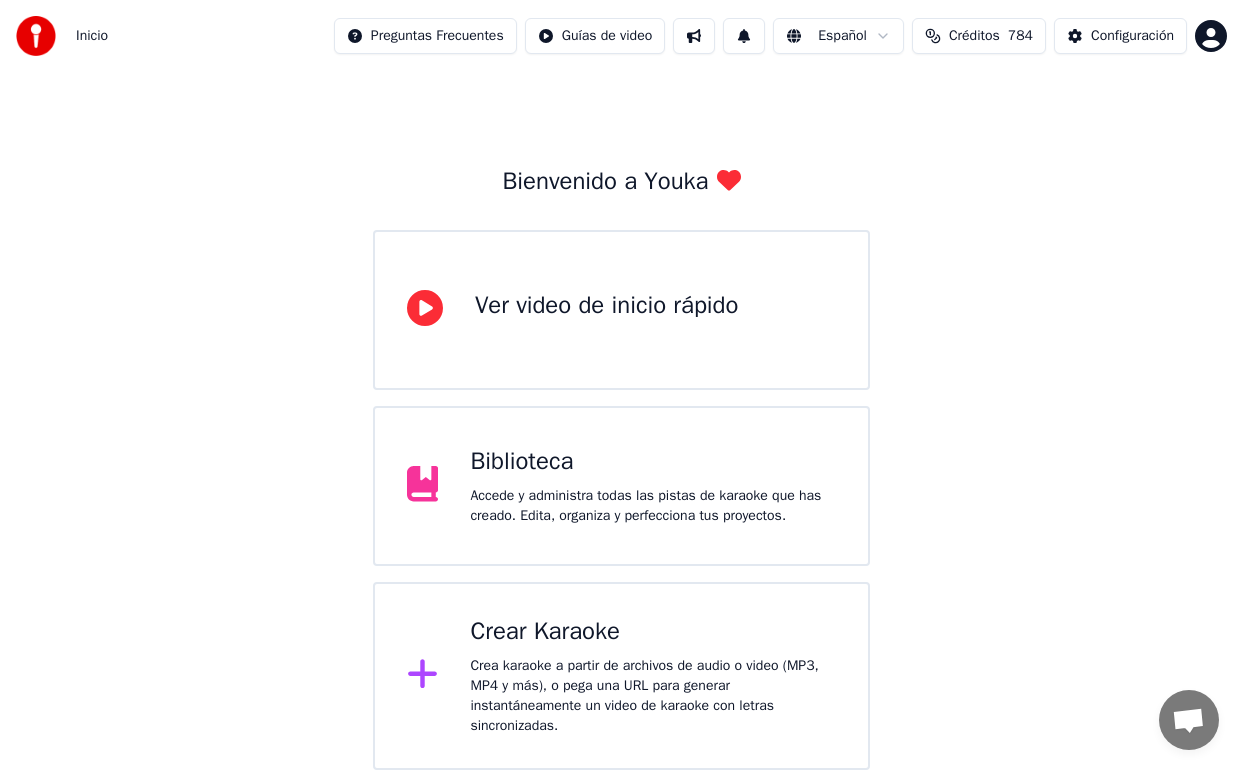 click on "Accede y administra todas las pistas de karaoke que has creado. Edita, organiza y perfecciona tus proyectos." at bounding box center (653, 506) 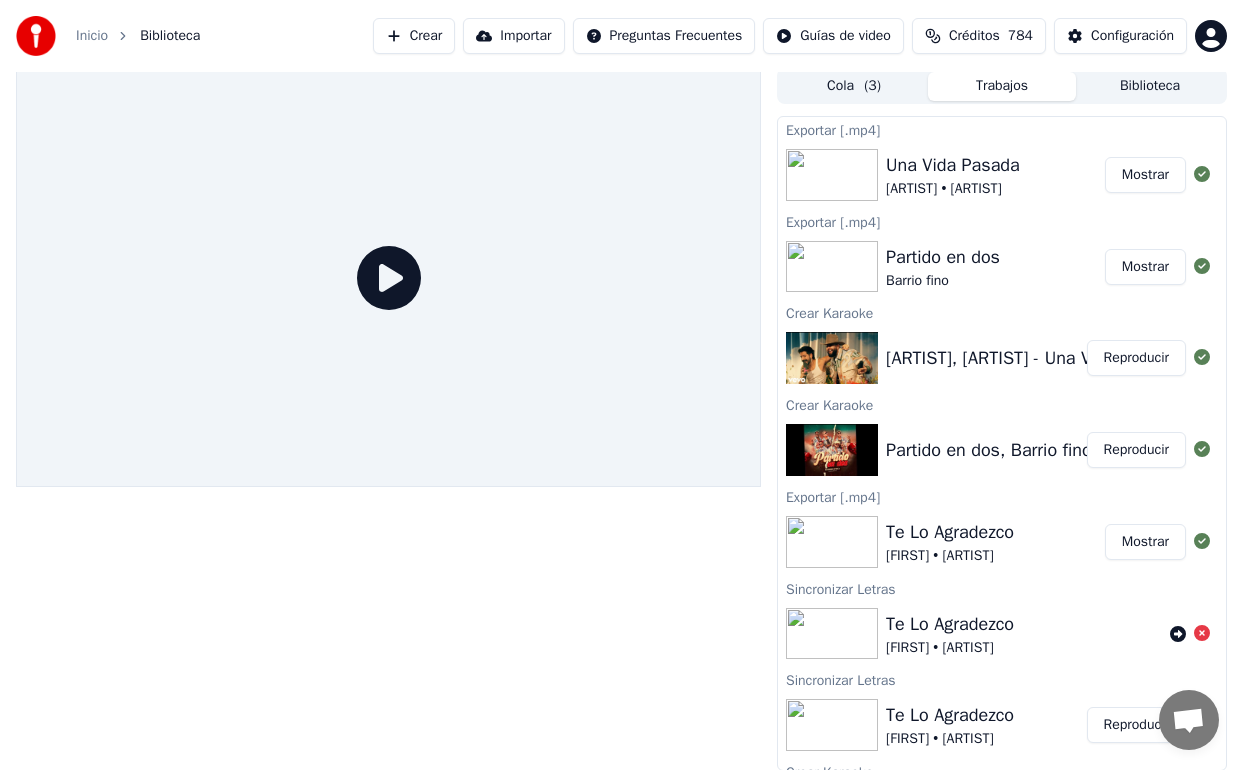 scroll, scrollTop: 0, scrollLeft: 0, axis: both 